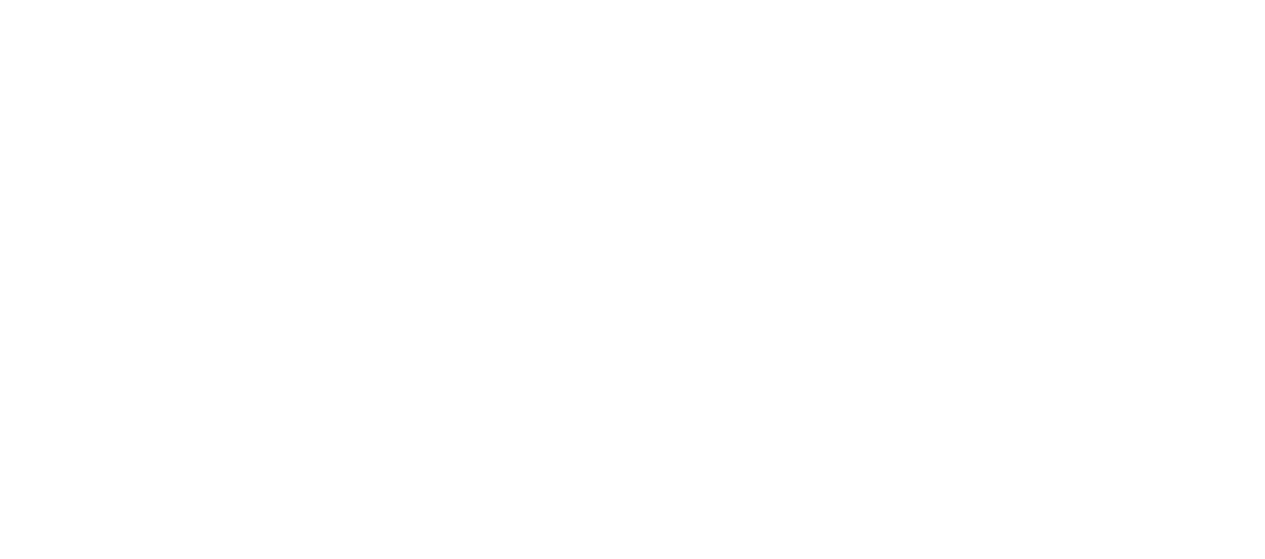 scroll, scrollTop: 0, scrollLeft: 0, axis: both 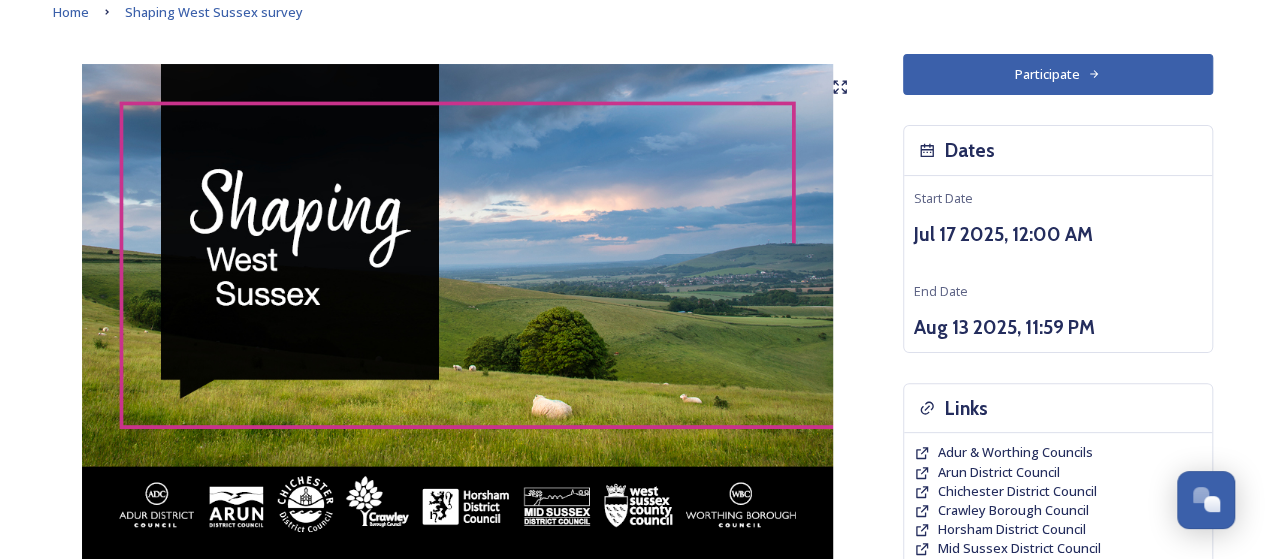 click on "Participate" at bounding box center (1058, 74) 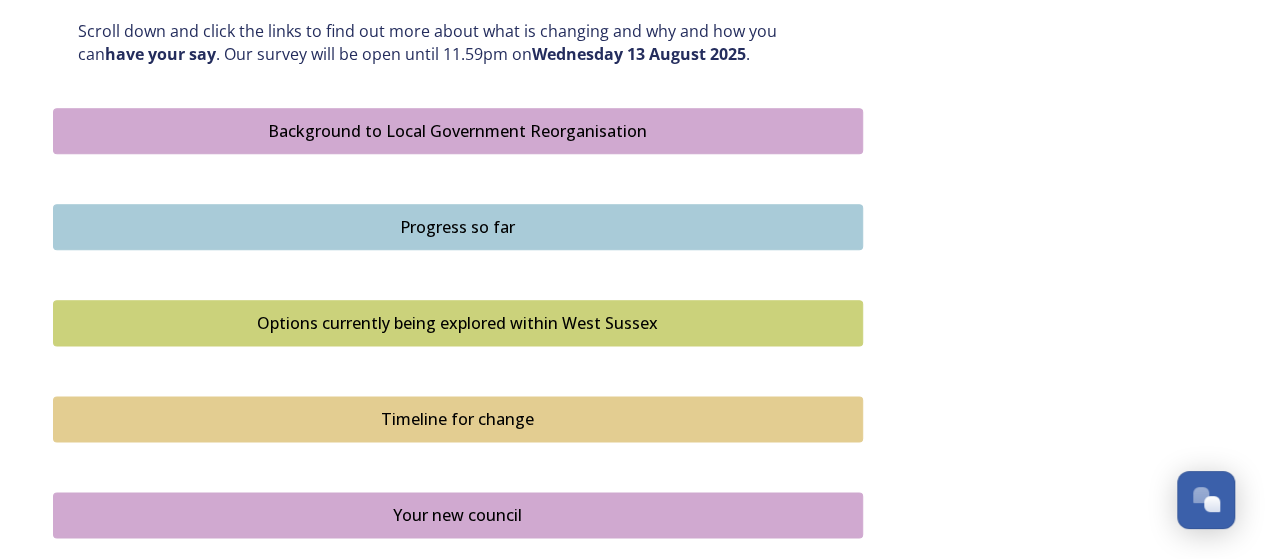 scroll, scrollTop: 1400, scrollLeft: 0, axis: vertical 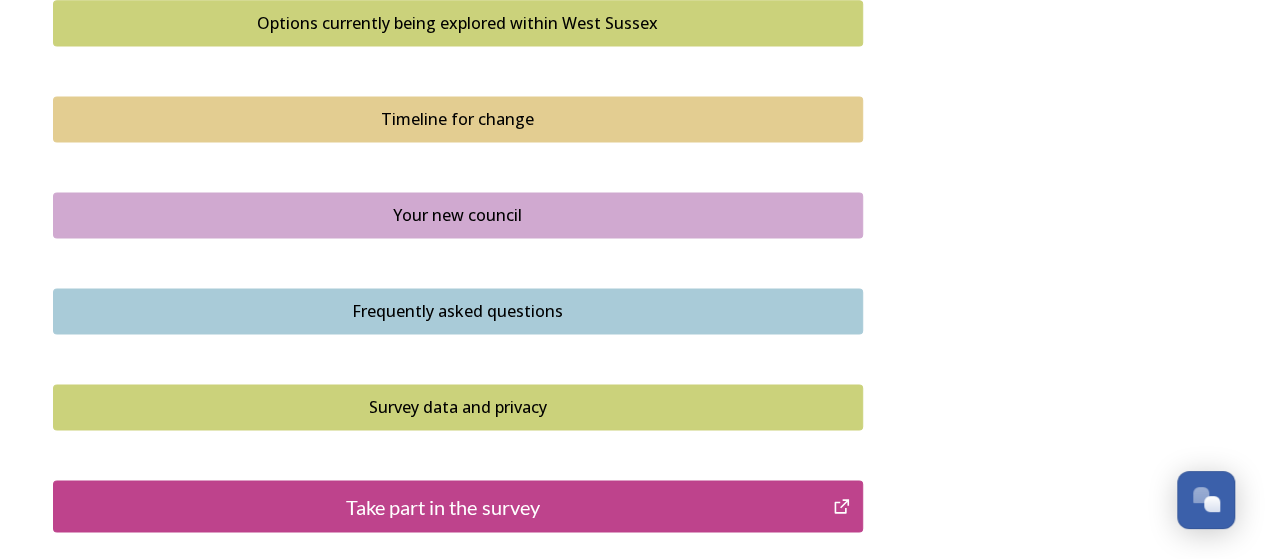 click on "Timeline for change" at bounding box center (458, 119) 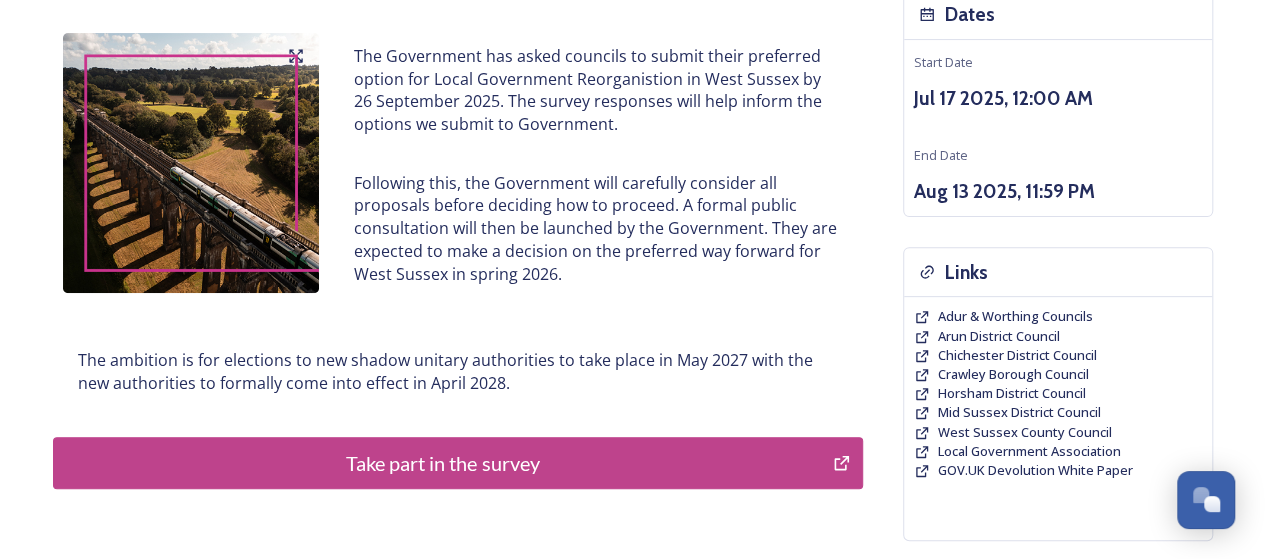 scroll, scrollTop: 400, scrollLeft: 0, axis: vertical 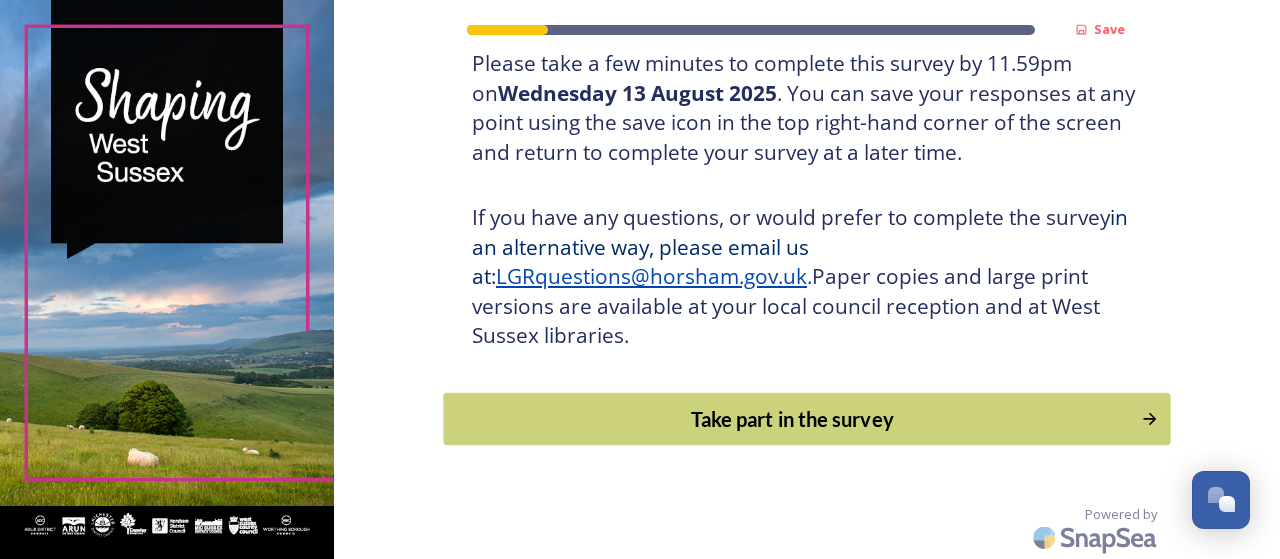 click on "Take part in the survey" at bounding box center (793, 419) 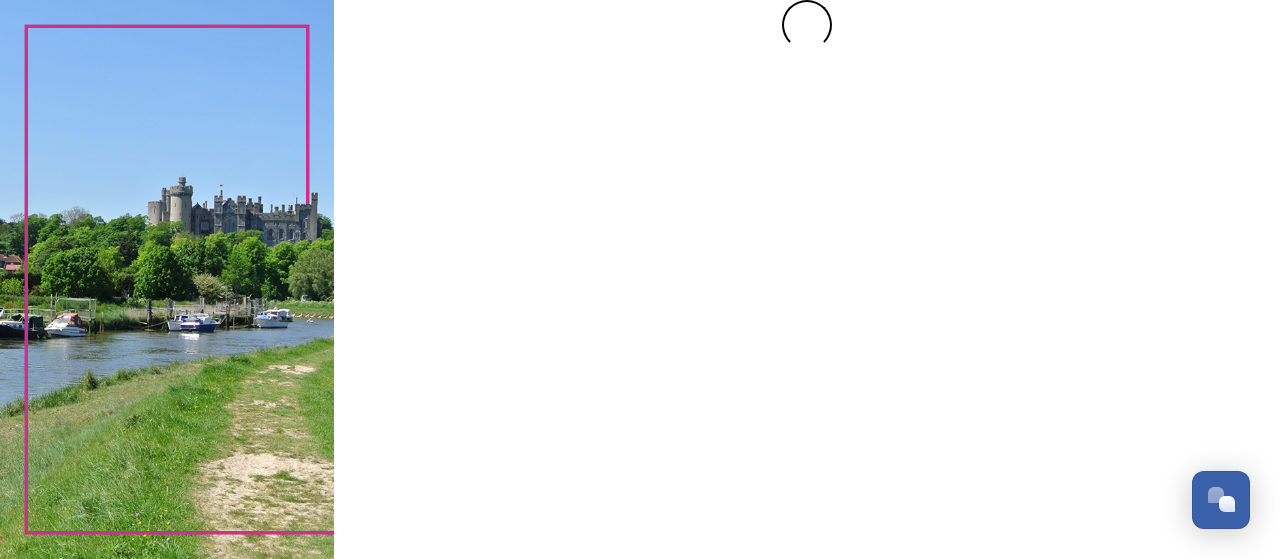 scroll, scrollTop: 0, scrollLeft: 0, axis: both 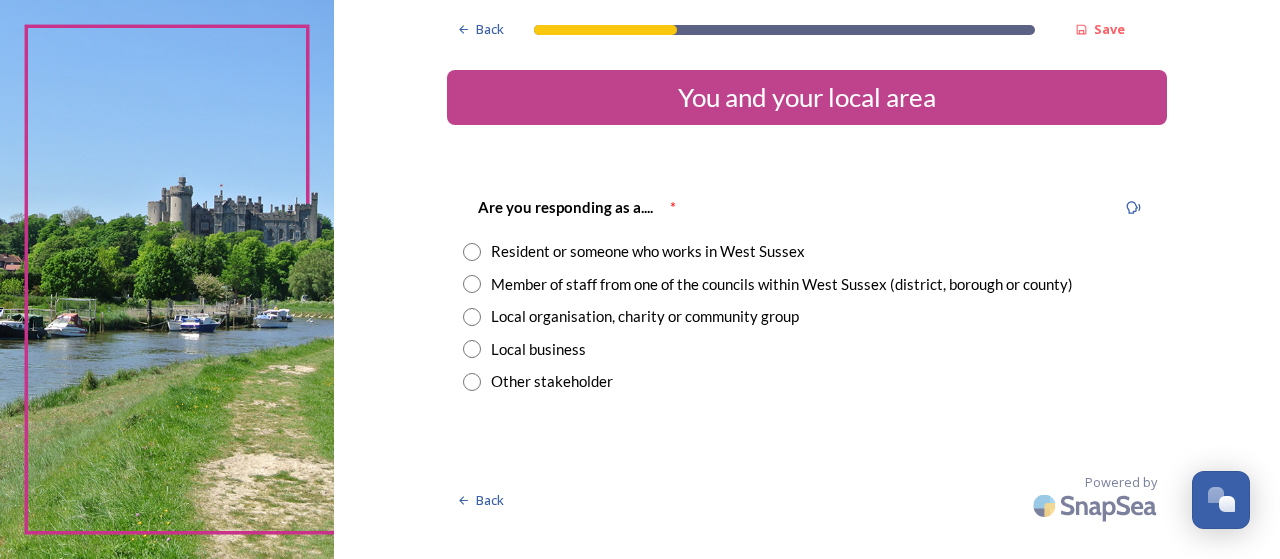 click on "Resident or someone who works in West Sussex" at bounding box center [648, 251] 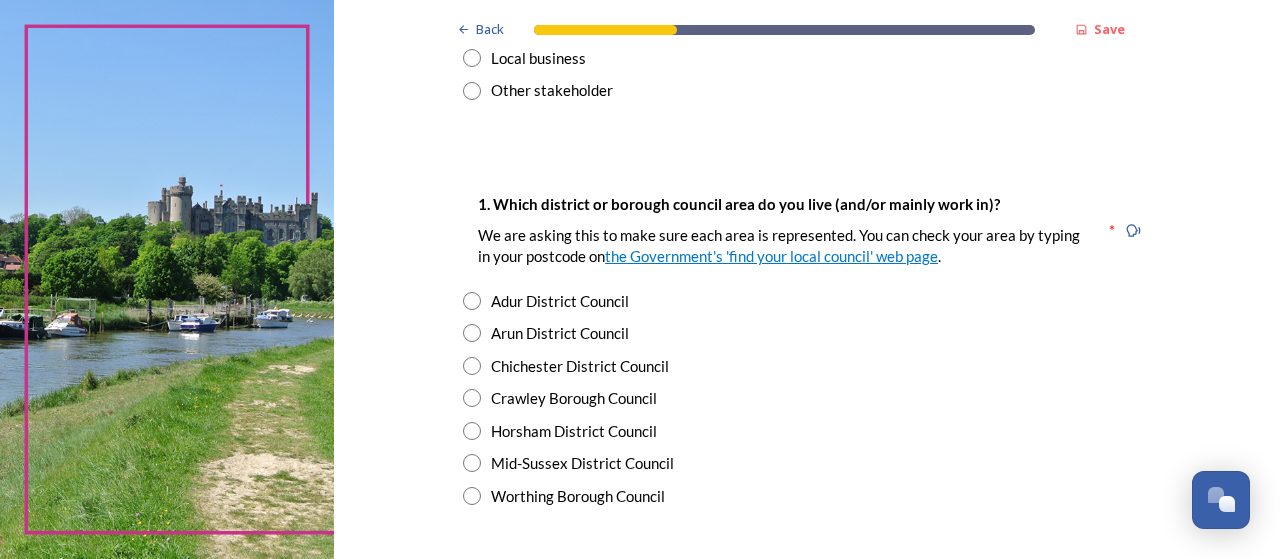 scroll, scrollTop: 300, scrollLeft: 0, axis: vertical 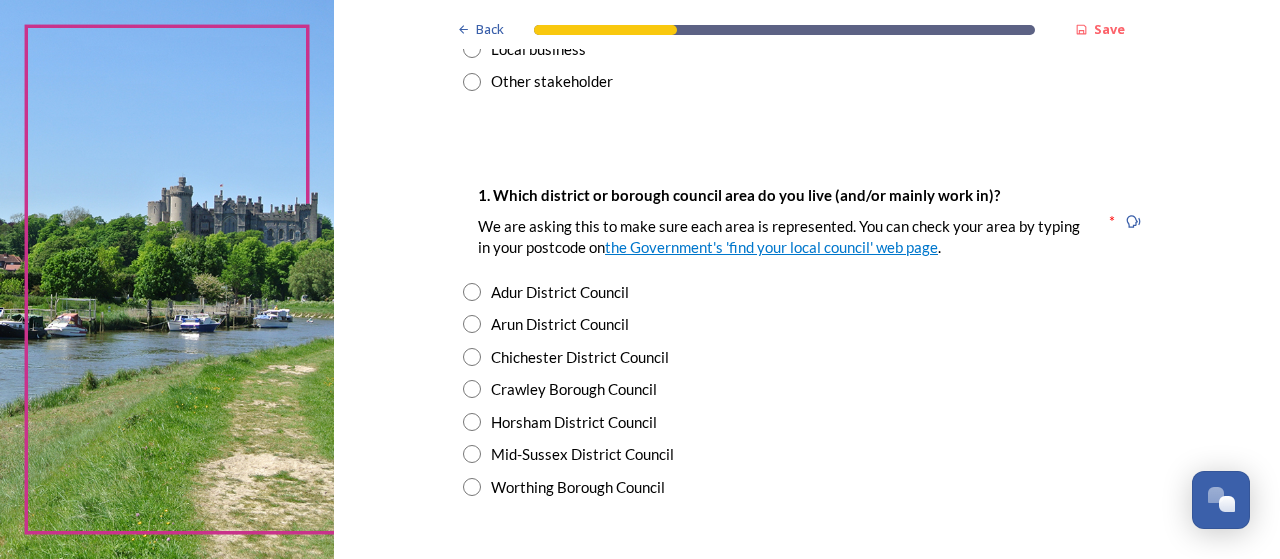 click on "Horsham District Council" at bounding box center [574, 422] 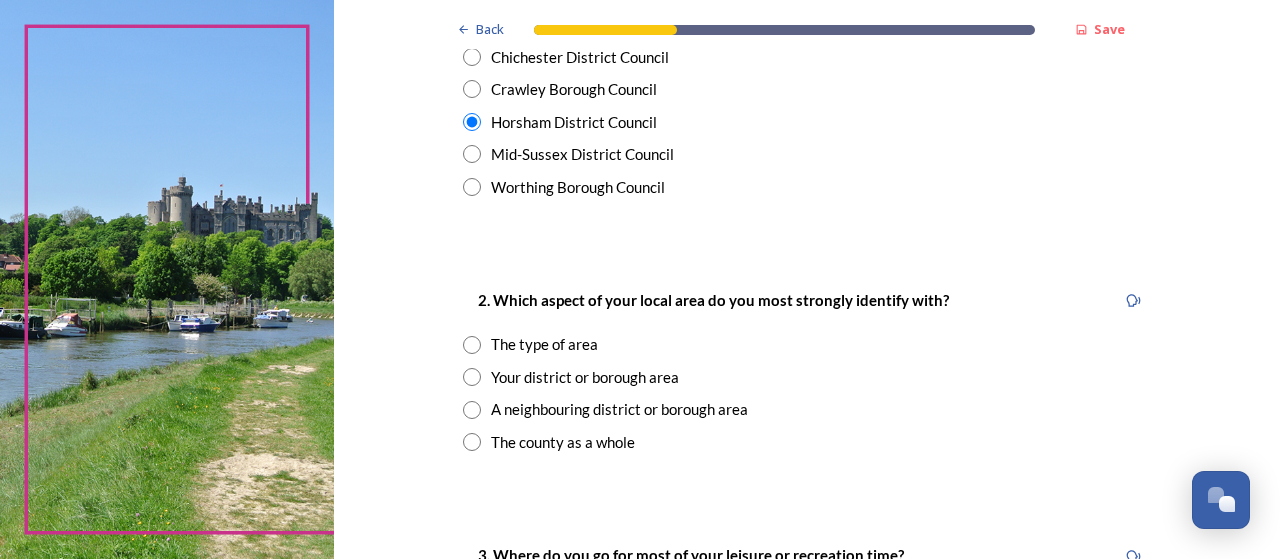 scroll, scrollTop: 700, scrollLeft: 0, axis: vertical 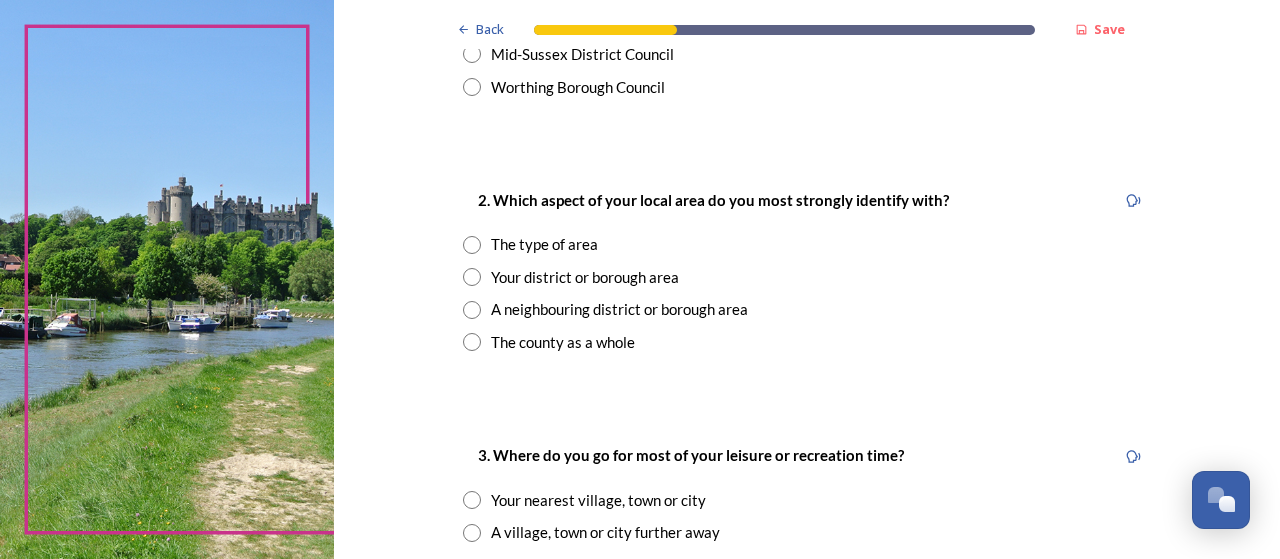 click on "The type of area" at bounding box center [544, 244] 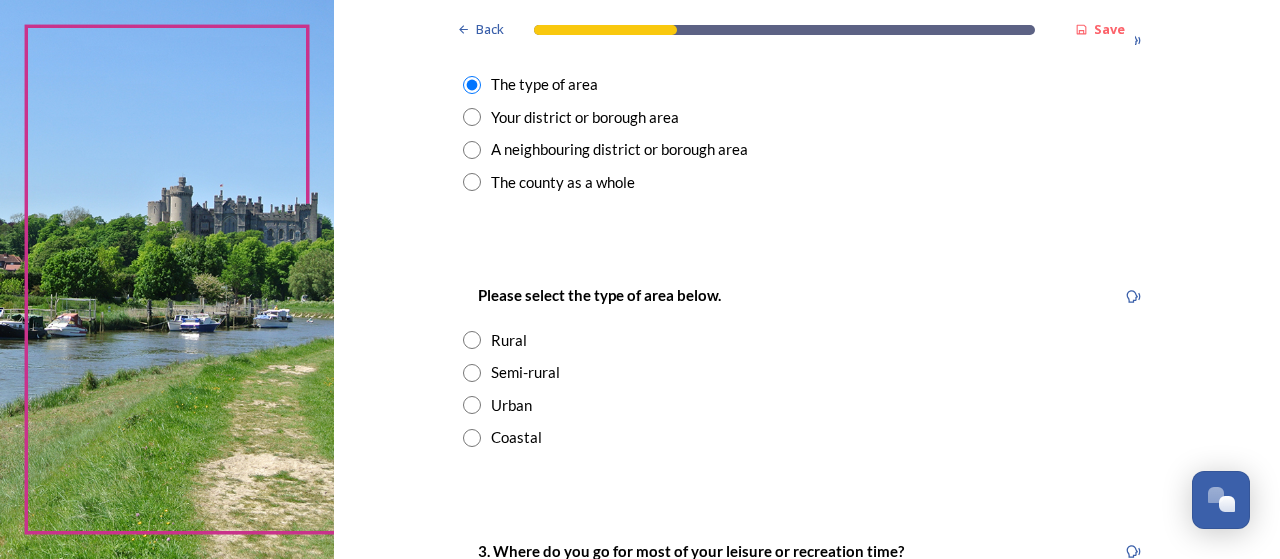 scroll, scrollTop: 1000, scrollLeft: 0, axis: vertical 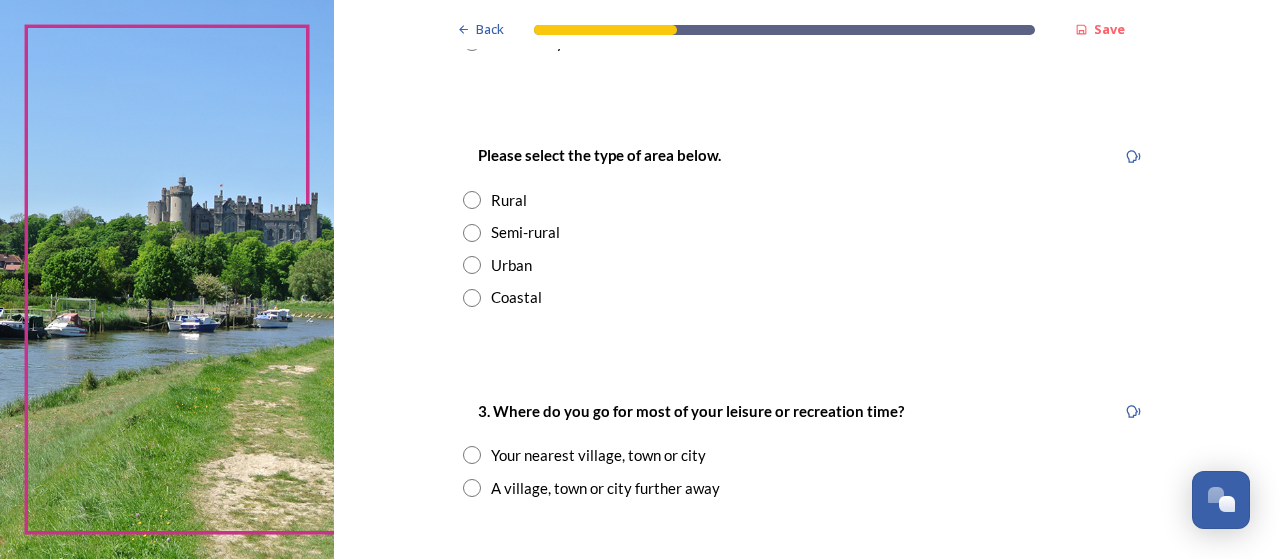 click on "Semi-rural" at bounding box center [525, 232] 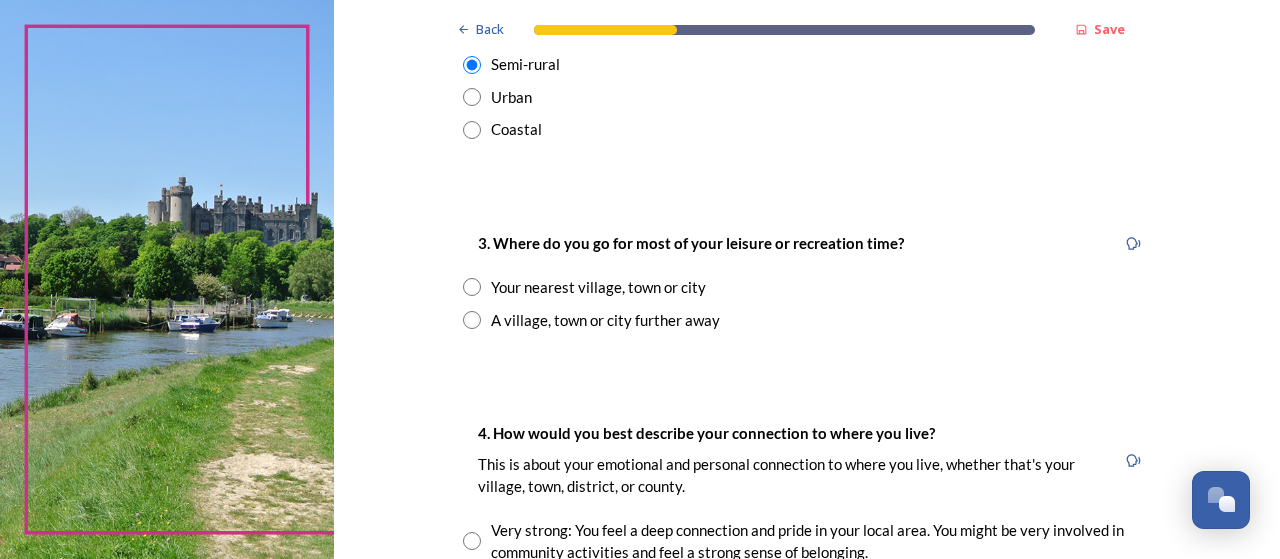 scroll, scrollTop: 1200, scrollLeft: 0, axis: vertical 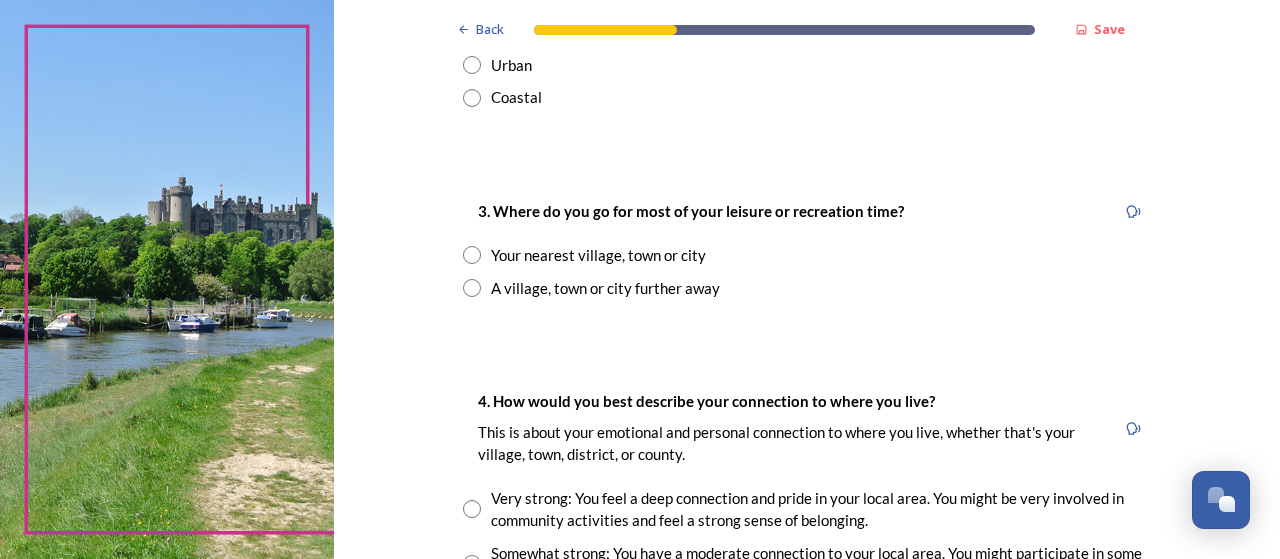 click on "Your nearest village, town or city" at bounding box center (598, 255) 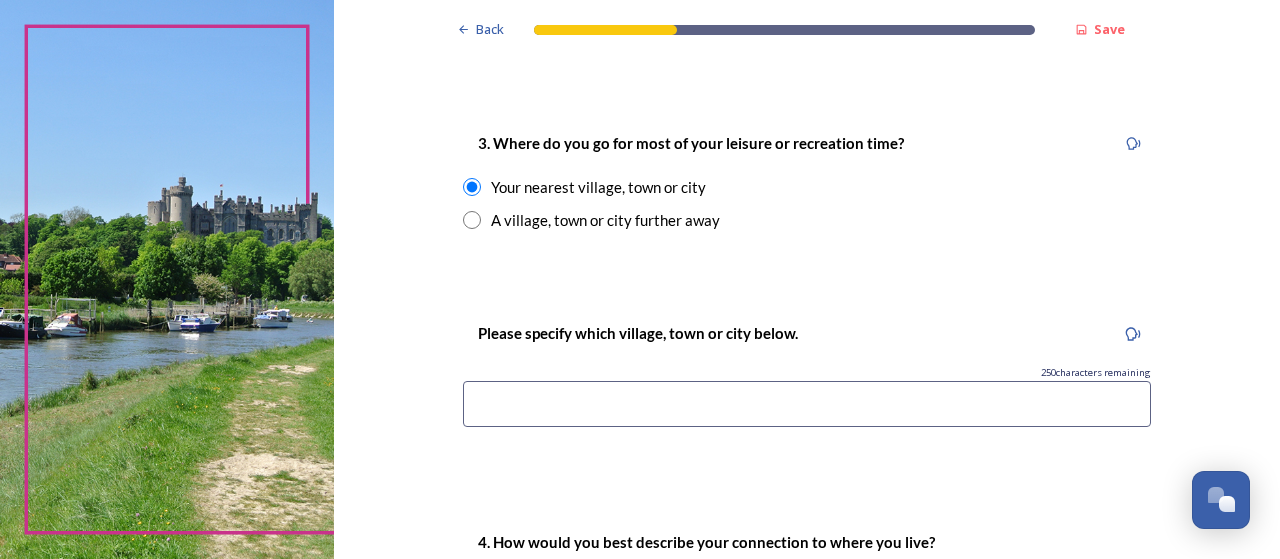 scroll, scrollTop: 1300, scrollLeft: 0, axis: vertical 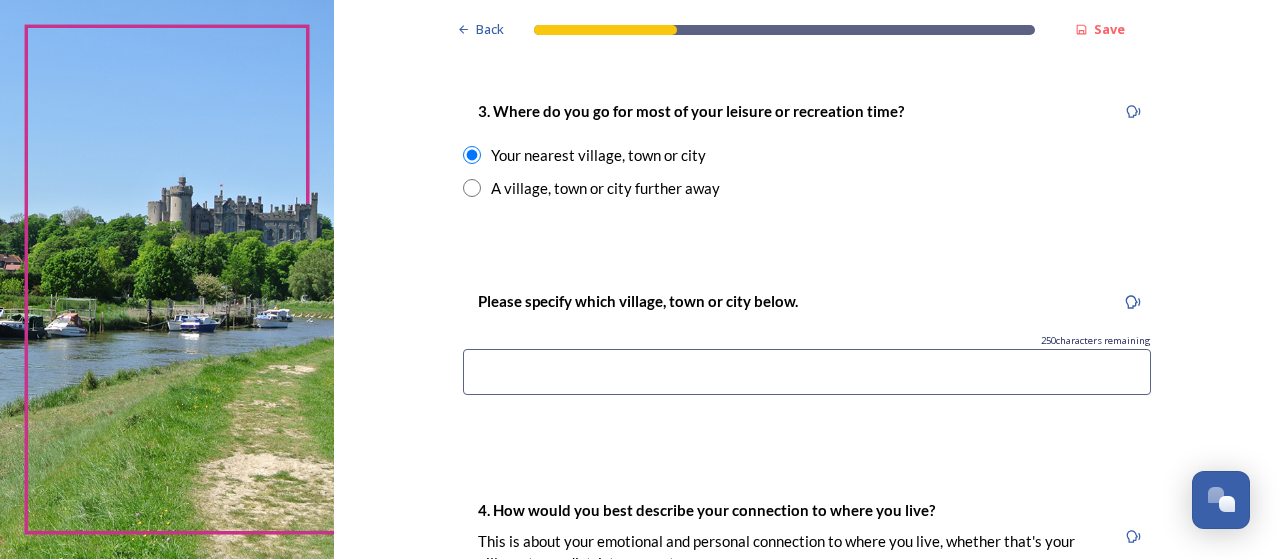 click at bounding box center [807, 372] 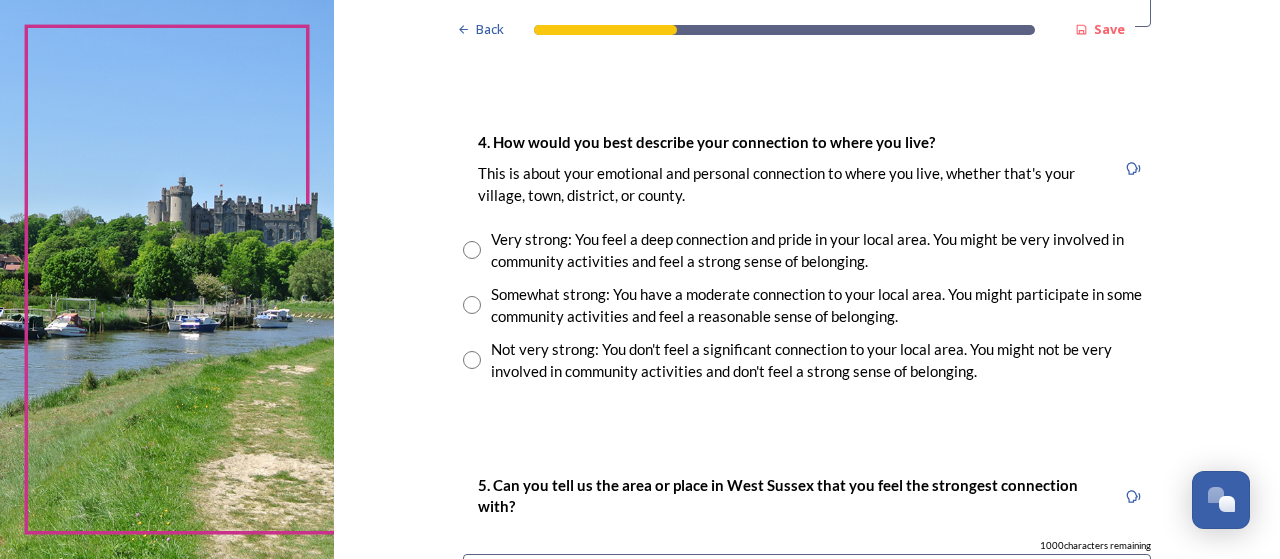 scroll, scrollTop: 1700, scrollLeft: 0, axis: vertical 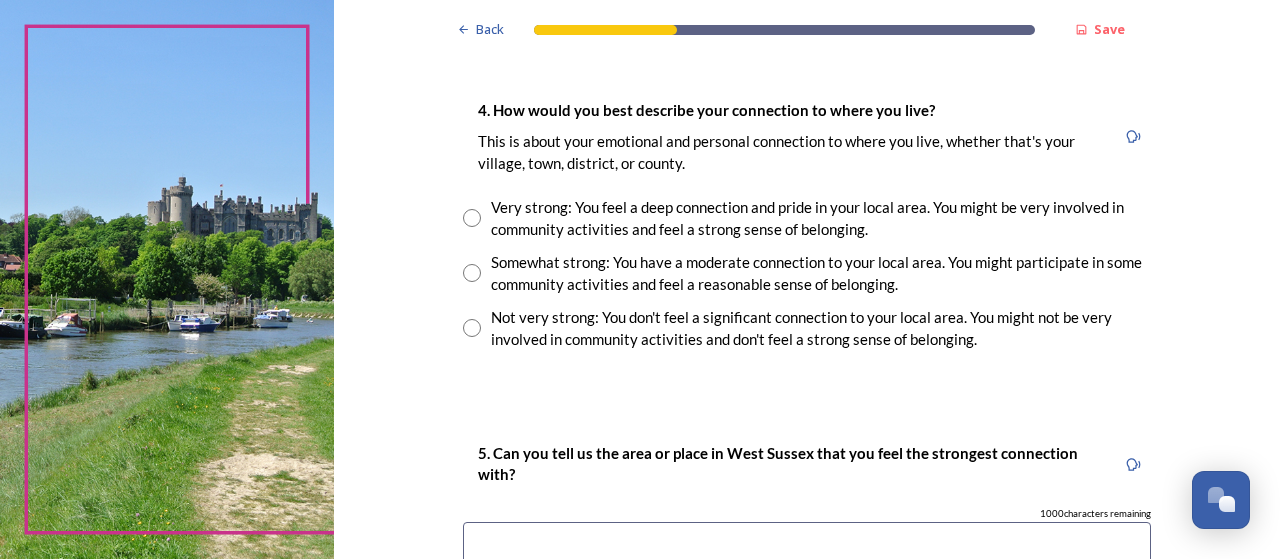 type on "Horsham" 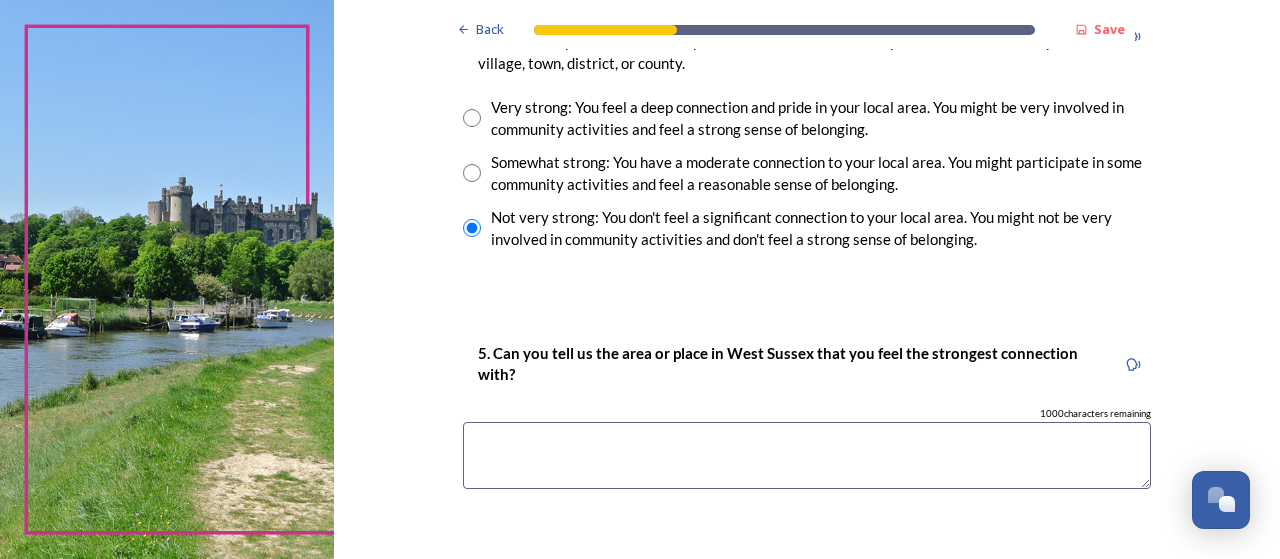 scroll, scrollTop: 1900, scrollLeft: 0, axis: vertical 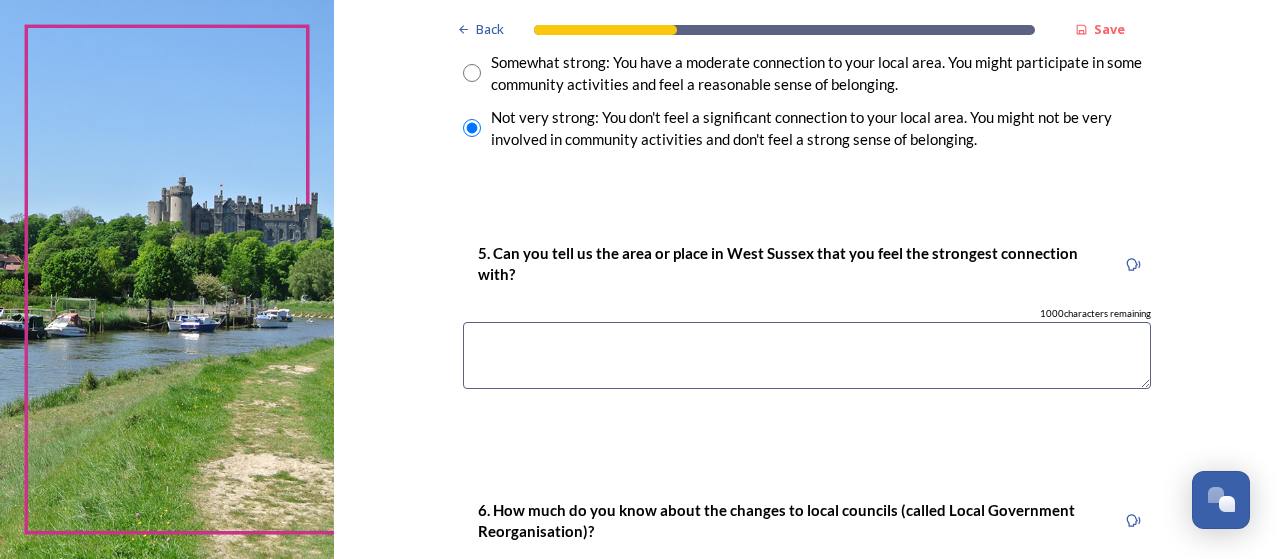 click at bounding box center [807, 355] 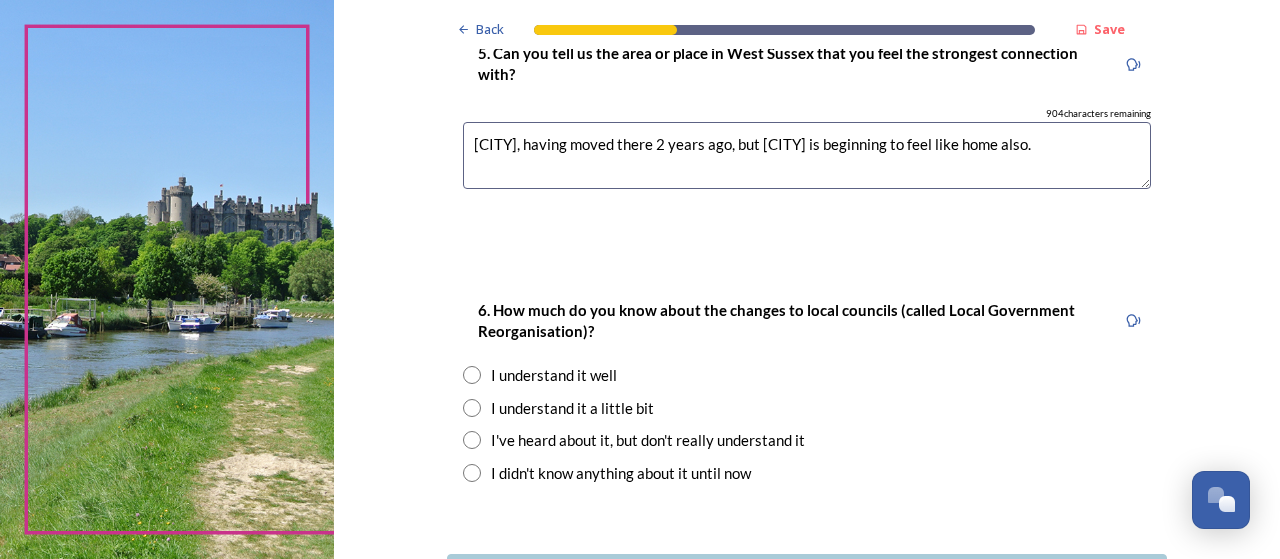 scroll, scrollTop: 2200, scrollLeft: 0, axis: vertical 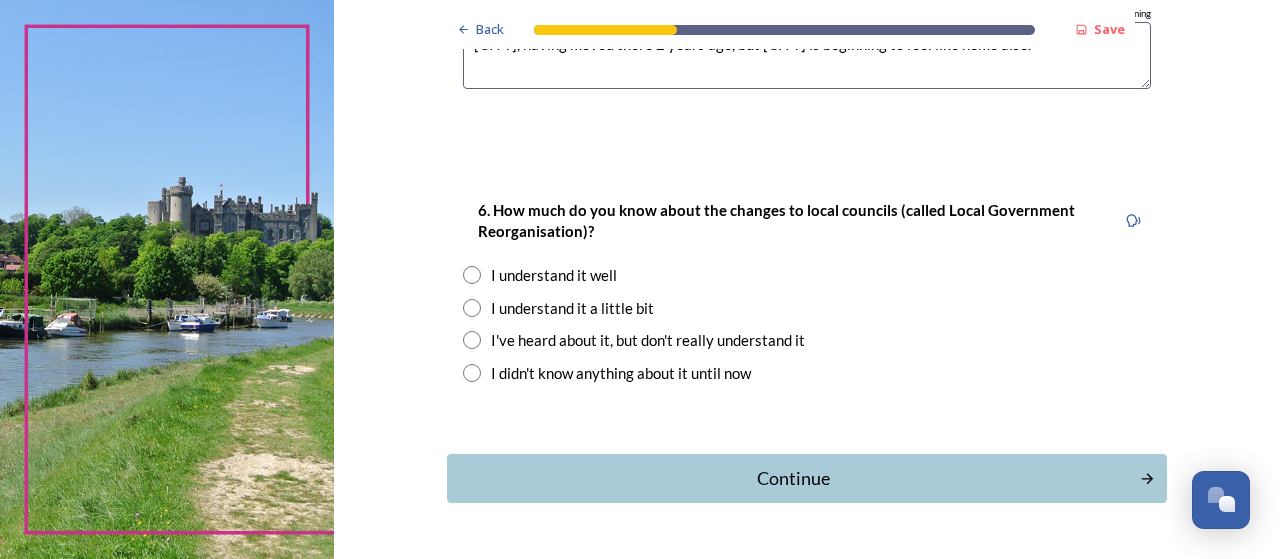 type on "[CITY], having moved there 2 years ago, but [CITY] is beginning to feel like home also." 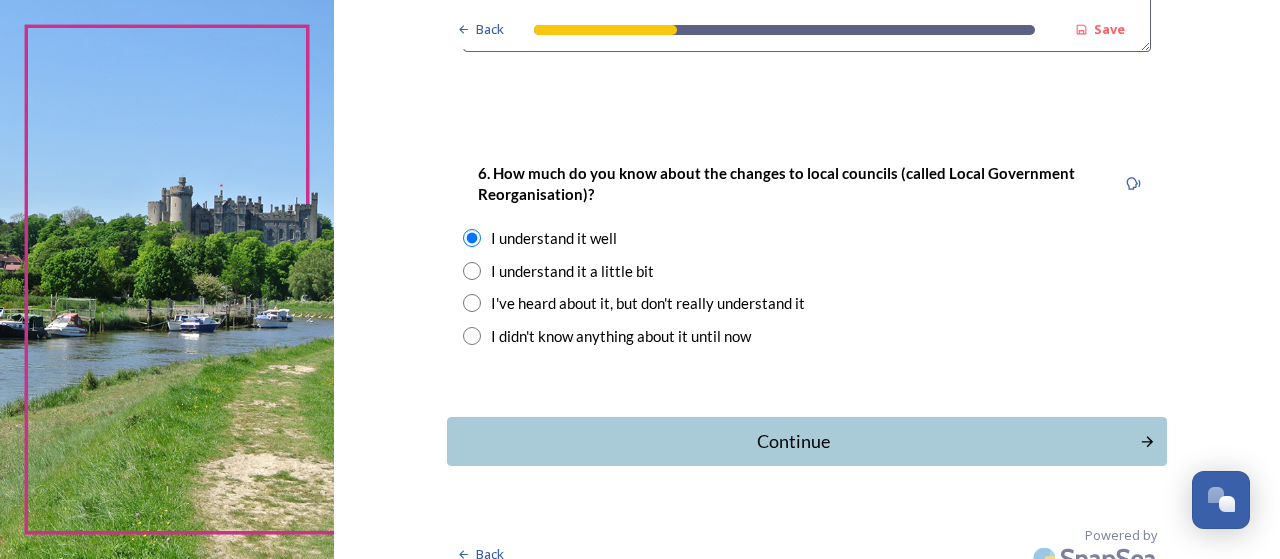 scroll, scrollTop: 2258, scrollLeft: 0, axis: vertical 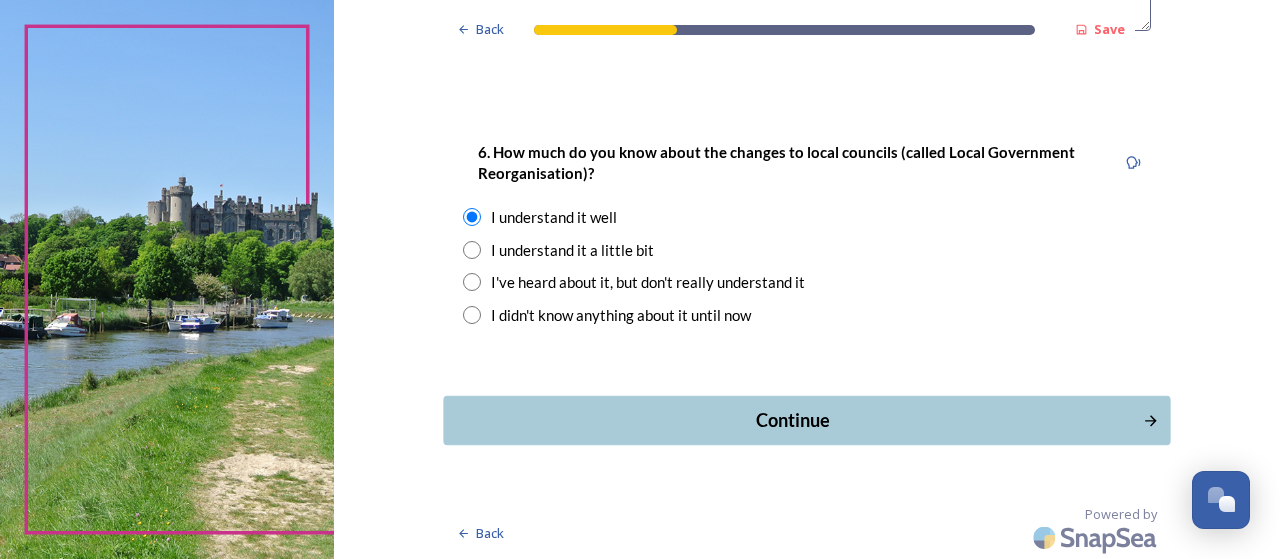 click on "Continue" at bounding box center [793, 420] 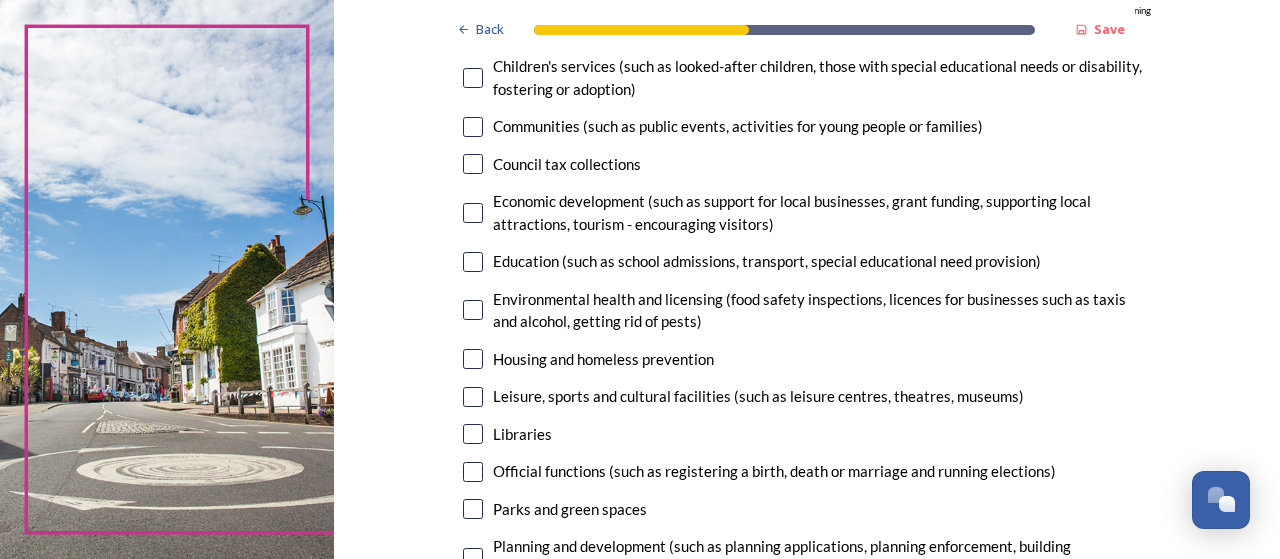 scroll, scrollTop: 300, scrollLeft: 0, axis: vertical 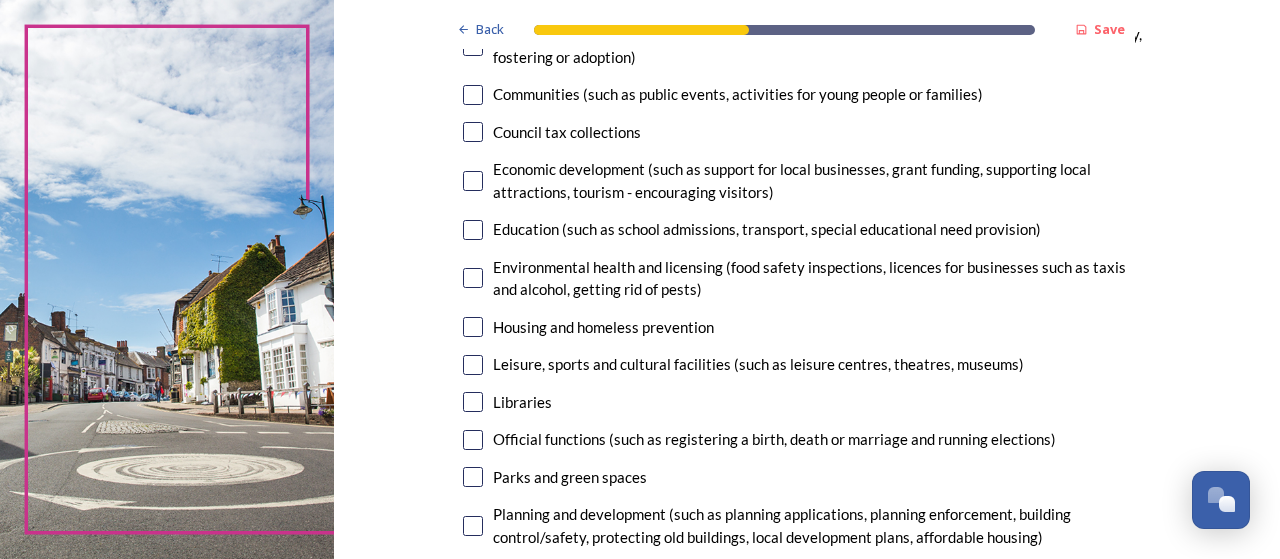 click on "Education (such as school admissions, transport, special educational need provision)" at bounding box center [767, 229] 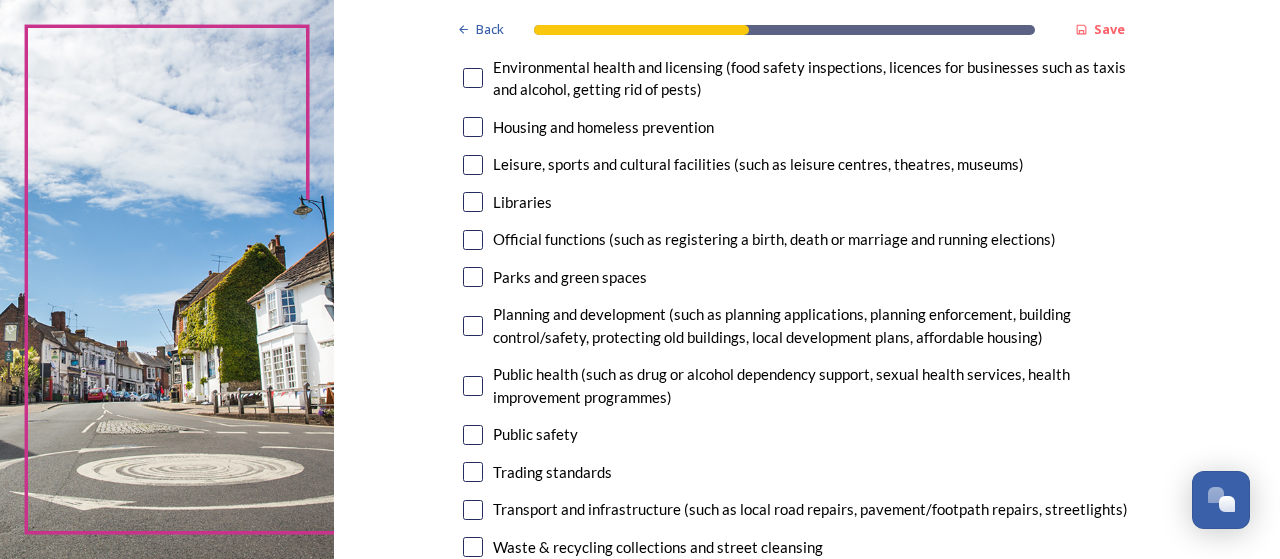 scroll, scrollTop: 600, scrollLeft: 0, axis: vertical 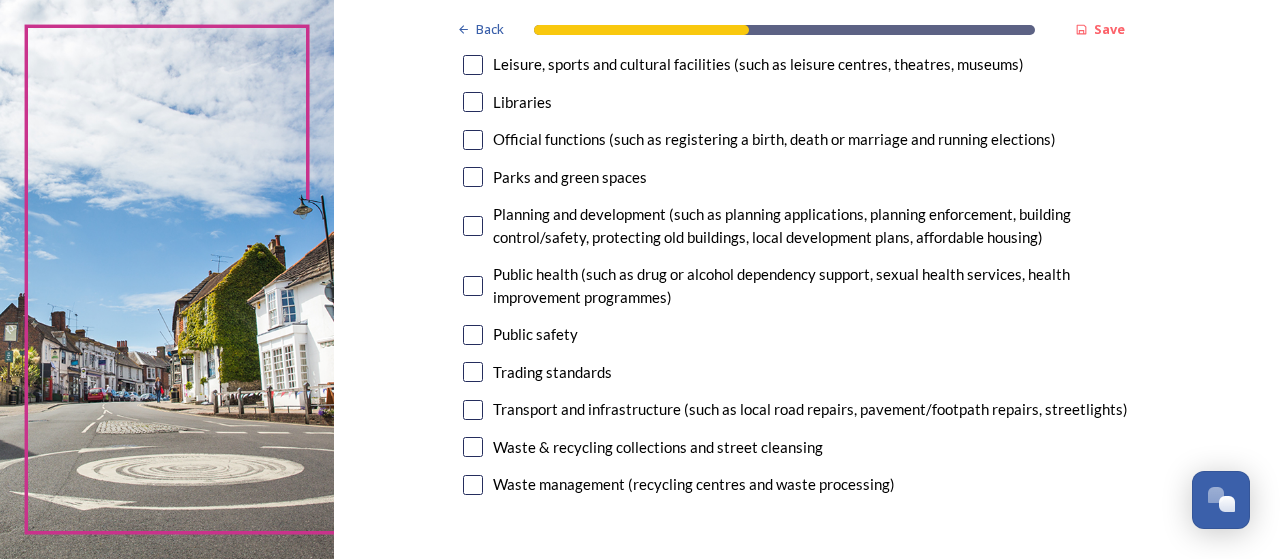 click on "Public health (such as drug or alcohol dependency support, sexual health services, health improvement programmes)" at bounding box center [822, 285] 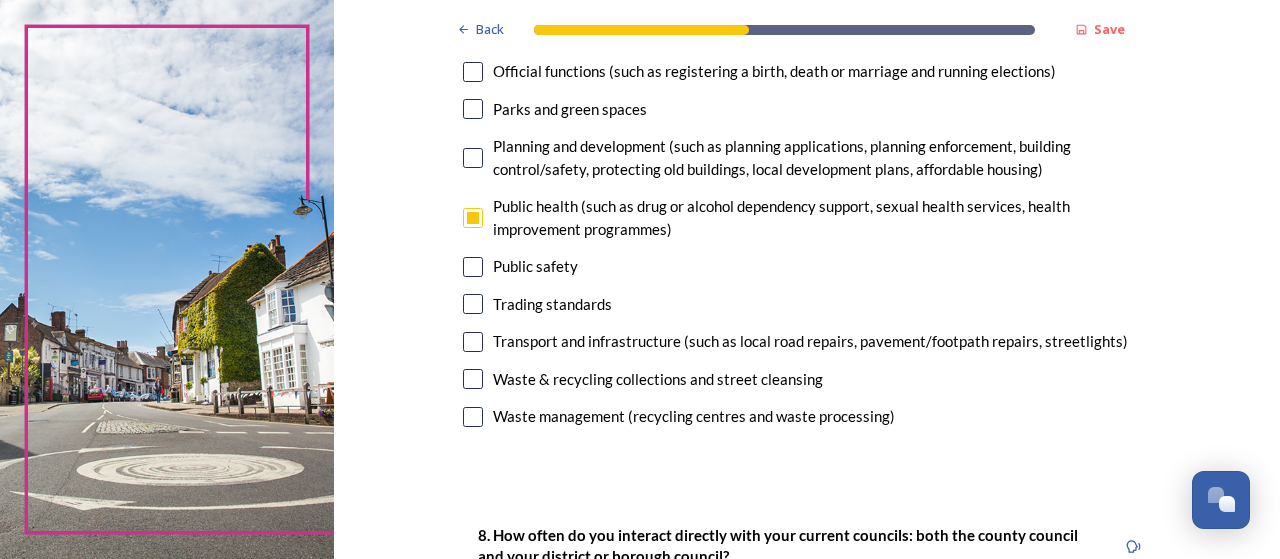 scroll, scrollTop: 700, scrollLeft: 0, axis: vertical 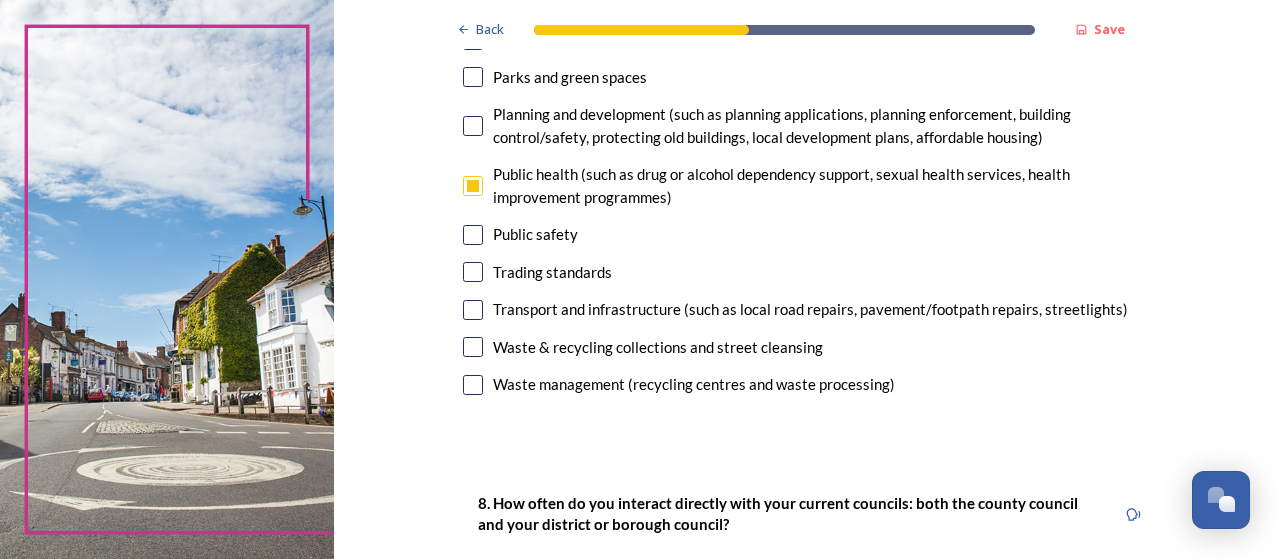click on "Transport and infrastructure (such as local road repairs, pavement/footpath repairs, streetlights)" at bounding box center (810, 309) 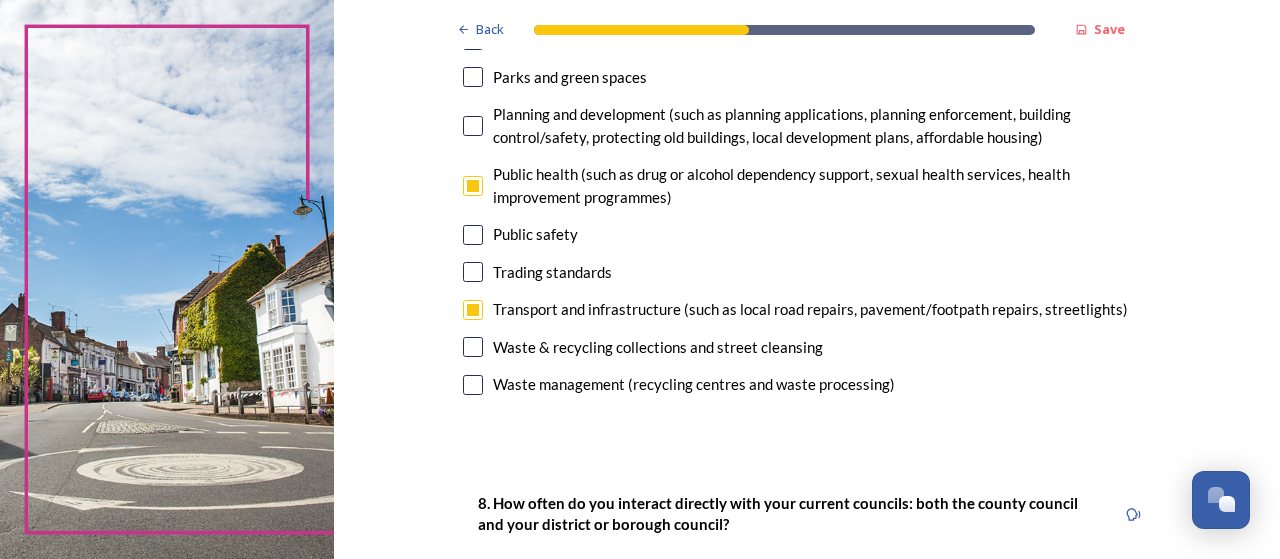 checkbox on "true" 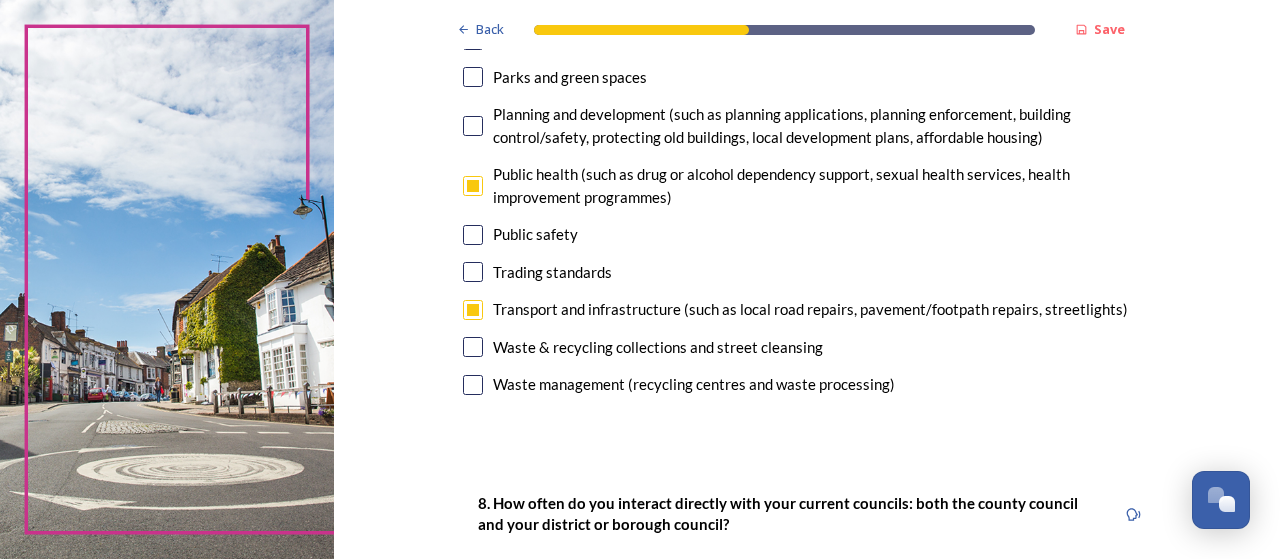click on "Waste & recycling collections and street cleansing" at bounding box center [658, 347] 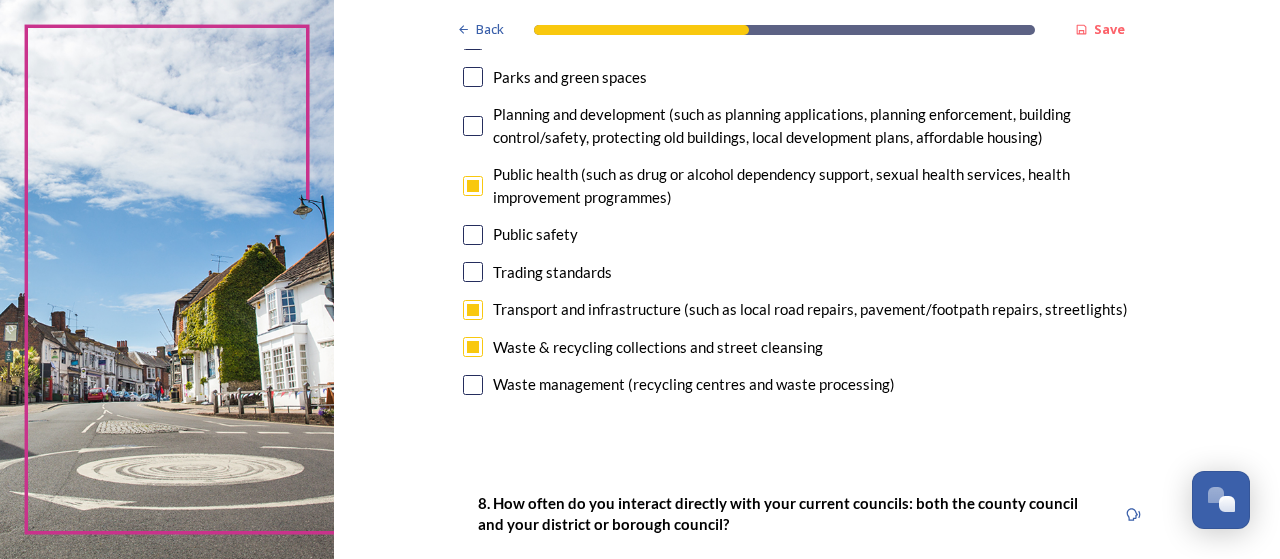 click on "Waste & recycling collections and street cleansing" at bounding box center (658, 347) 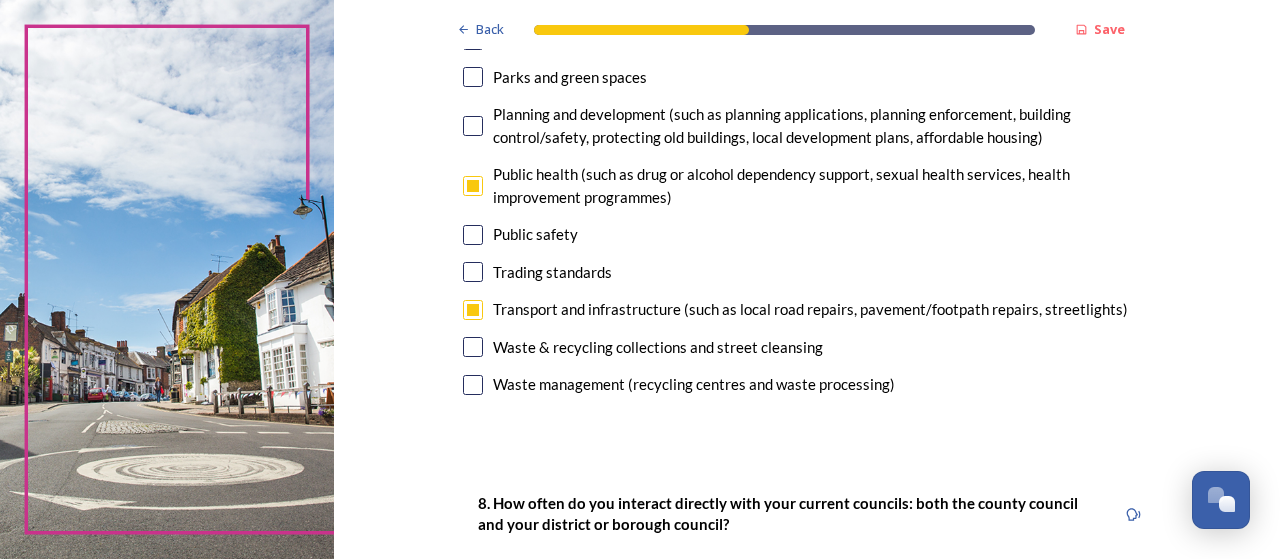 checkbox on "false" 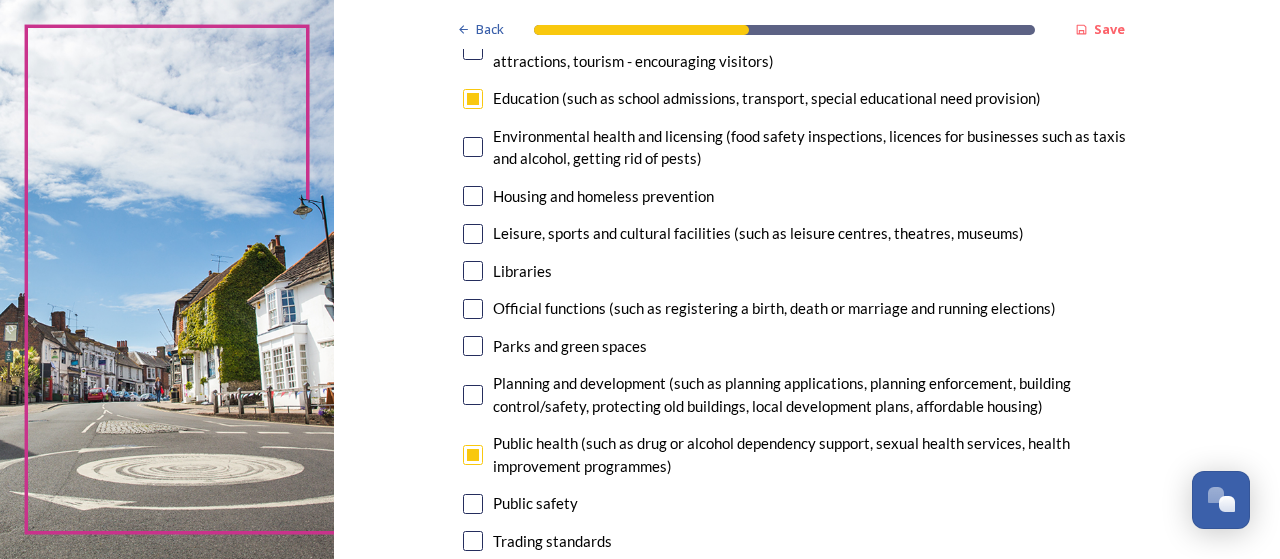 scroll, scrollTop: 400, scrollLeft: 0, axis: vertical 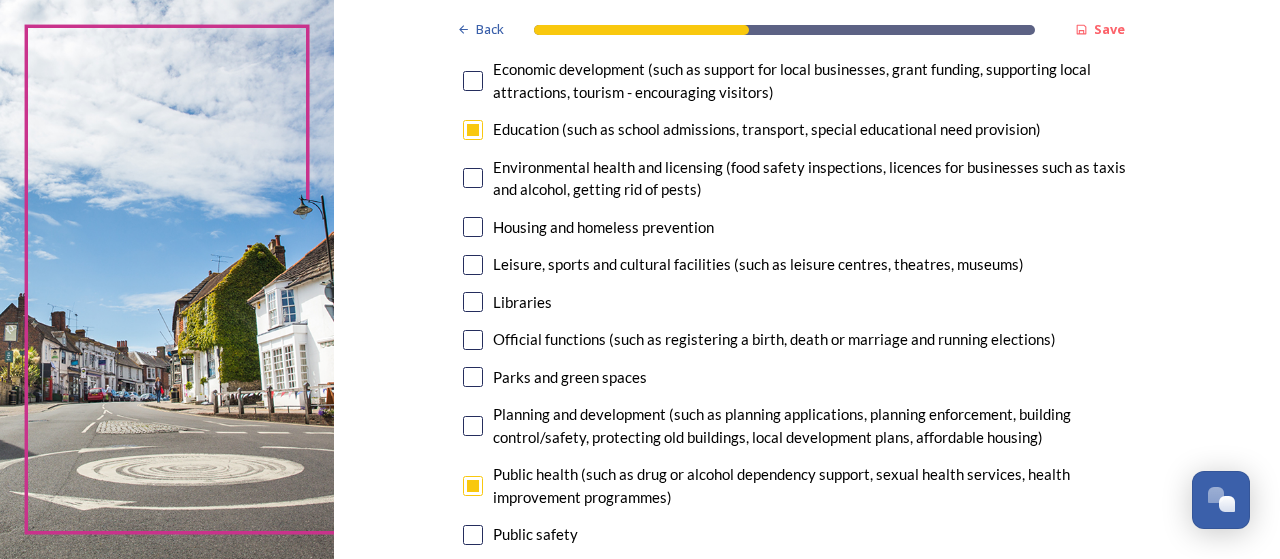 click on "Leisure, sports and cultural facilities (such as leisure centres, theatres, museums)" at bounding box center [758, 264] 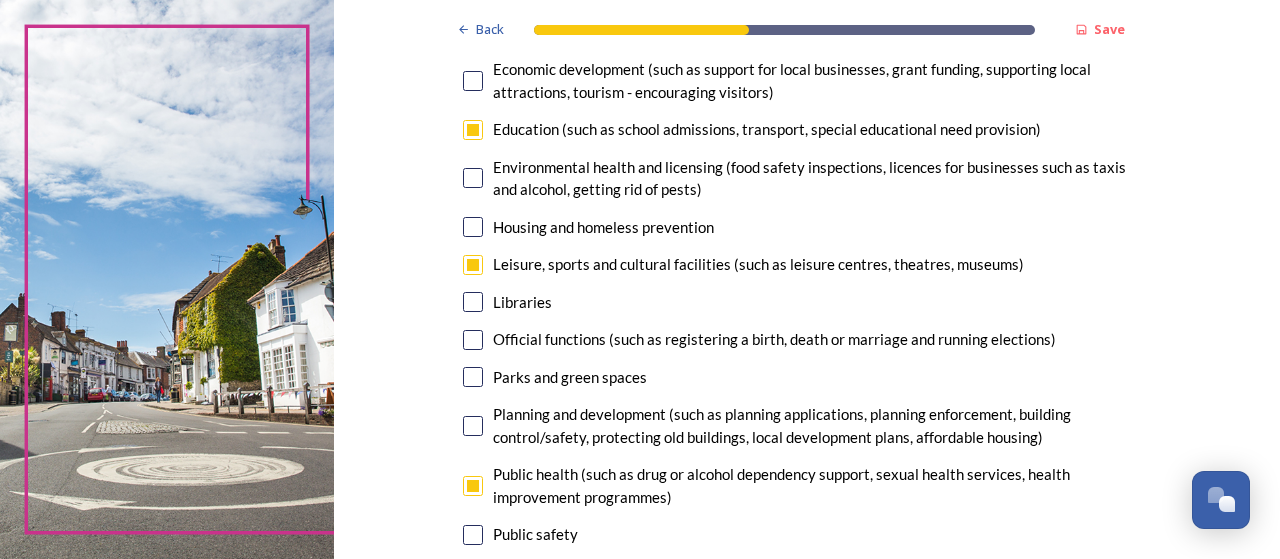 checkbox on "true" 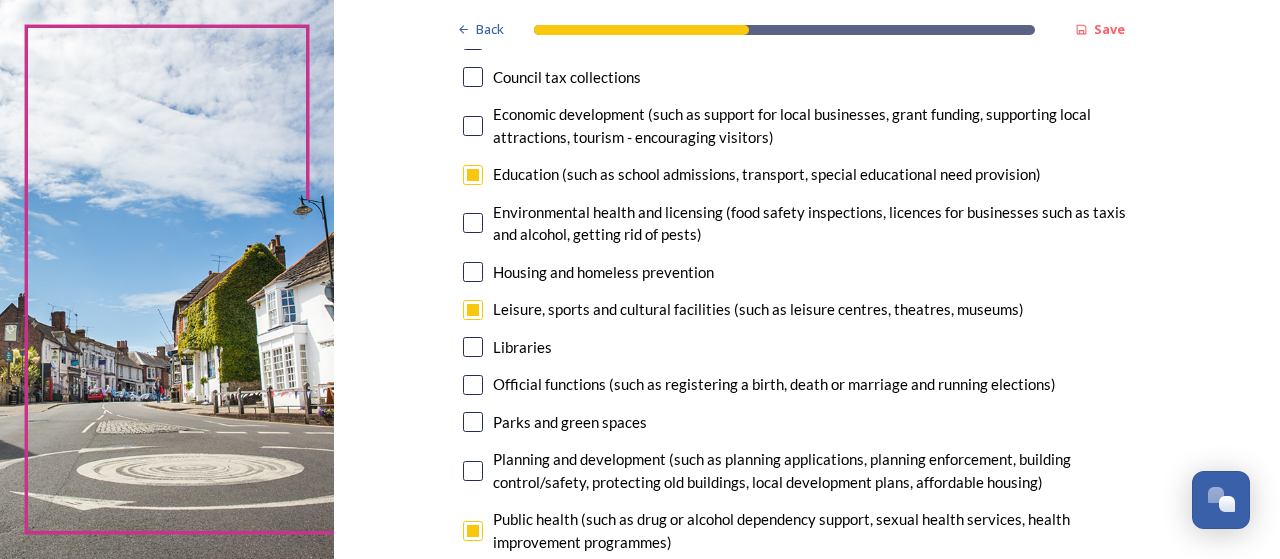 scroll, scrollTop: 700, scrollLeft: 0, axis: vertical 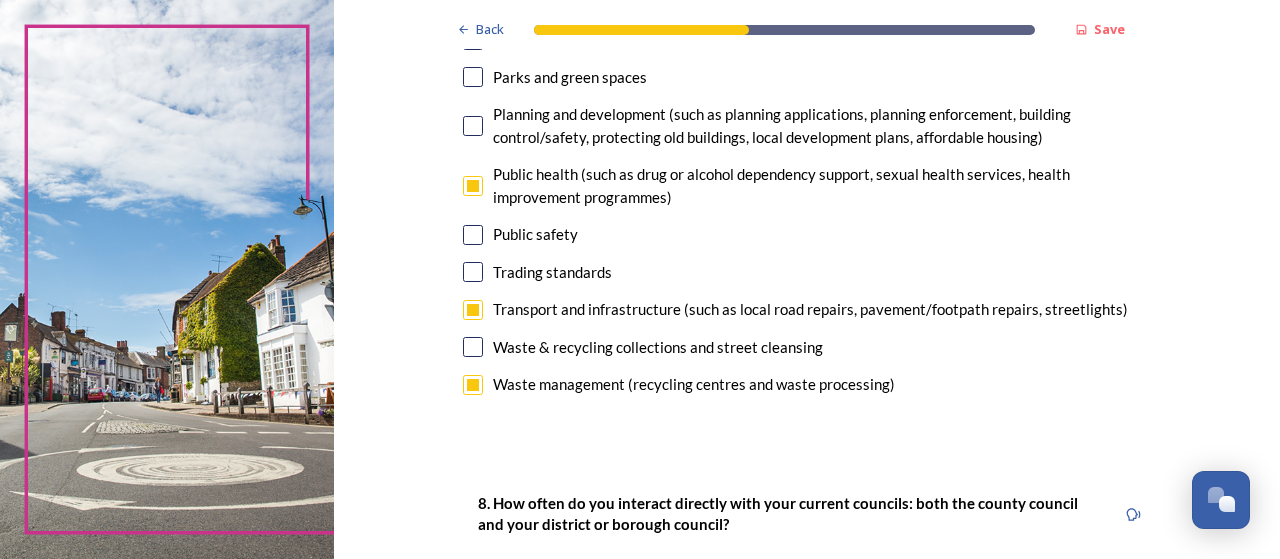 click on "Waste management (recycling centres and waste processing)" at bounding box center [694, 384] 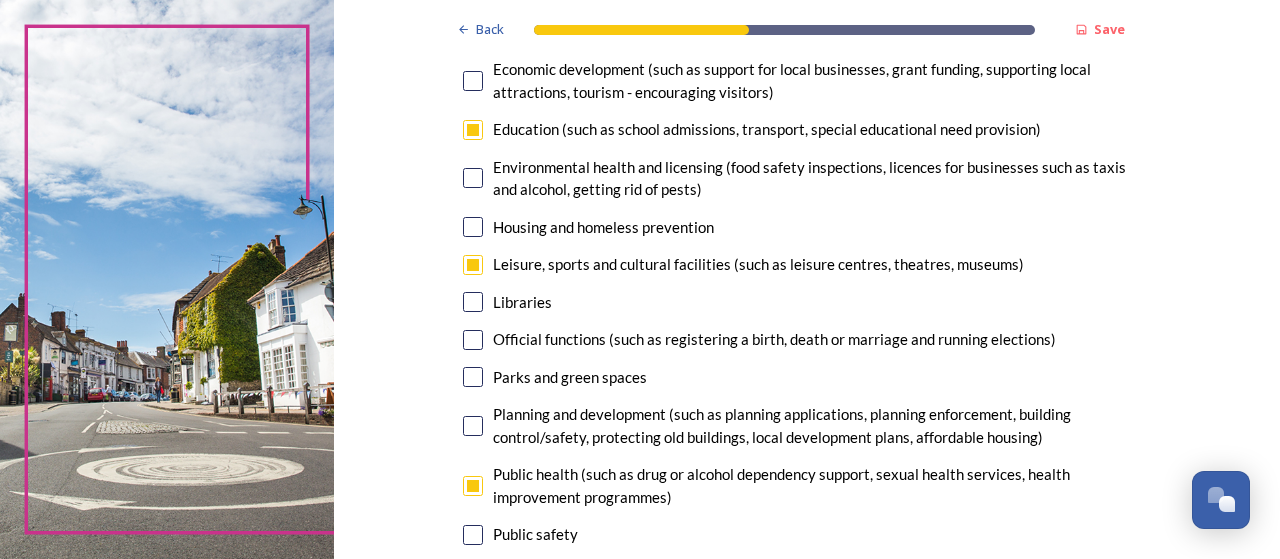 scroll, scrollTop: 300, scrollLeft: 0, axis: vertical 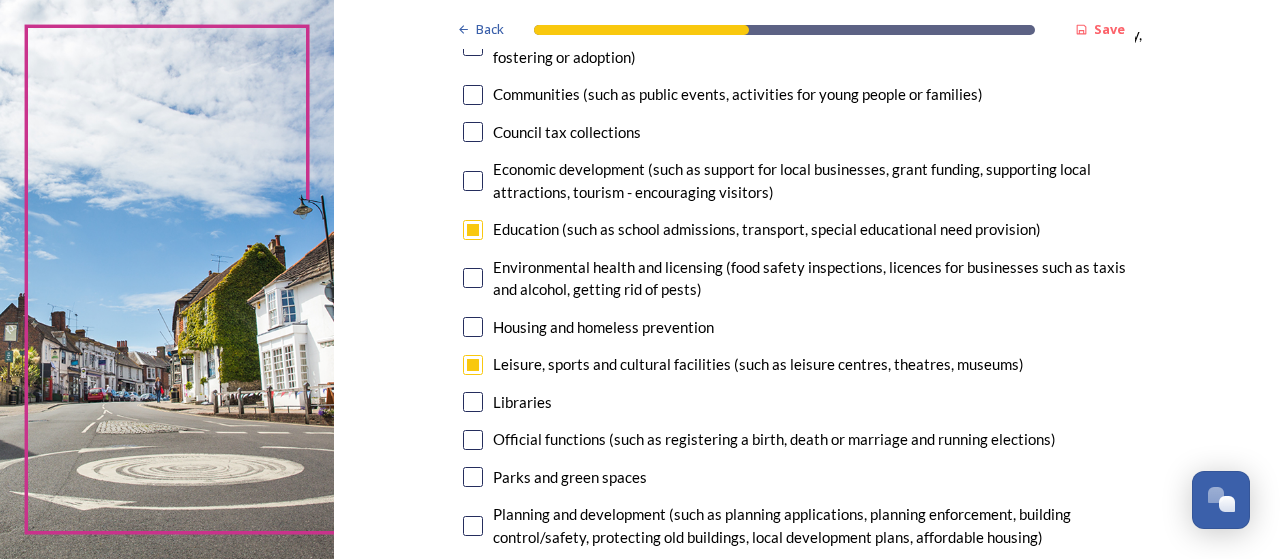 click on "Communities (such as public events, activities for young people or families)" at bounding box center (738, 94) 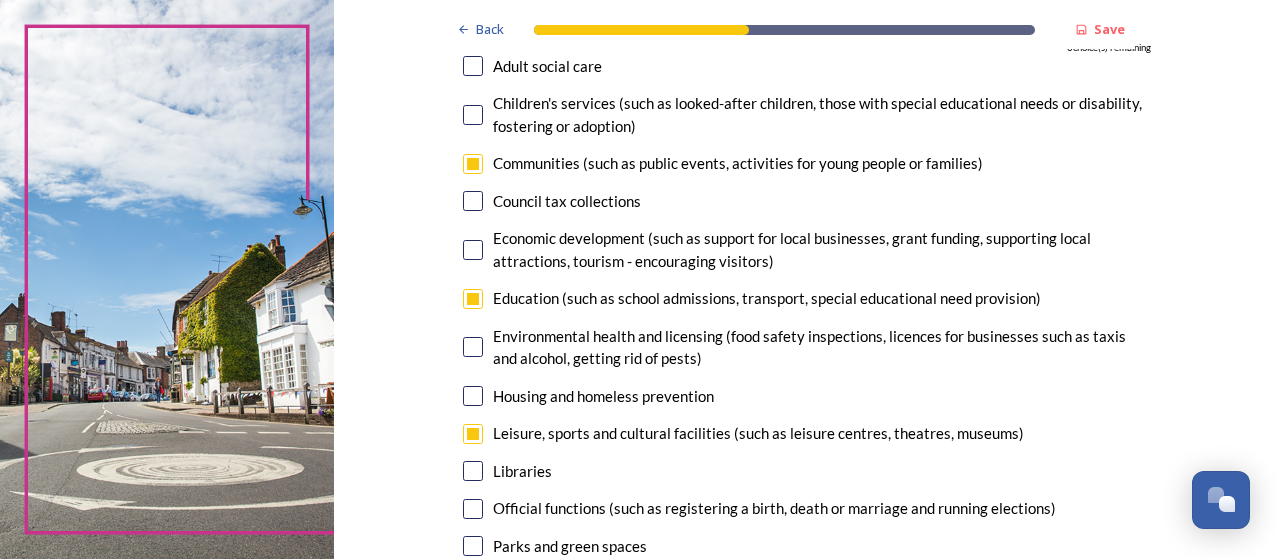 scroll, scrollTop: 200, scrollLeft: 0, axis: vertical 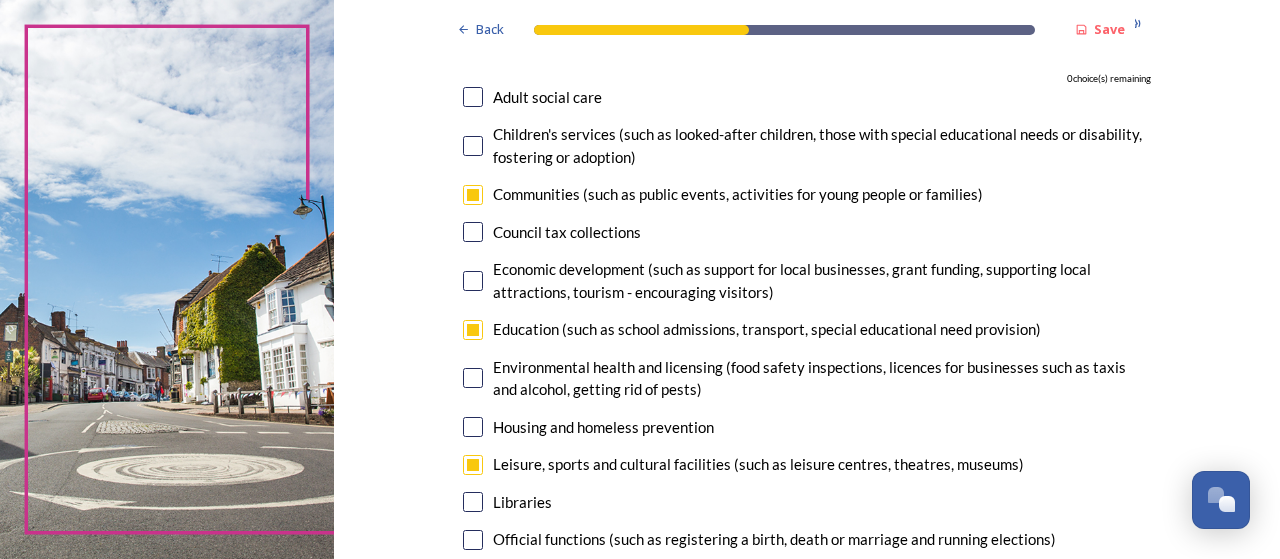 click on "Communities (such as public events, activities for young people or families)" at bounding box center (738, 194) 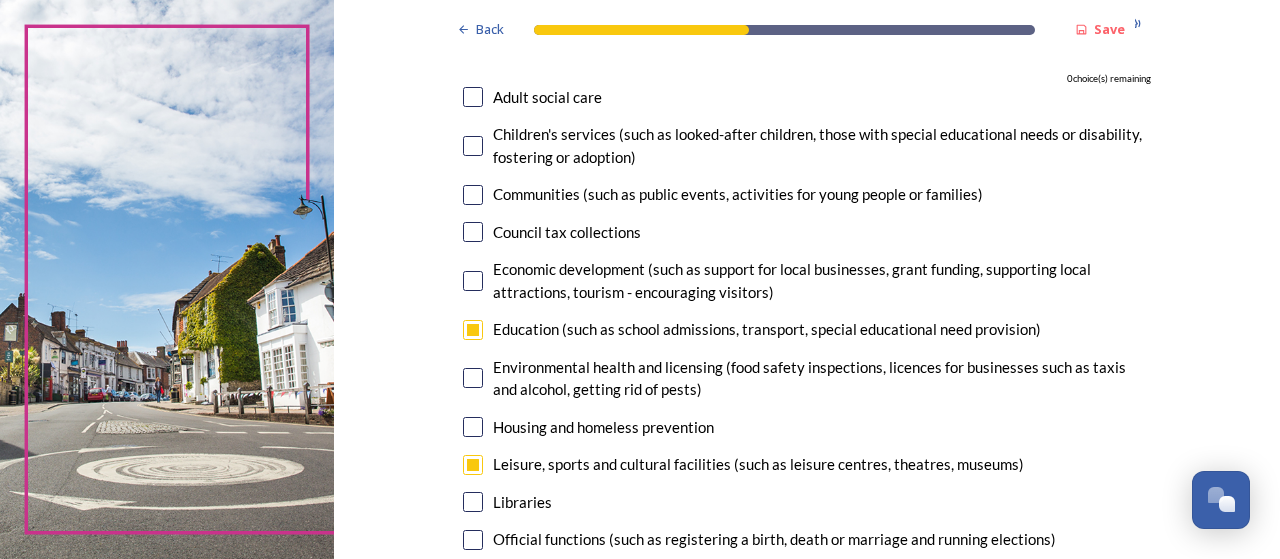 checkbox on "false" 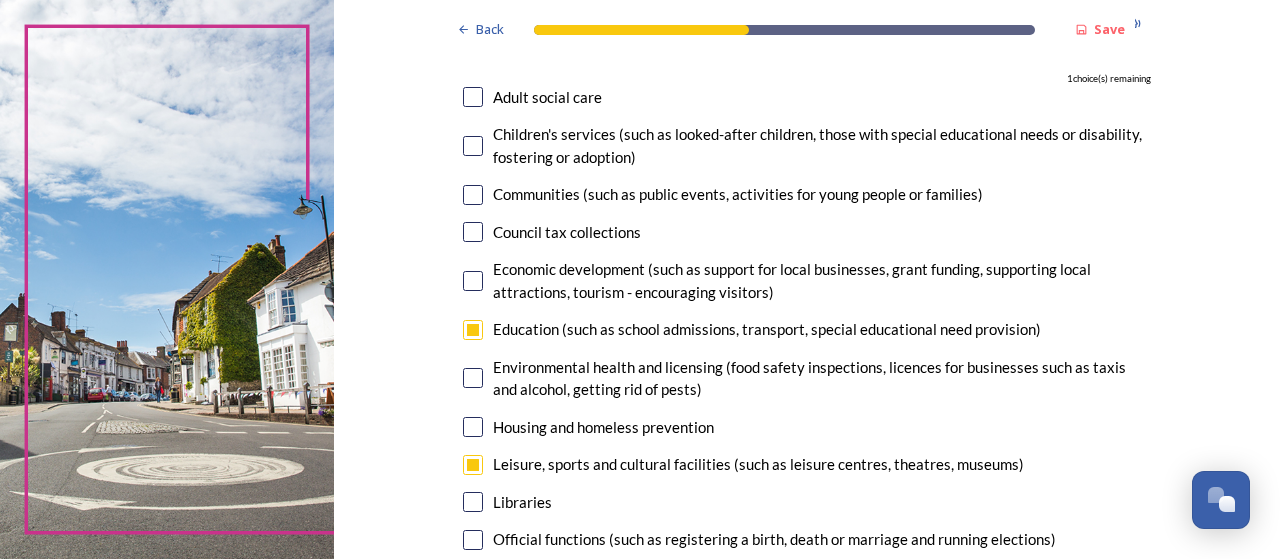 click on "Children's services (such as looked-after children, those with special educational needs or disability, fostering or adoption)" at bounding box center (822, 145) 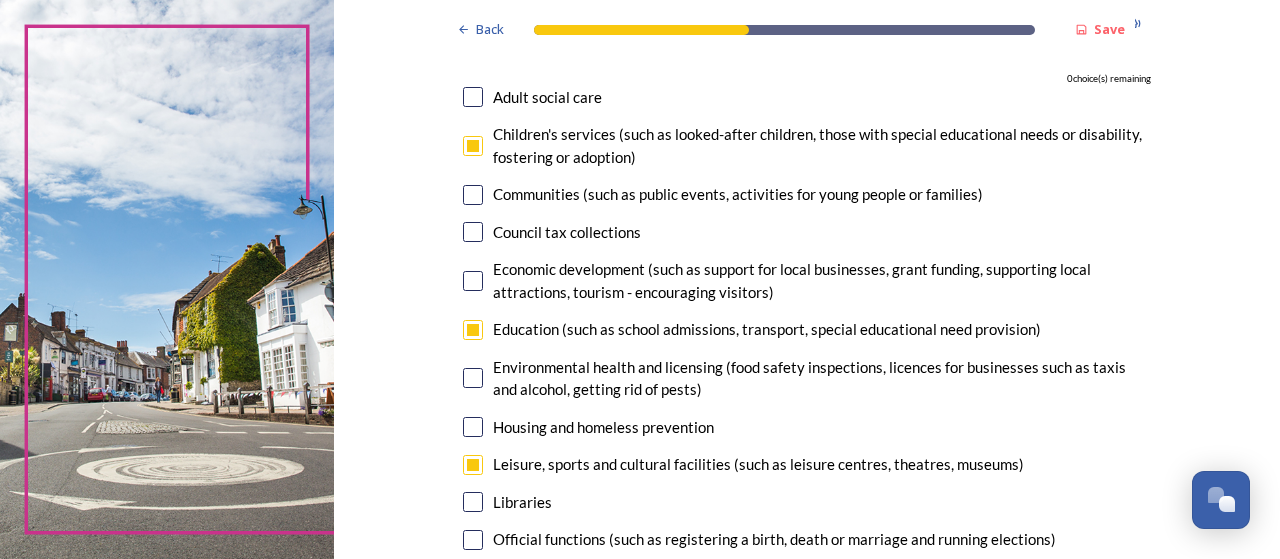 checkbox on "true" 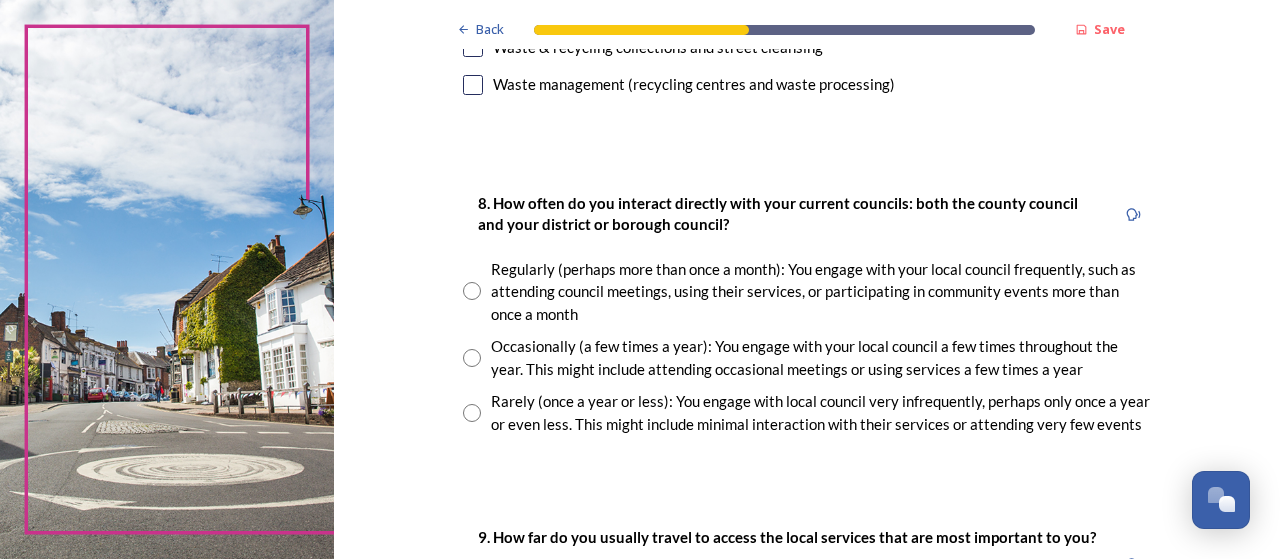 scroll, scrollTop: 1100, scrollLeft: 0, axis: vertical 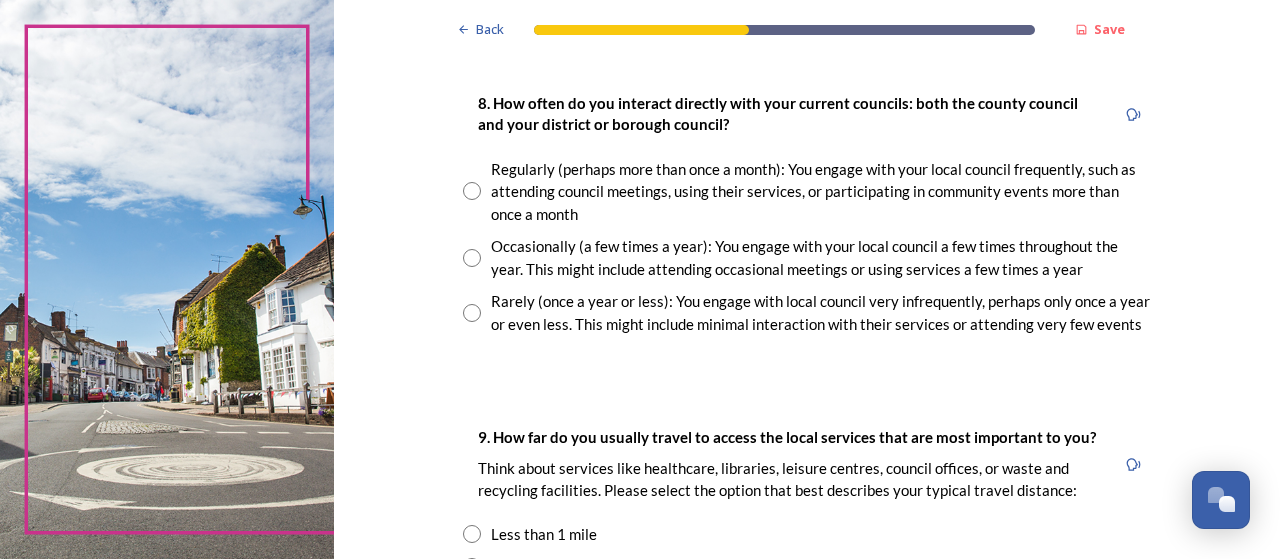 click on "Regularly (perhaps more than once a month): You engage with your local council frequently, such as attending council meetings, using their services, or participating in community events more than once a month" at bounding box center (821, 192) 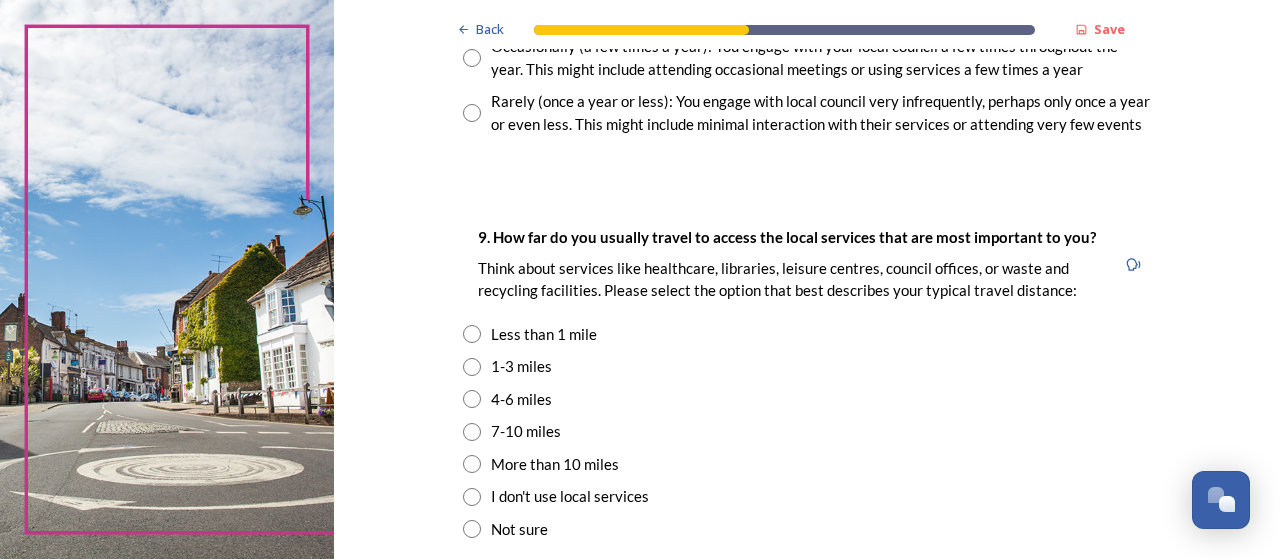 scroll, scrollTop: 1400, scrollLeft: 0, axis: vertical 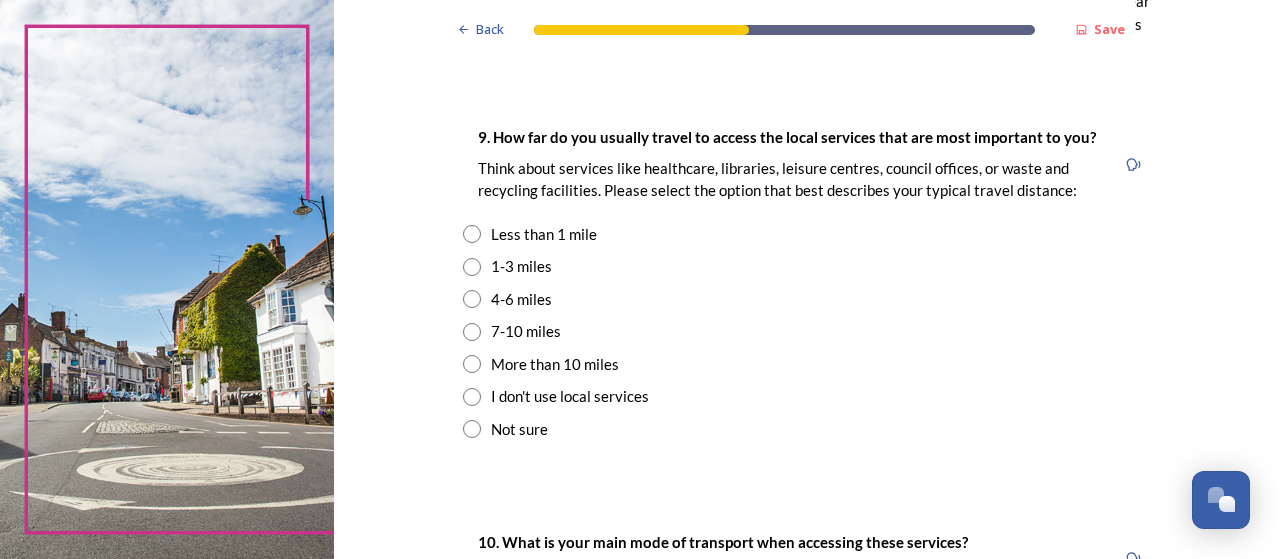 click on "4-6 miles" at bounding box center (521, 299) 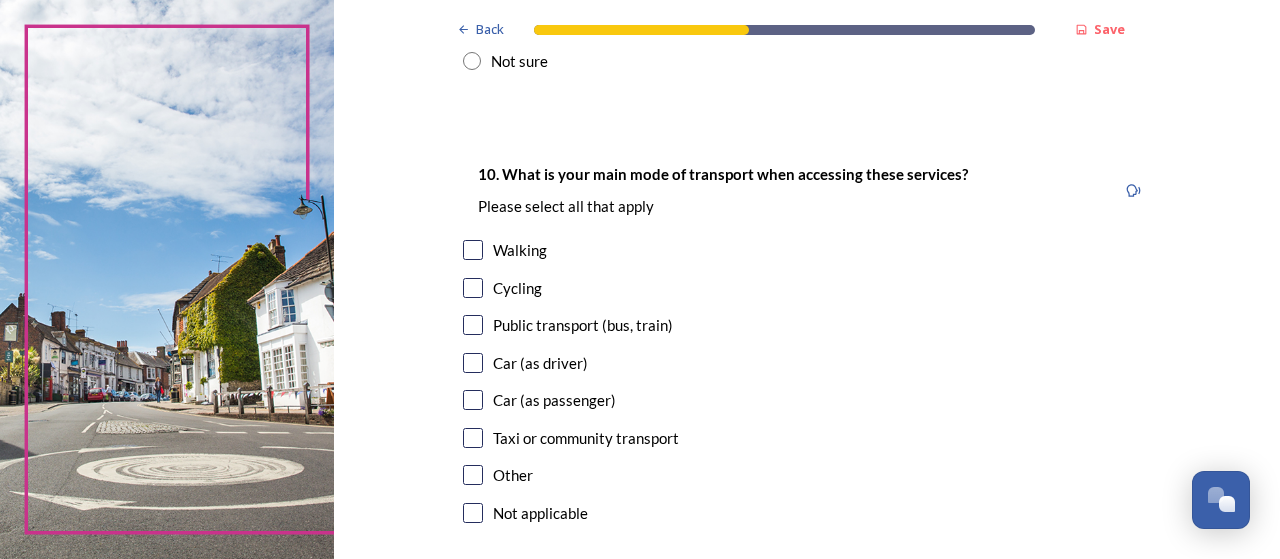 scroll, scrollTop: 1800, scrollLeft: 0, axis: vertical 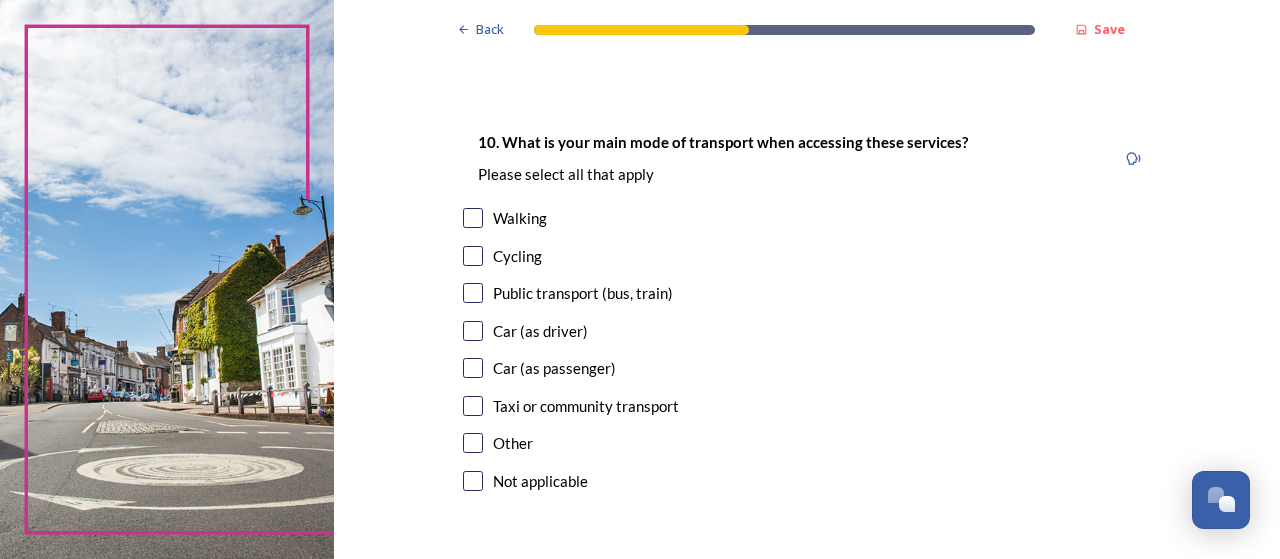 click on "Car (as driver)" at bounding box center [540, 331] 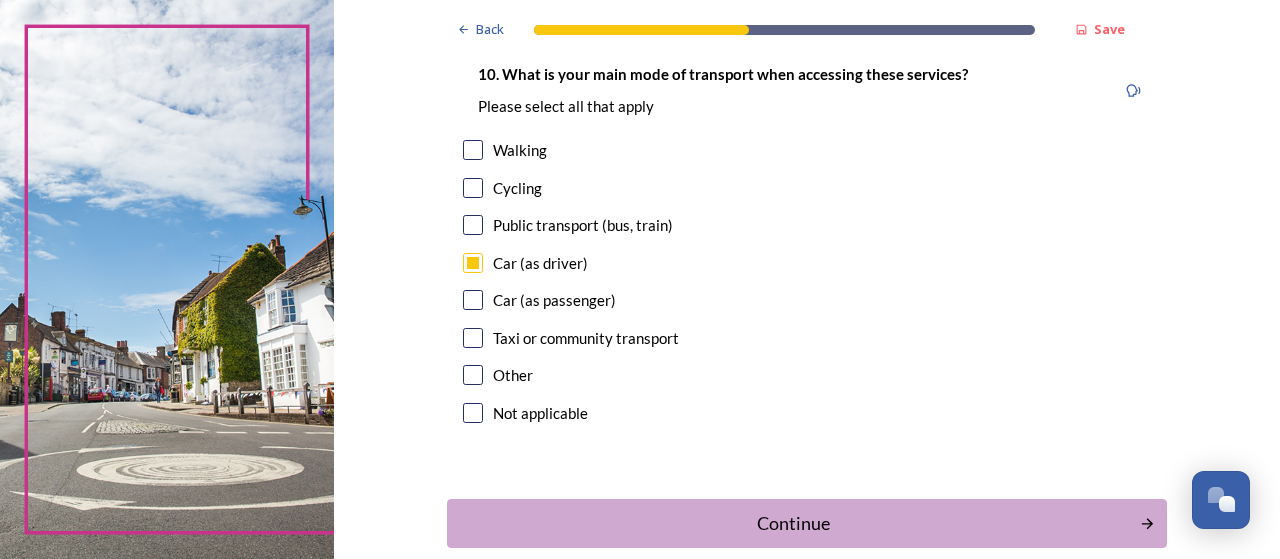 scroll, scrollTop: 1900, scrollLeft: 0, axis: vertical 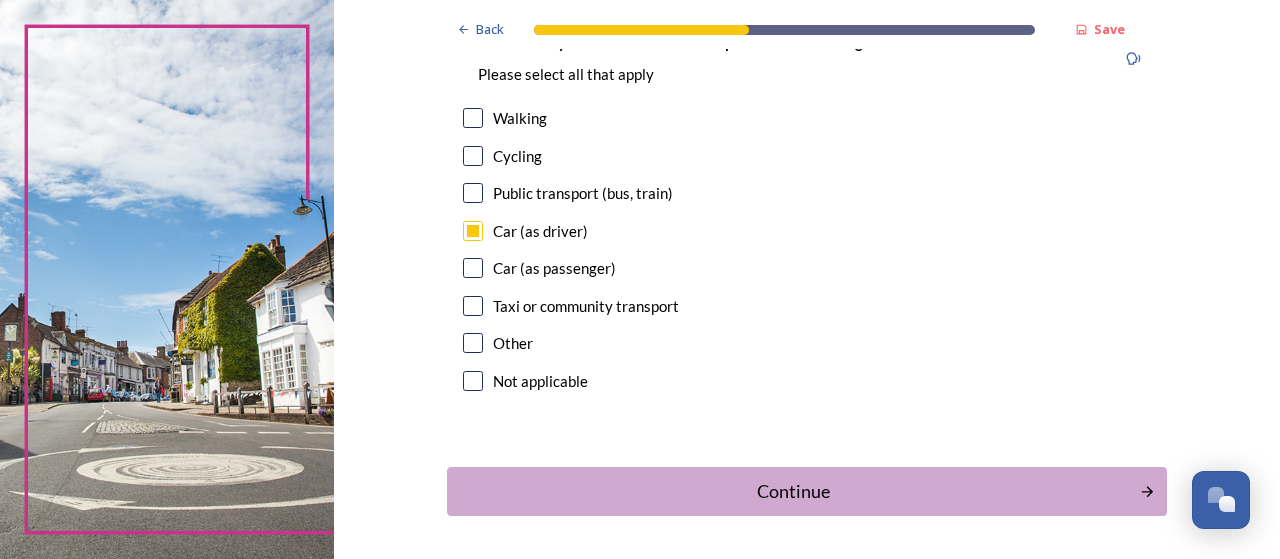 click on "Car (as passenger)" at bounding box center (554, 268) 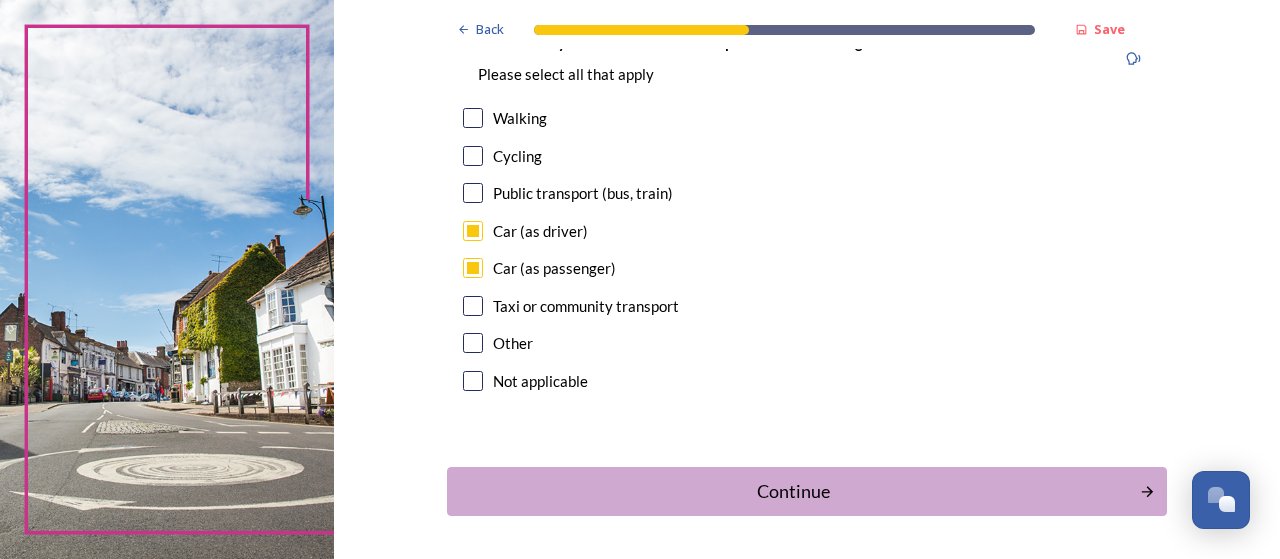 checkbox on "true" 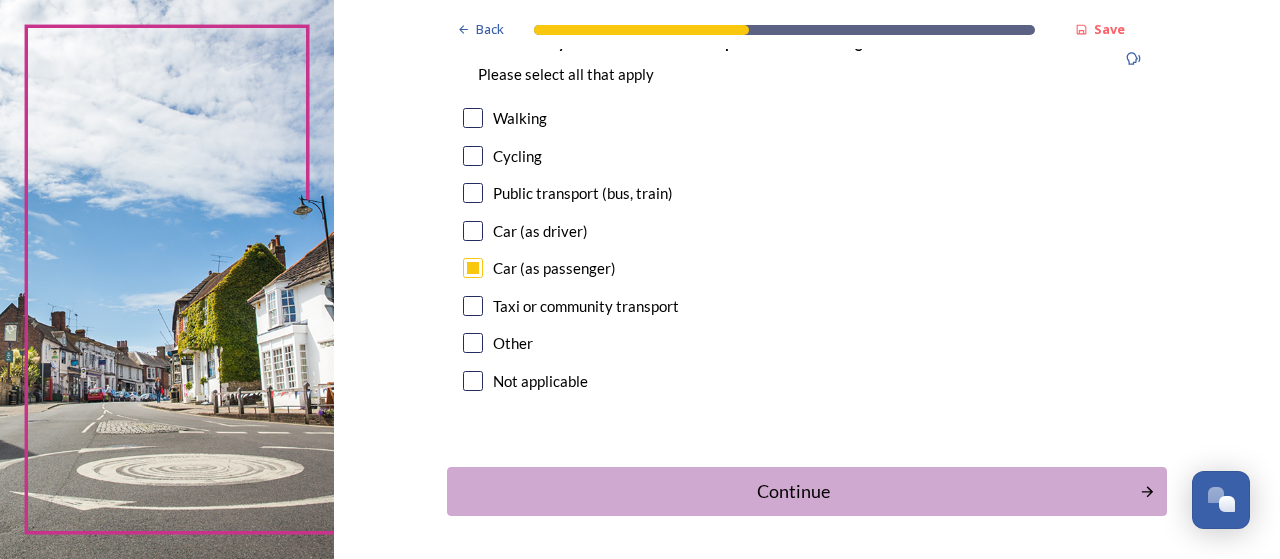 click on "Car (as driver)" at bounding box center [540, 231] 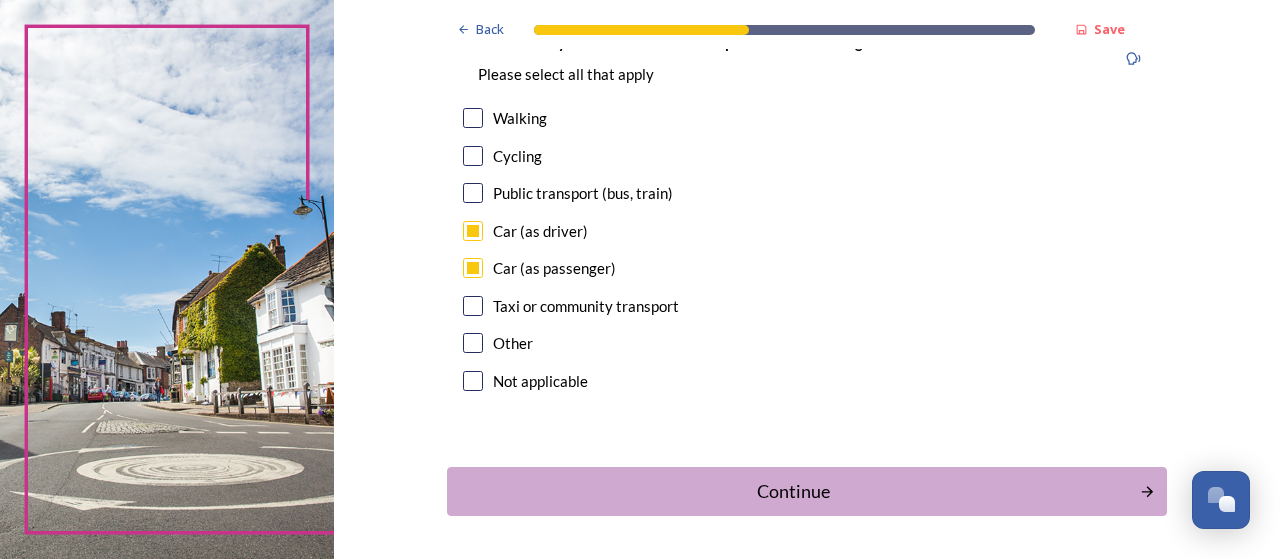 scroll, scrollTop: 1972, scrollLeft: 0, axis: vertical 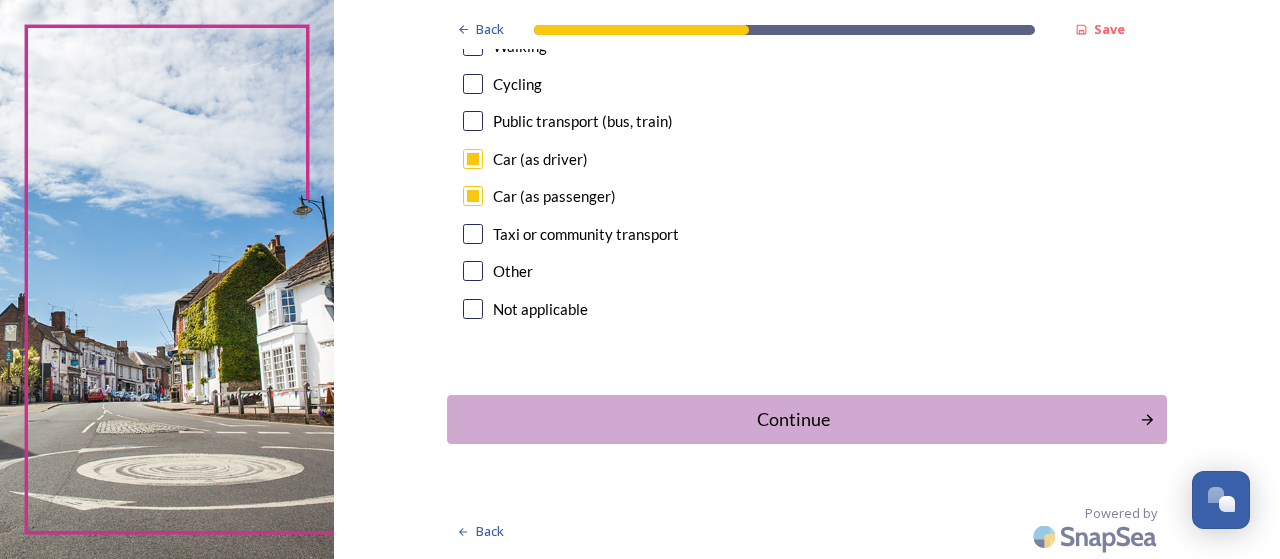 click on "Car (as passenger)" at bounding box center (807, 196) 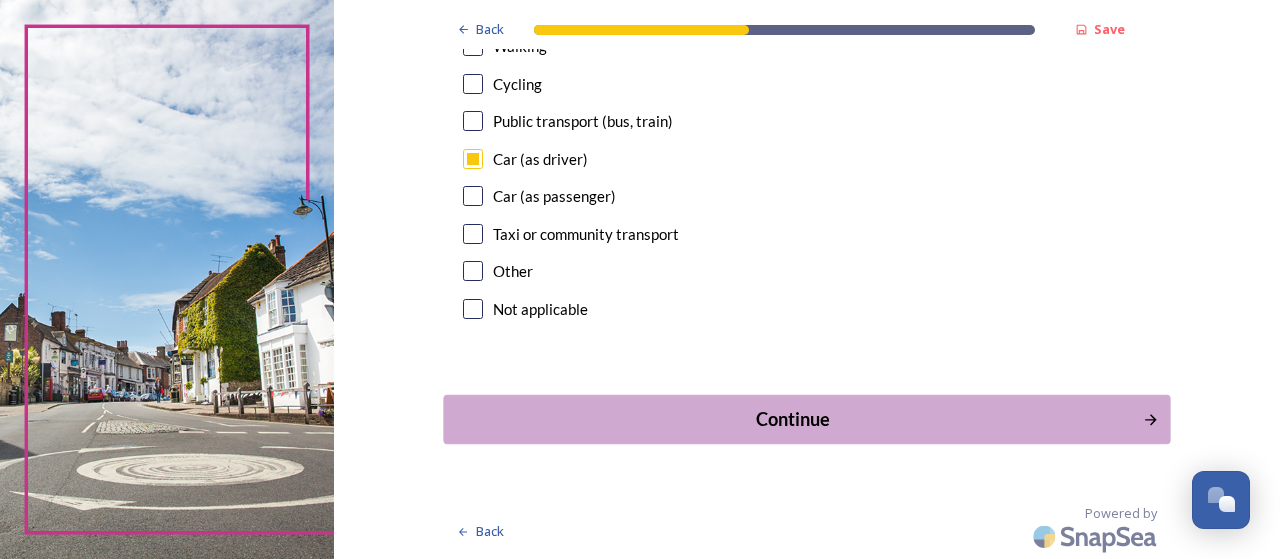 click on "Continue" at bounding box center (793, 419) 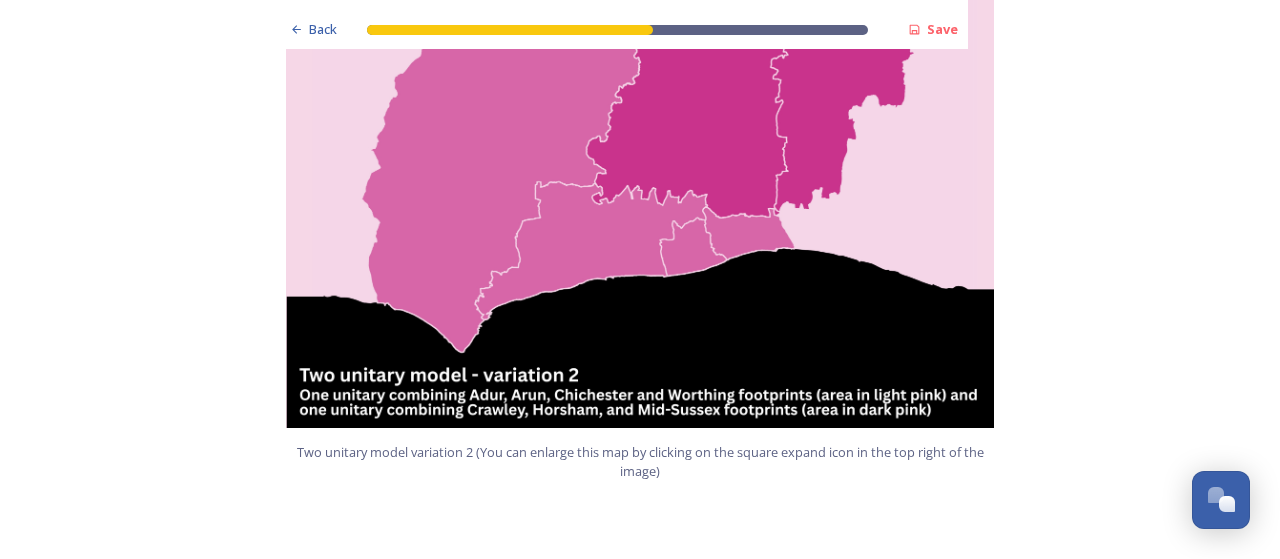 scroll, scrollTop: 2400, scrollLeft: 0, axis: vertical 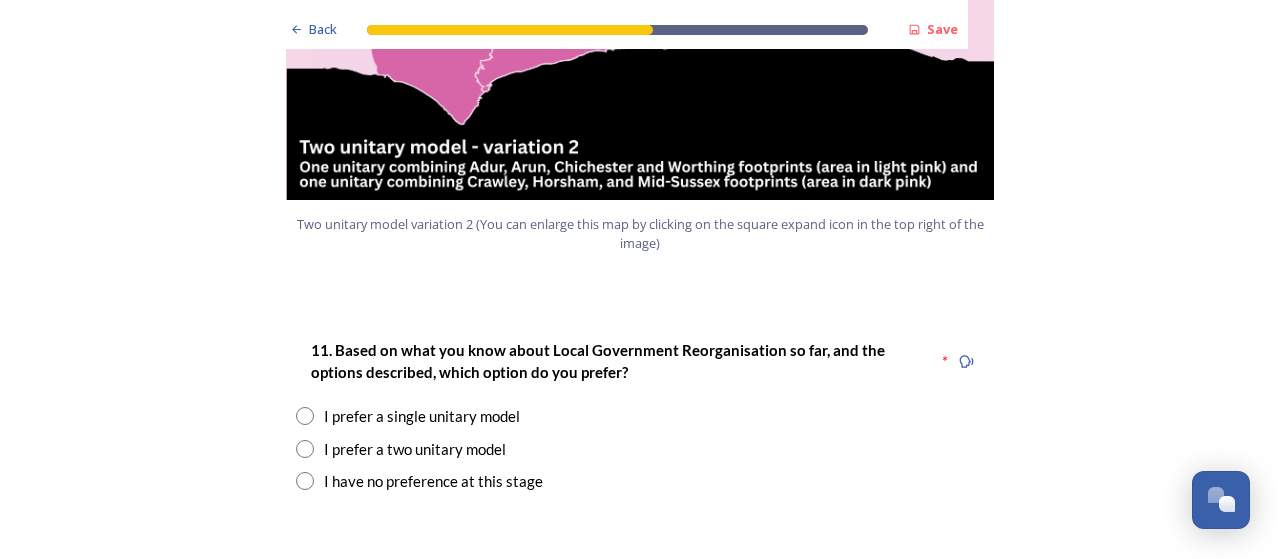 click on "11. Based on what you know about Local Government Reorganisation so far, and the options described, which option do you prefer? * I prefer a single unitary model I prefer a two unitary model I have no preference at this stage" at bounding box center [640, 415] 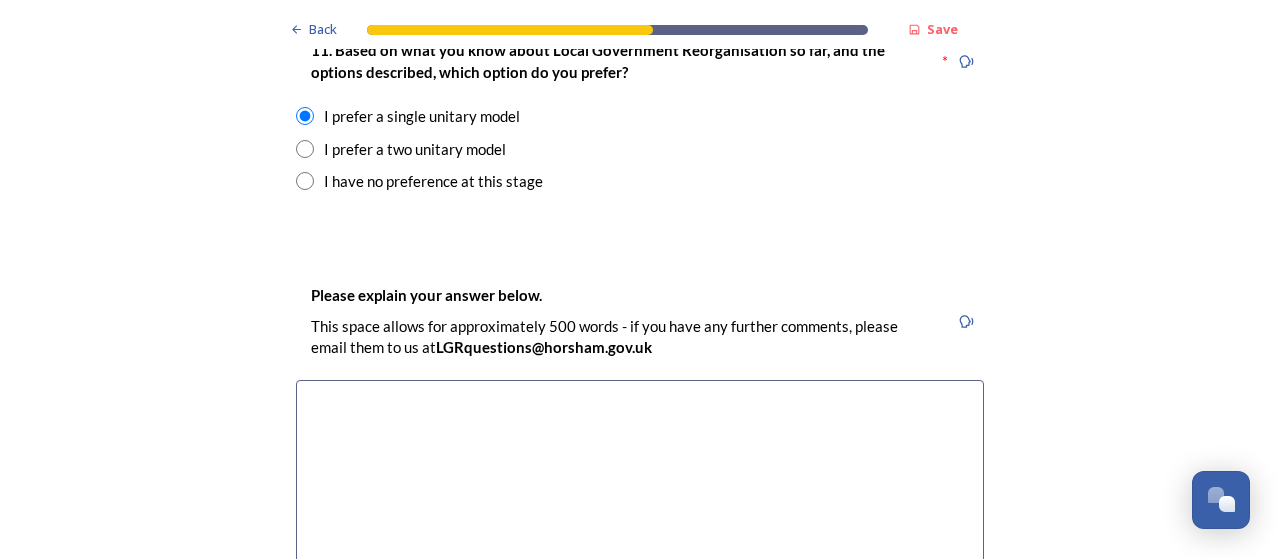 scroll, scrollTop: 2800, scrollLeft: 0, axis: vertical 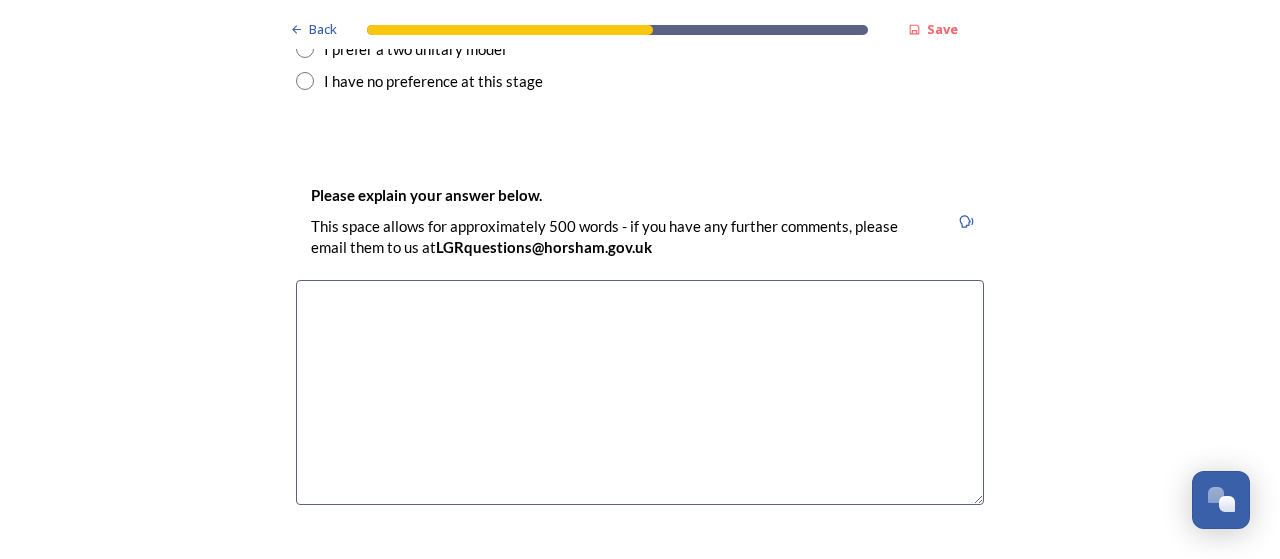 click at bounding box center [640, 392] 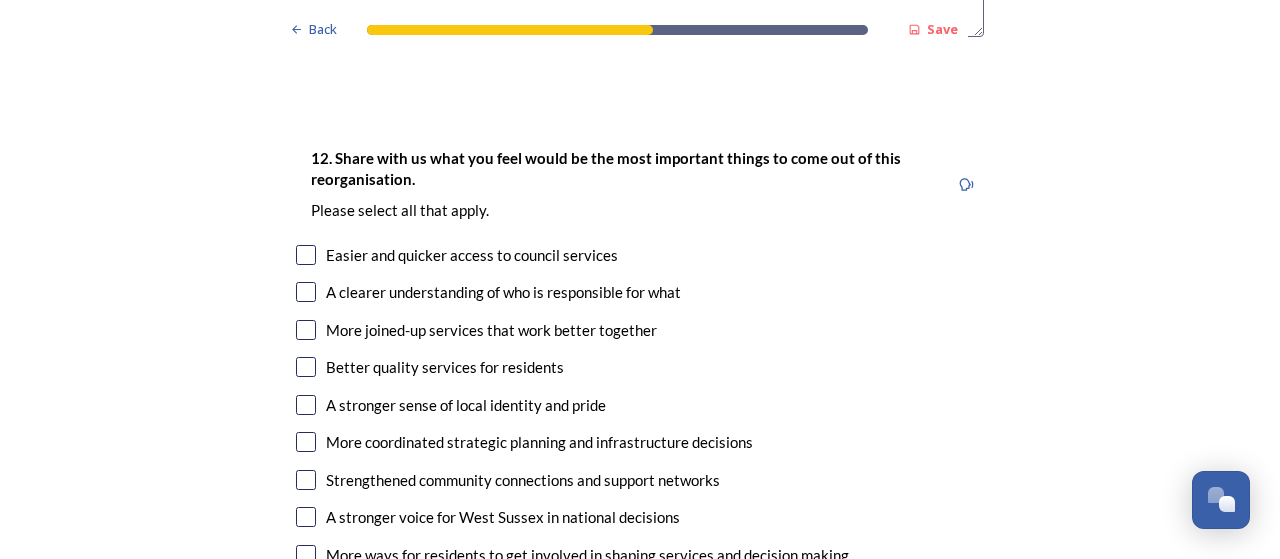scroll, scrollTop: 3300, scrollLeft: 0, axis: vertical 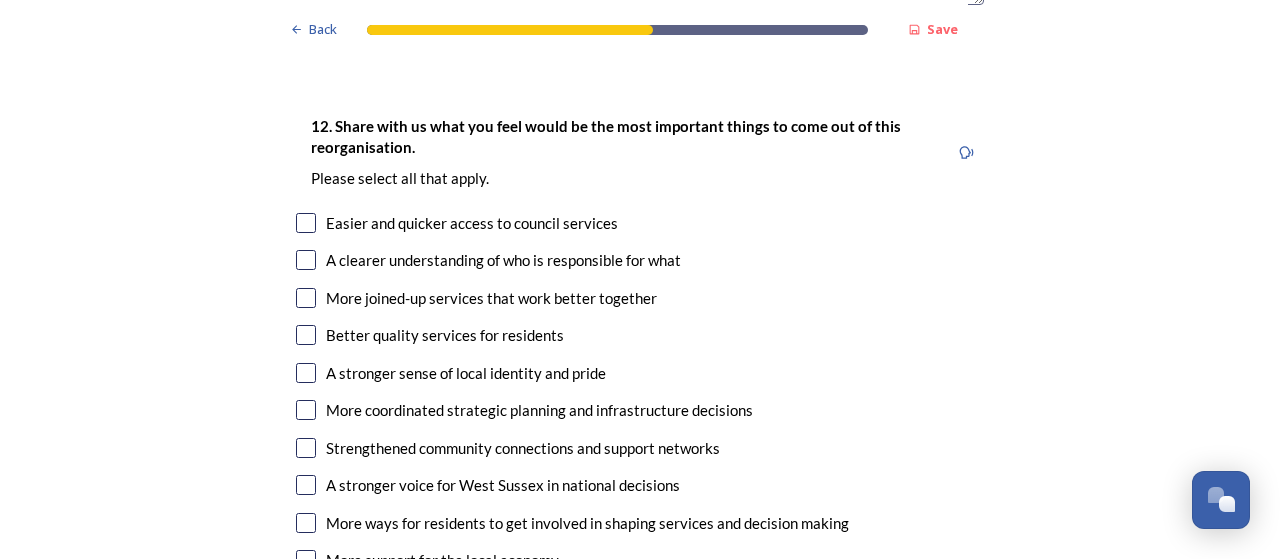 type on "The boundaries already exist, we already work collaborative [STATE] wide on various themes and I would not want more 'division' between people, services or professionals. Isn't the idea of re-organising, to bring us all under one umbrella to do exactly that, not just have the same divides but in a slightly different layout." 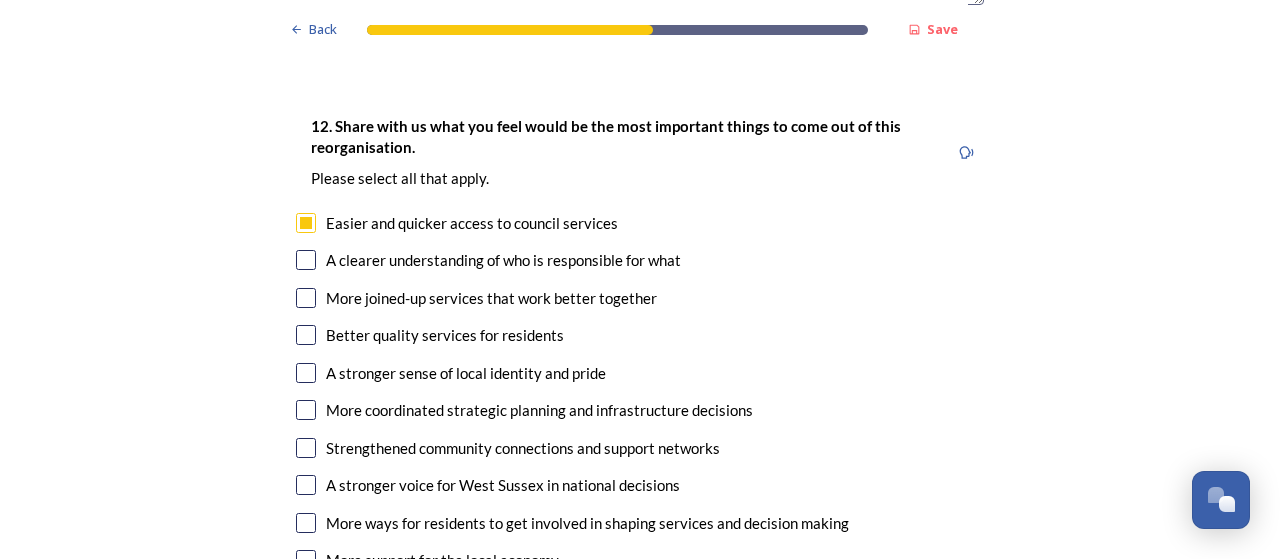scroll, scrollTop: 3400, scrollLeft: 0, axis: vertical 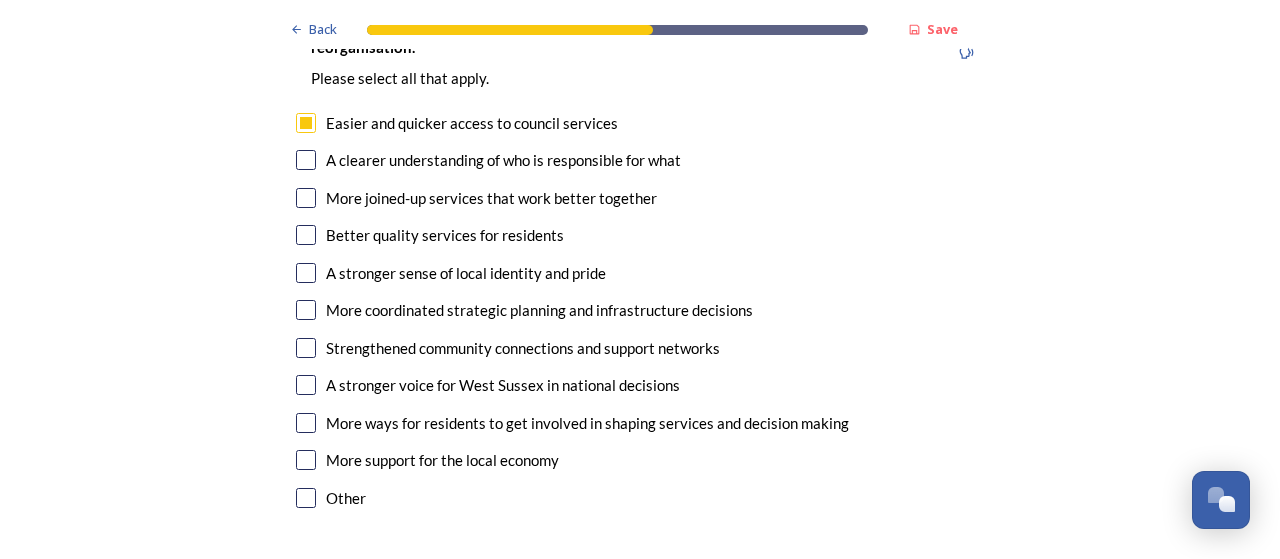 click on "More joined-up services that work better together" at bounding box center [491, 198] 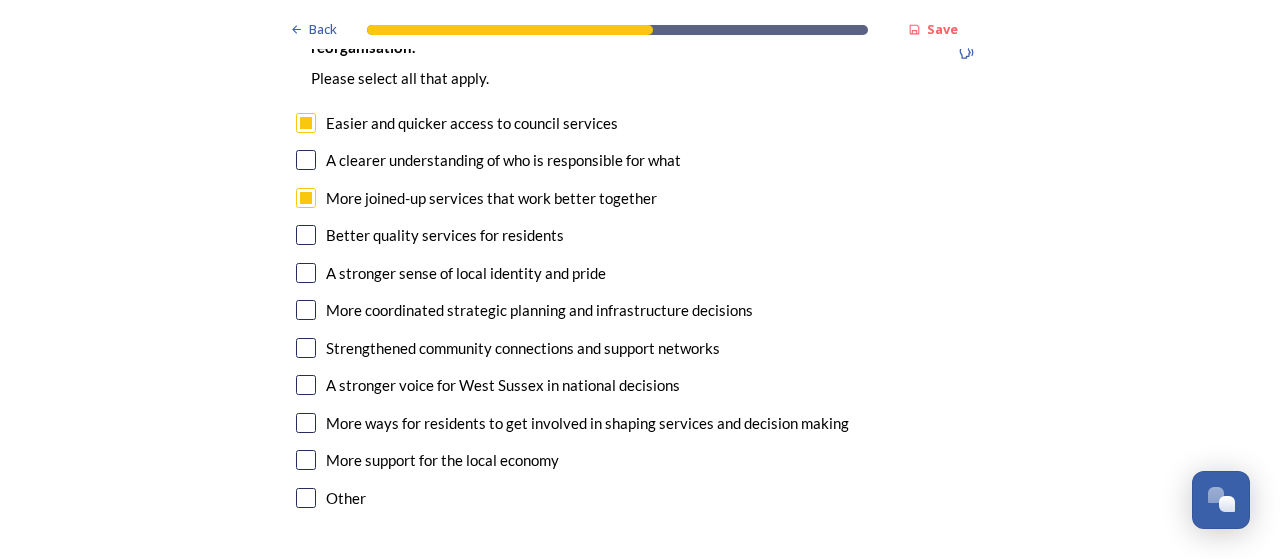 checkbox on "true" 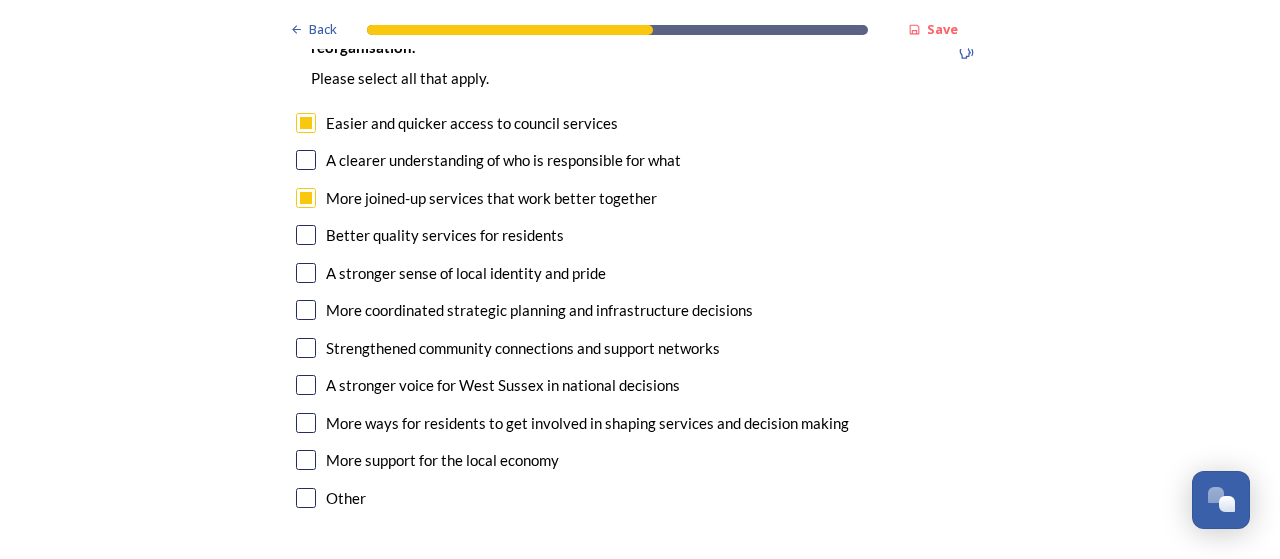 click on "Better quality services for residents" at bounding box center (445, 235) 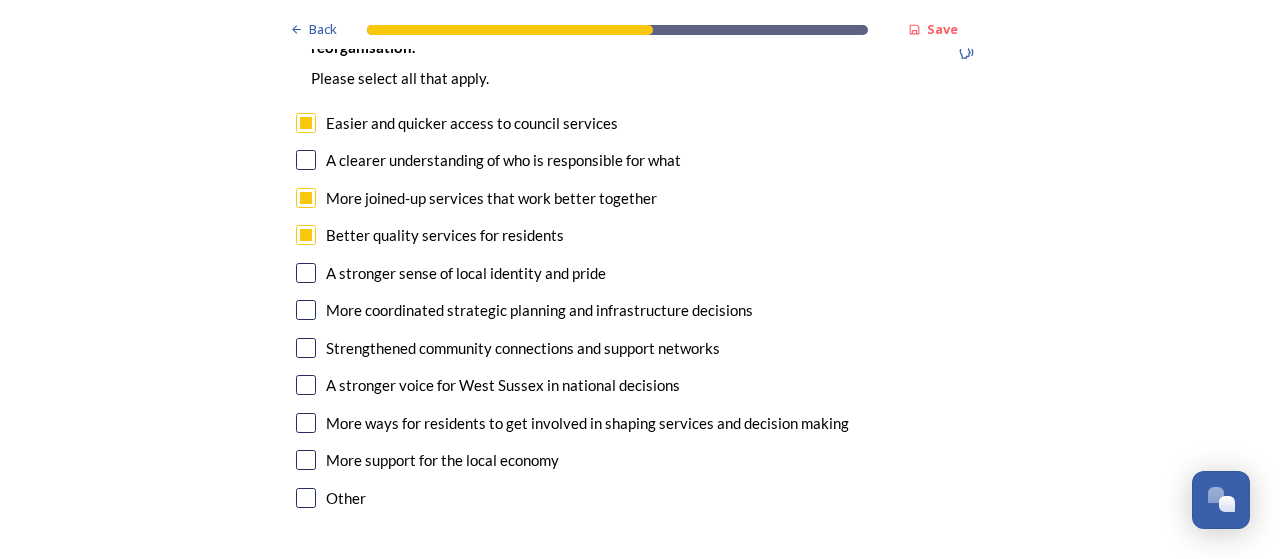 click on "Strengthened community connections and support networks" at bounding box center (523, 348) 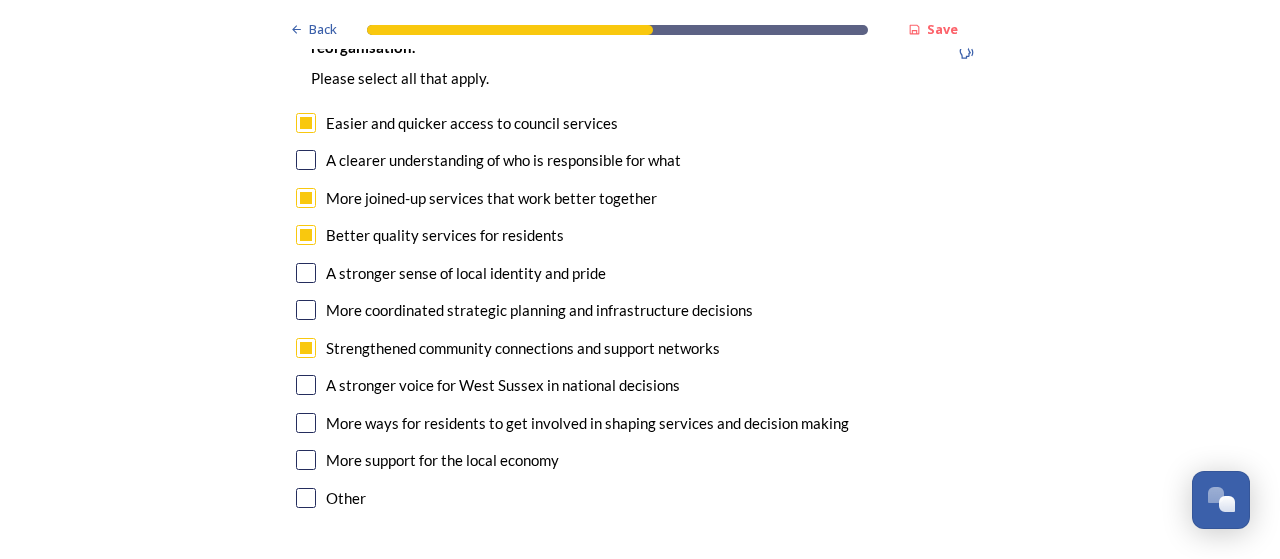 click on "A stronger sense of local identity and pride" at bounding box center (466, 273) 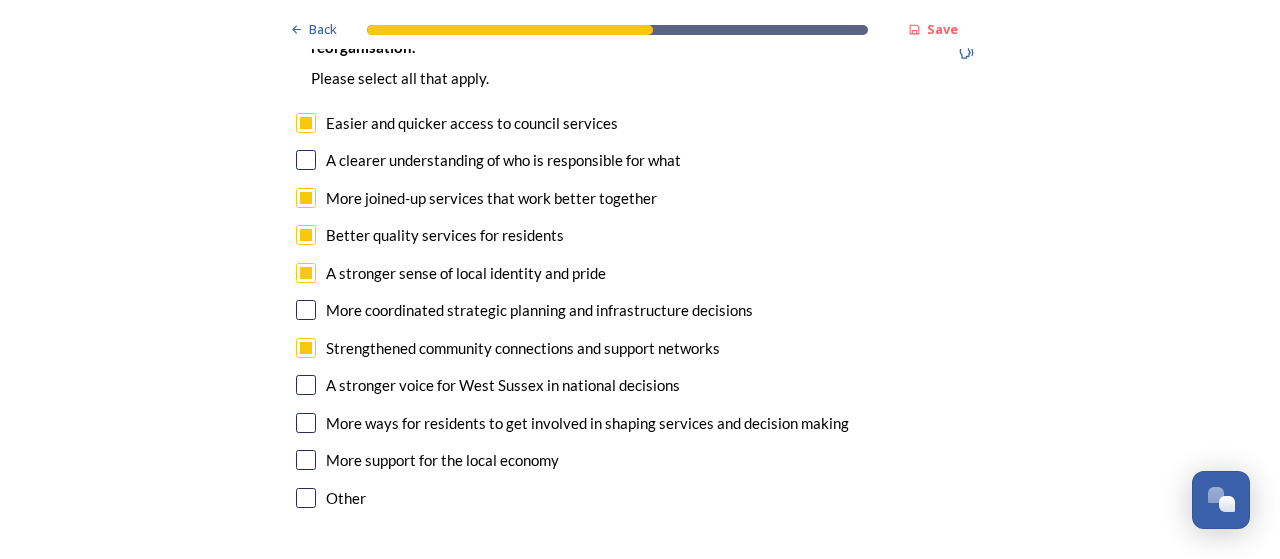 click on "A stronger sense of local identity and pride" at bounding box center [466, 273] 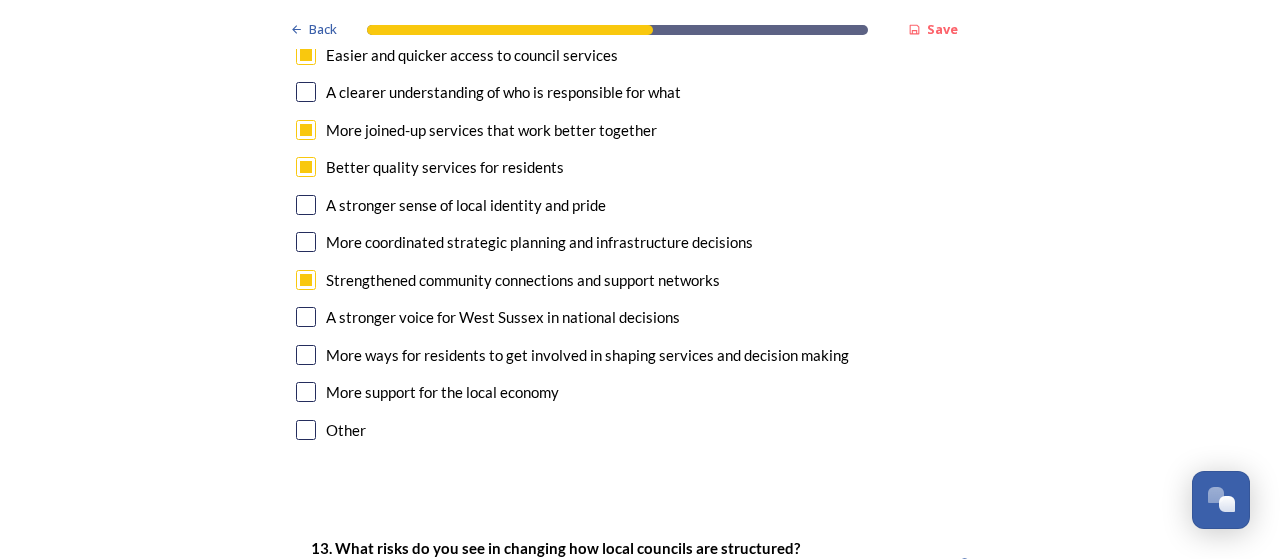 scroll, scrollTop: 3500, scrollLeft: 0, axis: vertical 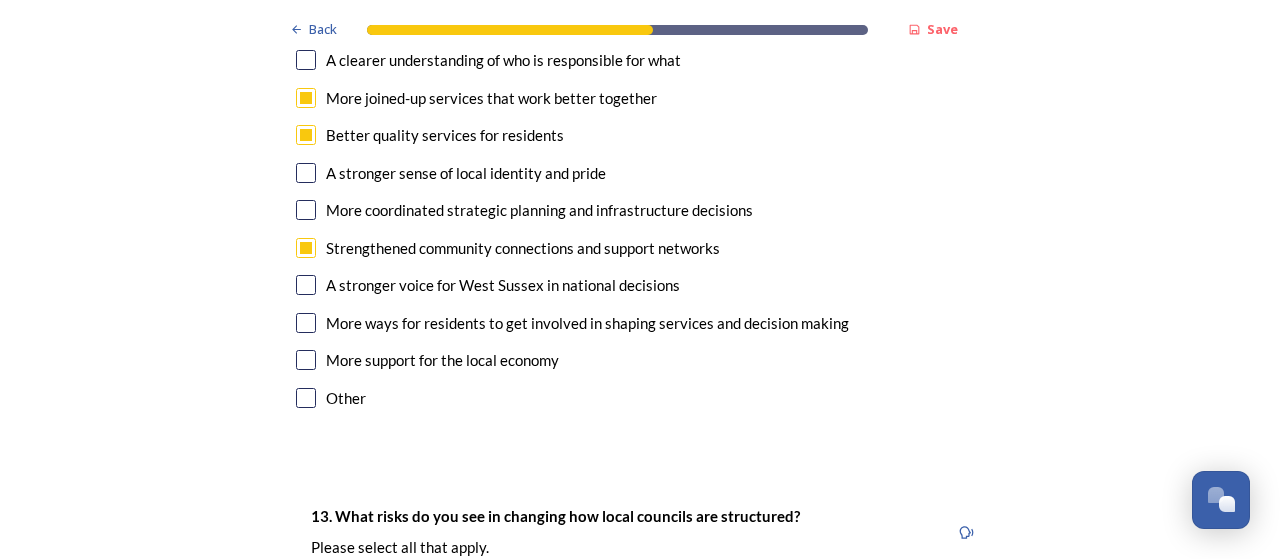 click on "More support for the local economy" at bounding box center (442, 360) 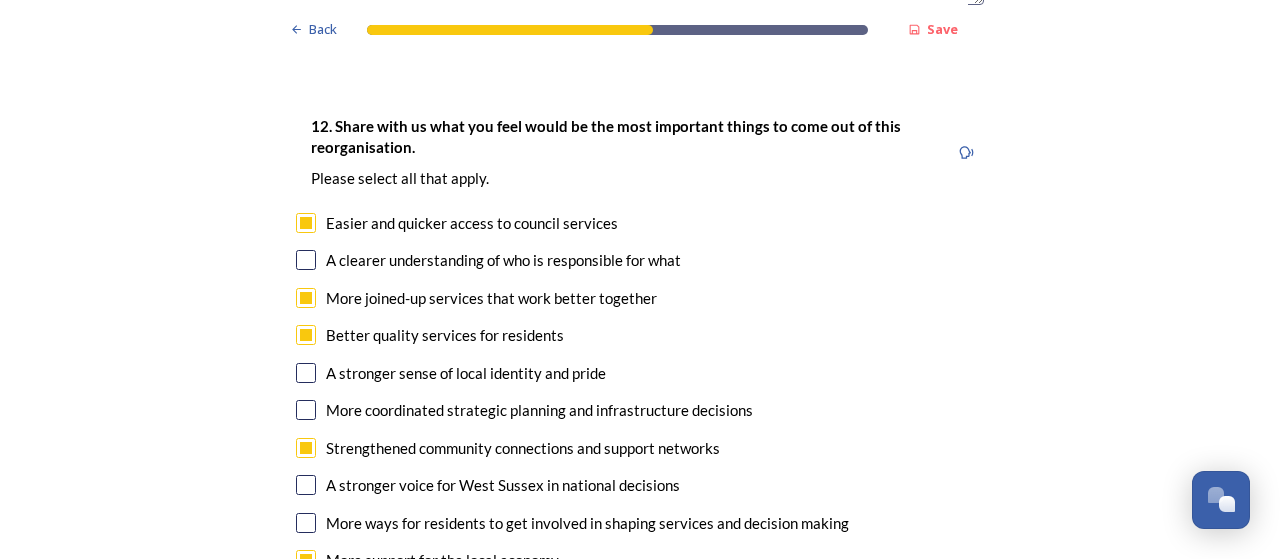 scroll, scrollTop: 3400, scrollLeft: 0, axis: vertical 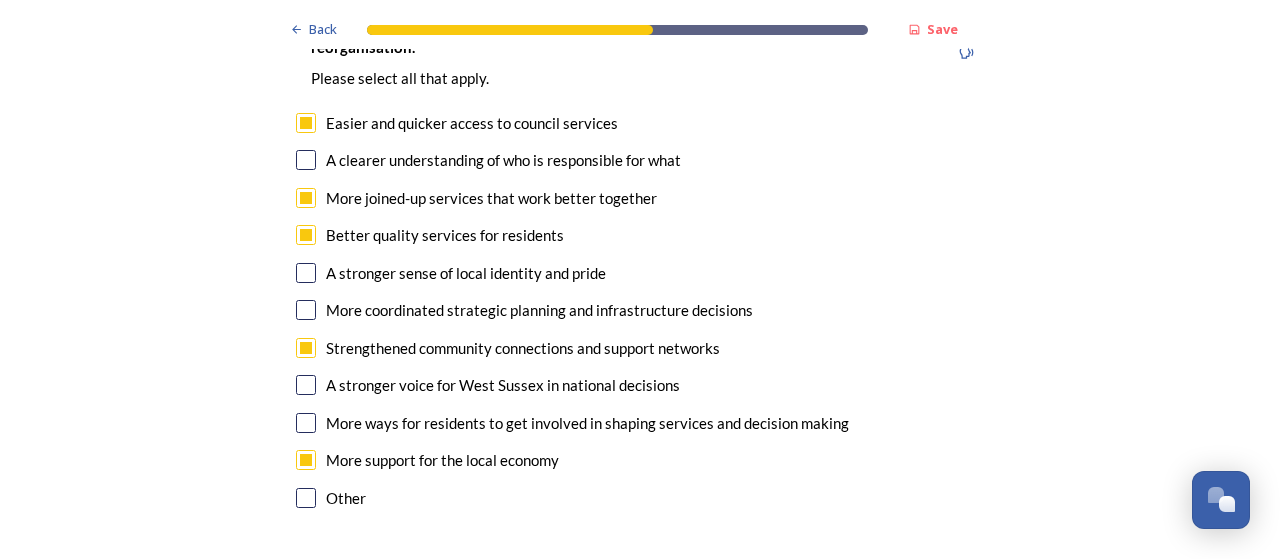 click on "More coordinated strategic planning and infrastructure decisions" at bounding box center (539, 310) 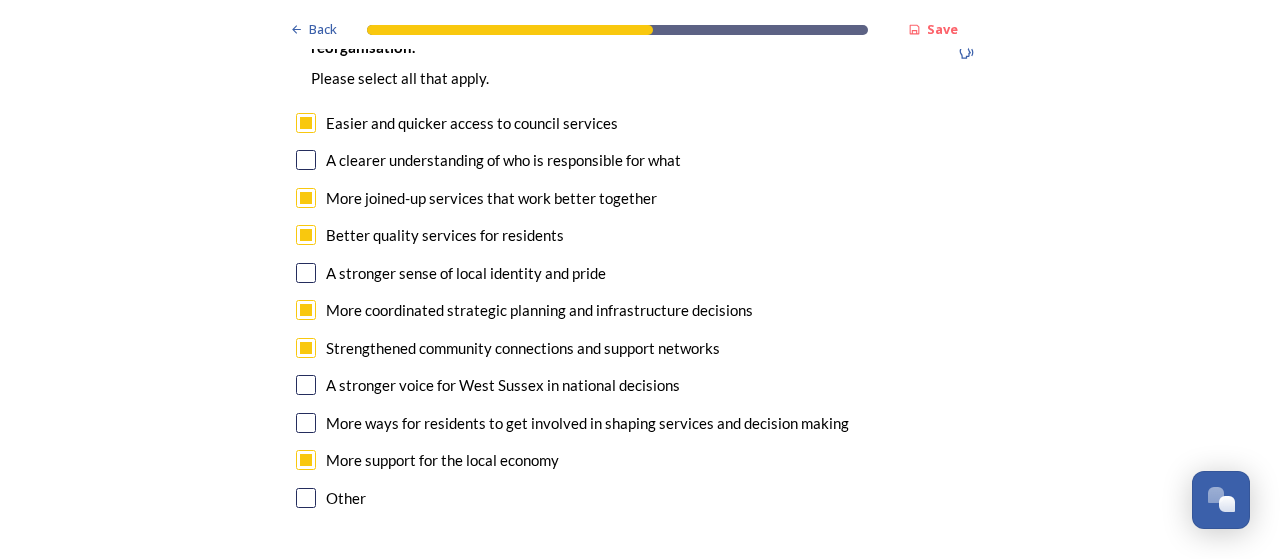click on "More coordinated strategic planning and infrastructure decisions" at bounding box center [539, 310] 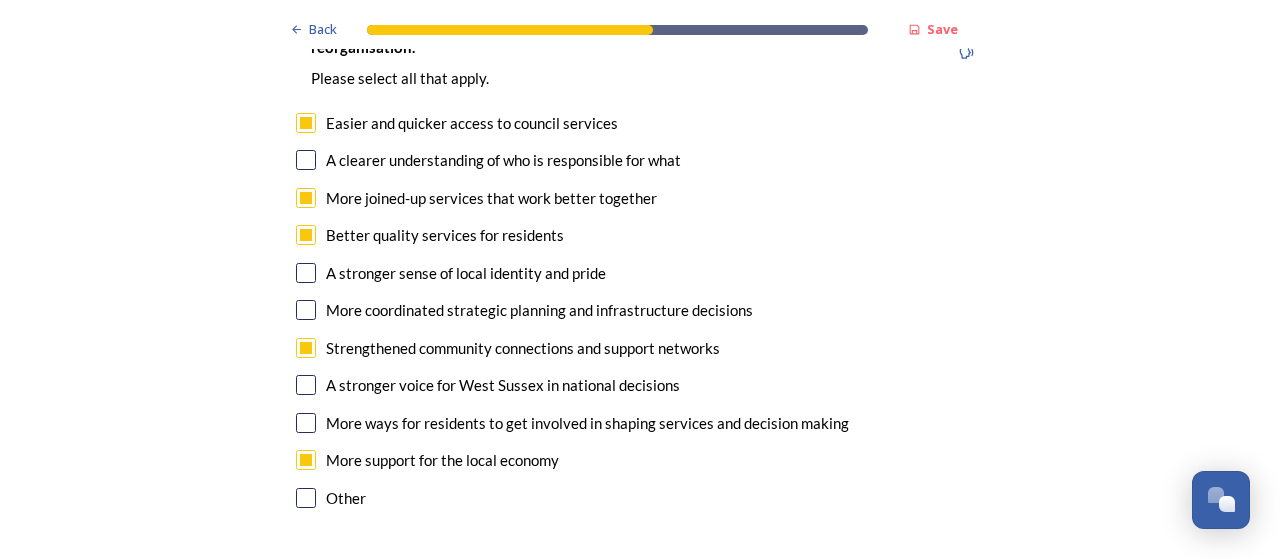 click on "A clearer understanding of who is responsible for what" at bounding box center (503, 160) 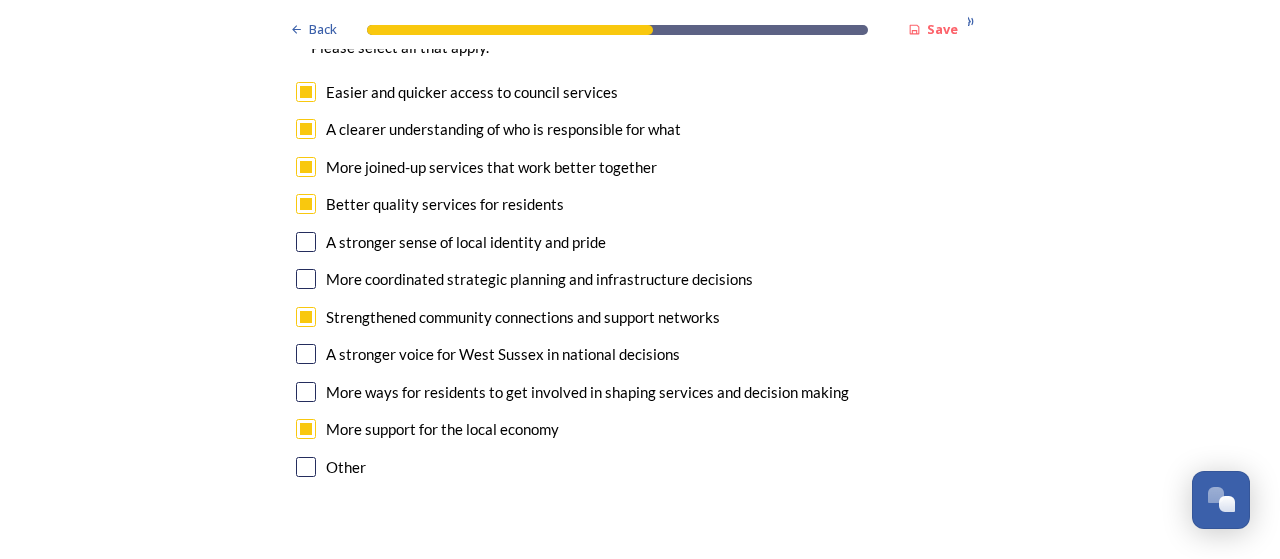scroll, scrollTop: 3400, scrollLeft: 0, axis: vertical 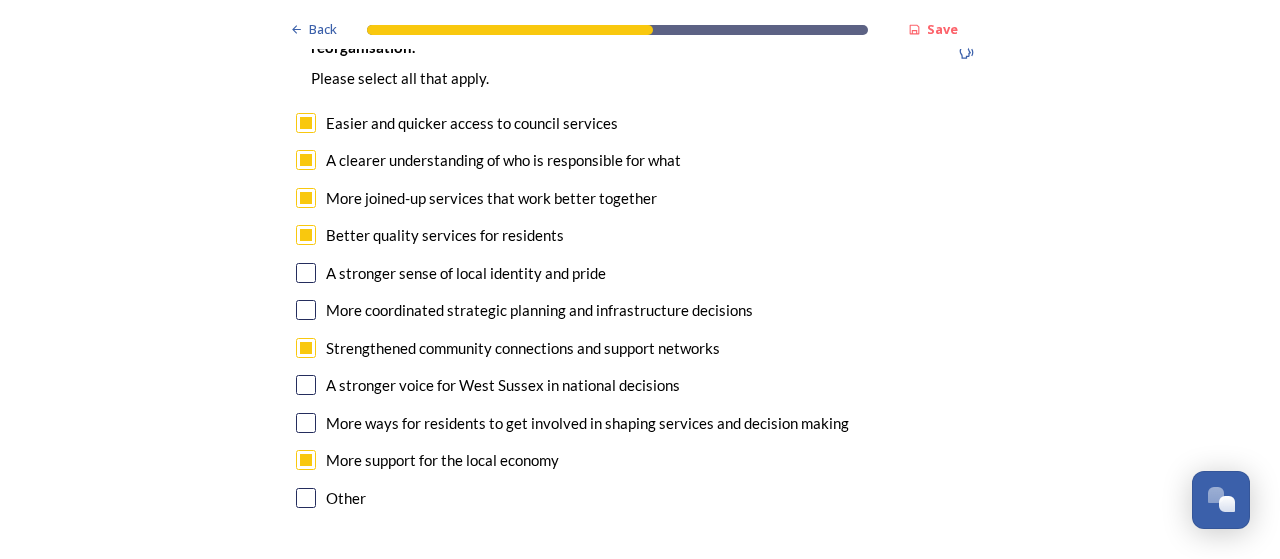 click on "A clearer understanding of who is responsible for what" at bounding box center [503, 160] 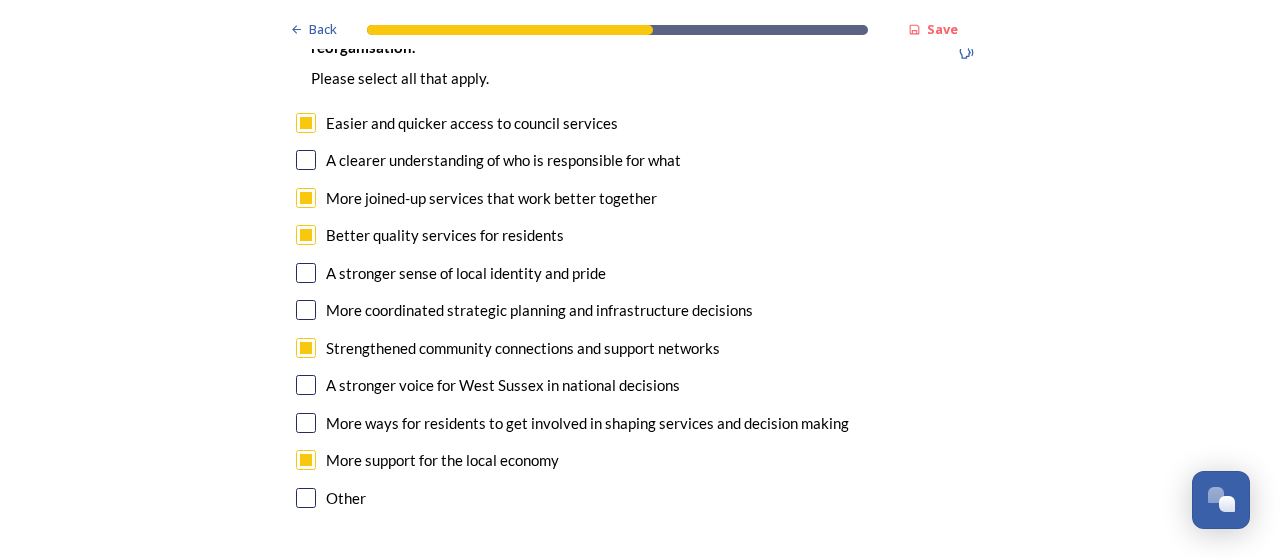 click on "More joined-up services that work better together" at bounding box center [491, 198] 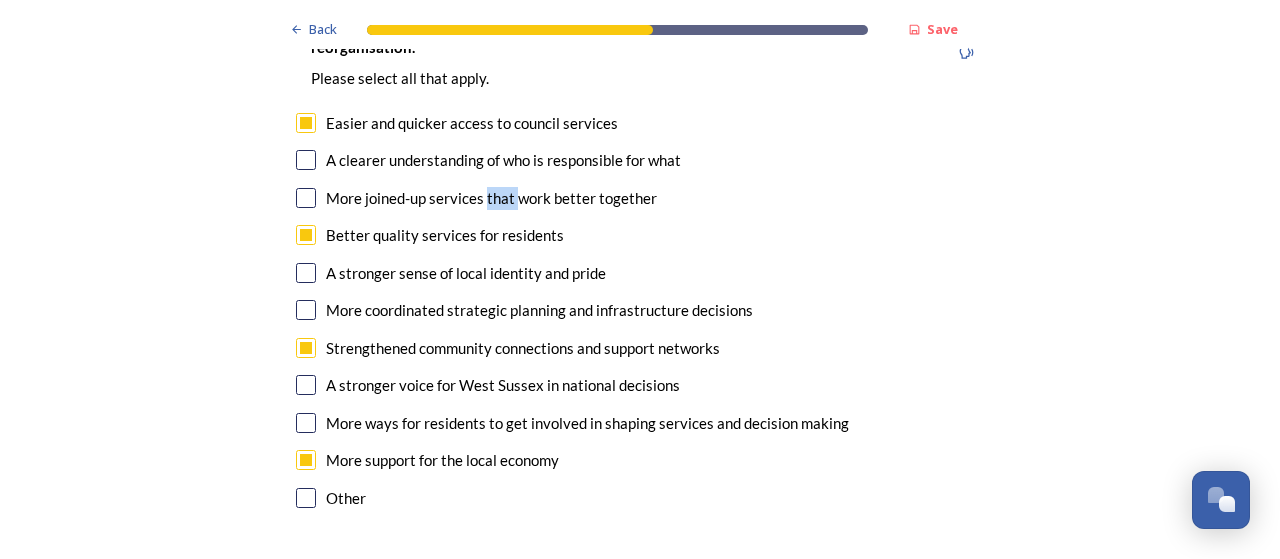 click on "More joined-up services that work better together" at bounding box center (491, 198) 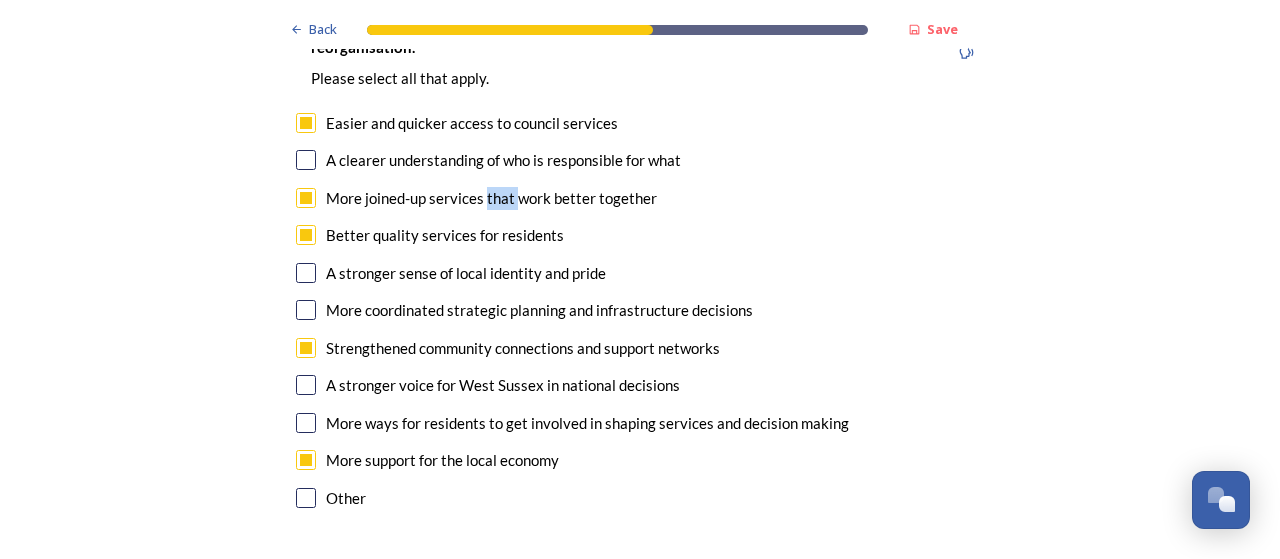 checkbox on "true" 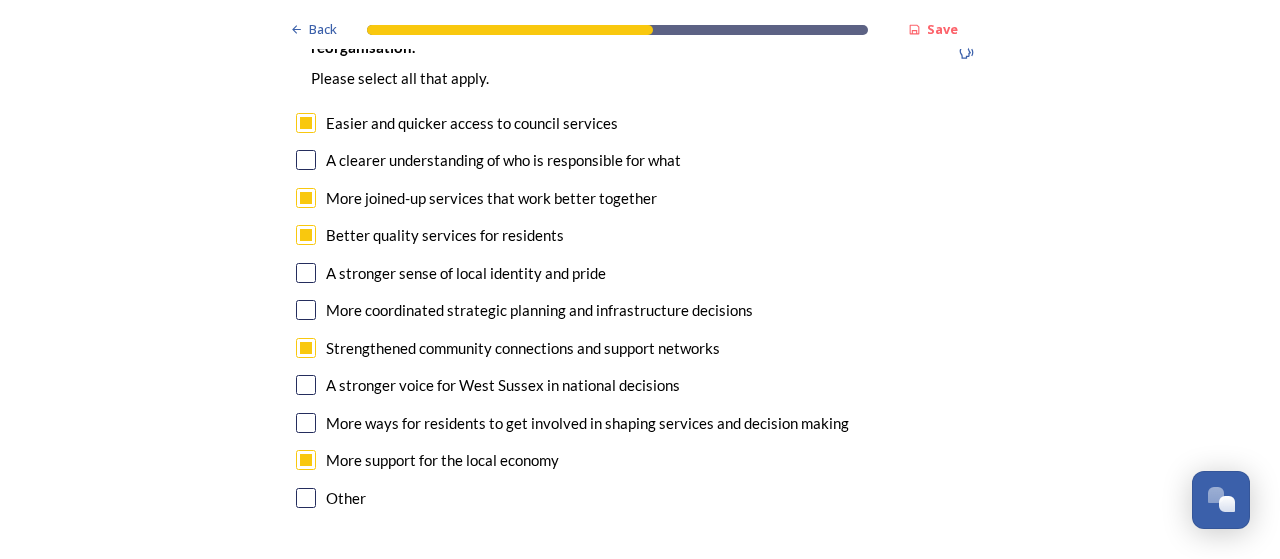 click on "Strengthened community connections and support networks" at bounding box center (523, 348) 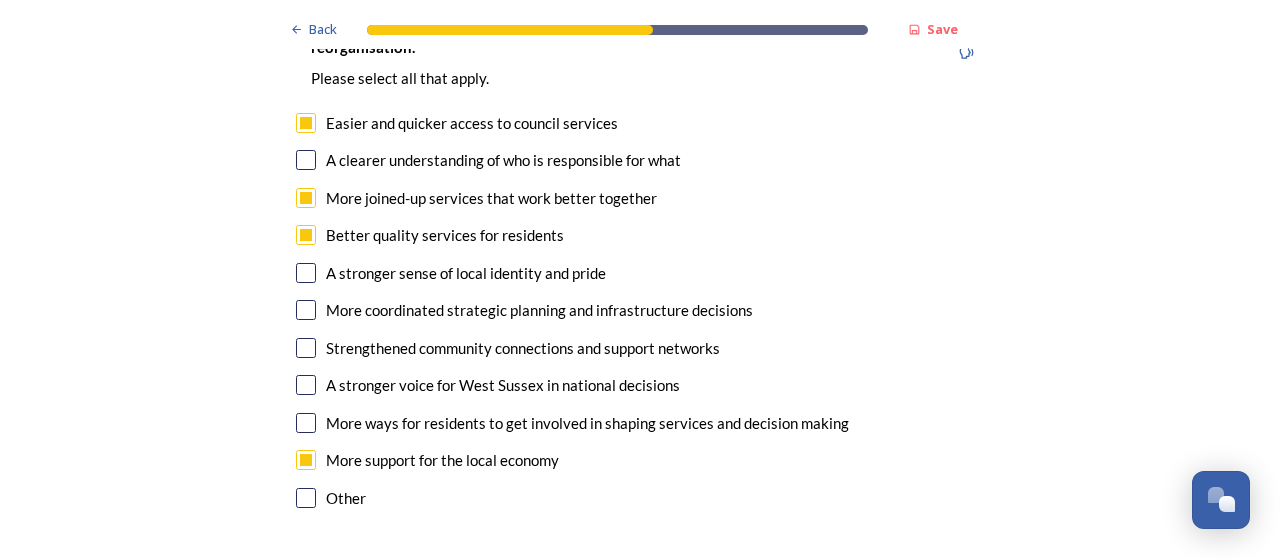 click on "More support for the local economy" at bounding box center (442, 460) 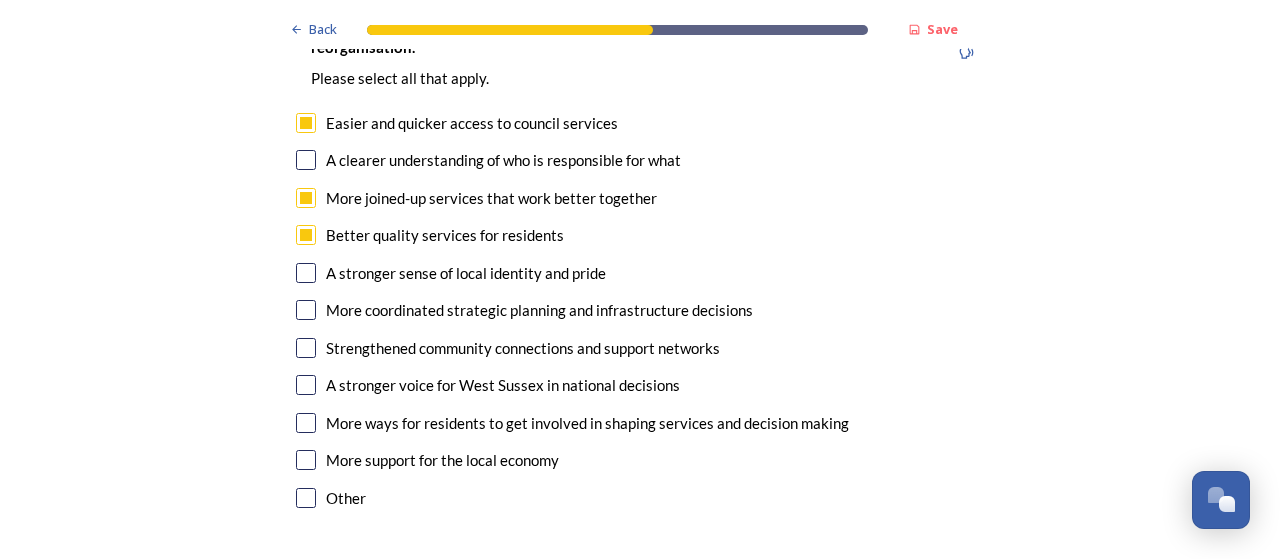 click on "12. Share with us what you feel would be the most important things to come out of this reorganisation. Please select all that apply. Easier and quicker access to council services A clearer understanding of who is responsible for what More joined-up services that work better together Better quality services for residents A stronger sense of local identity and pride More coordinated strategic planning and infrastructure decisions  Strengthened community connections and support networks A stronger voice for West Sussex in national decisions More ways for residents to get involved in shaping services and decision making More support for the local economy Other" at bounding box center (640, 264) 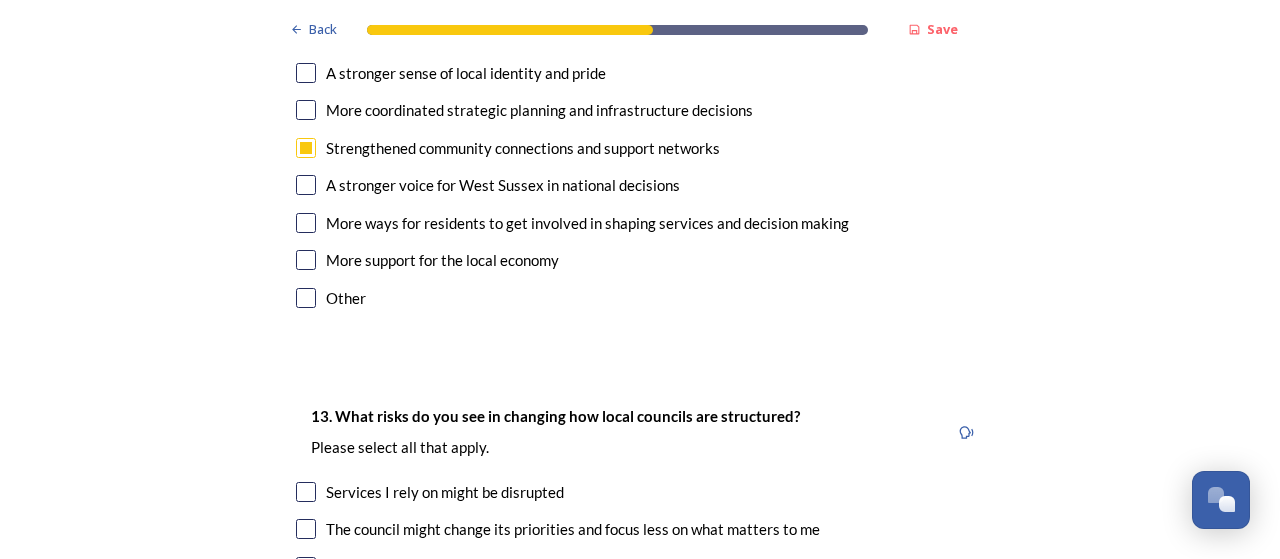scroll, scrollTop: 3900, scrollLeft: 0, axis: vertical 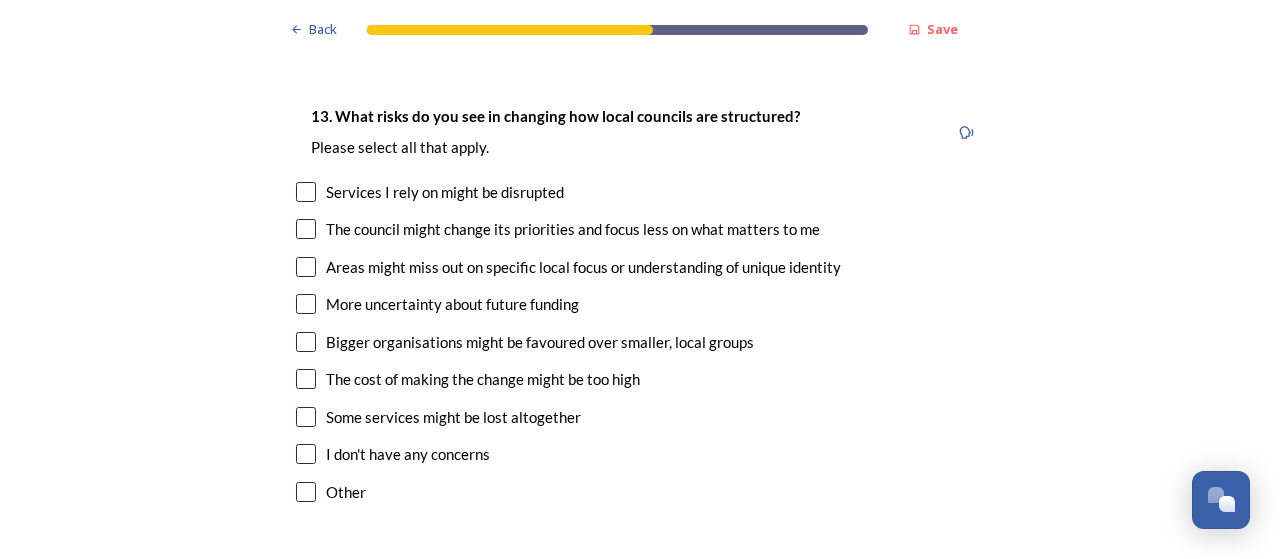 click on "Areas might miss out on specific local focus or understanding of unique identity" at bounding box center [583, 267] 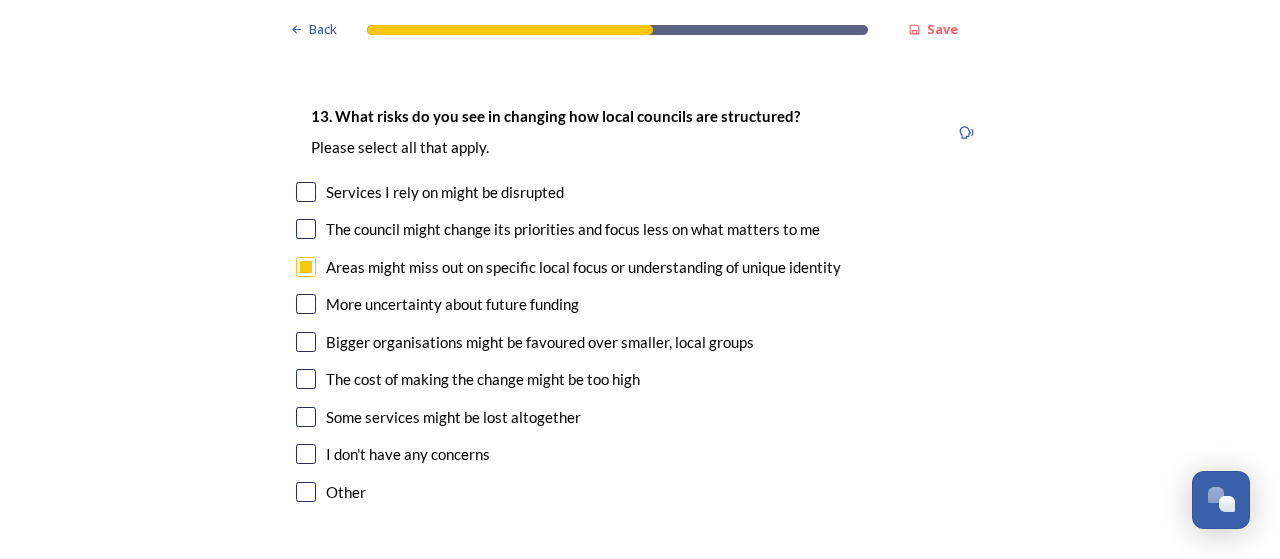click on "Bigger organisations might be favoured over smaller, local groups" at bounding box center (540, 342) 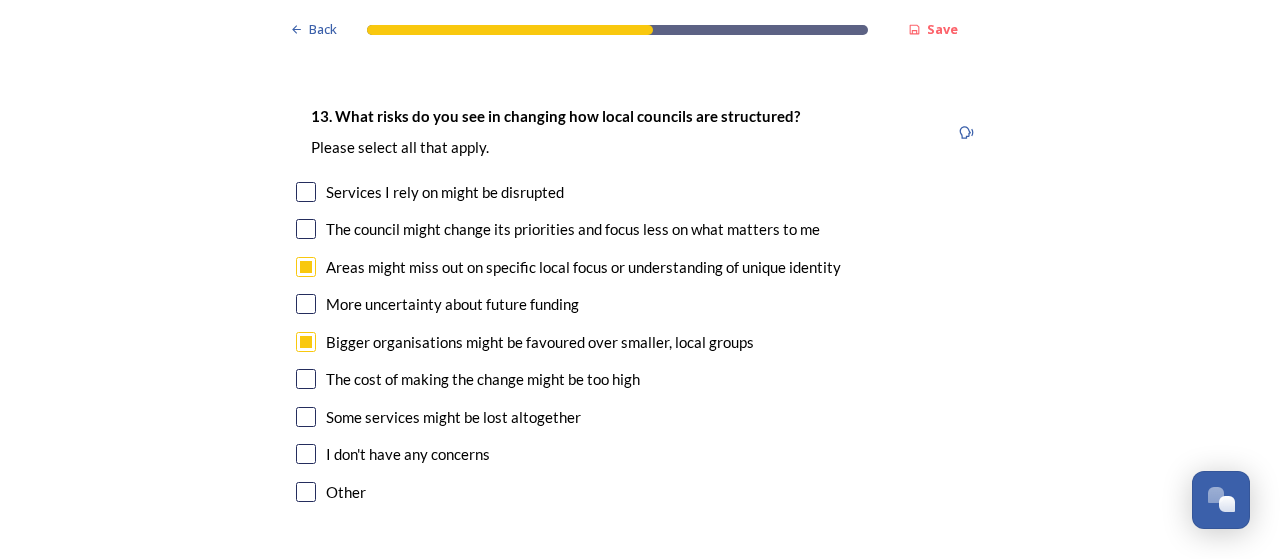 click on "The cost of making the change might be too high" at bounding box center (483, 379) 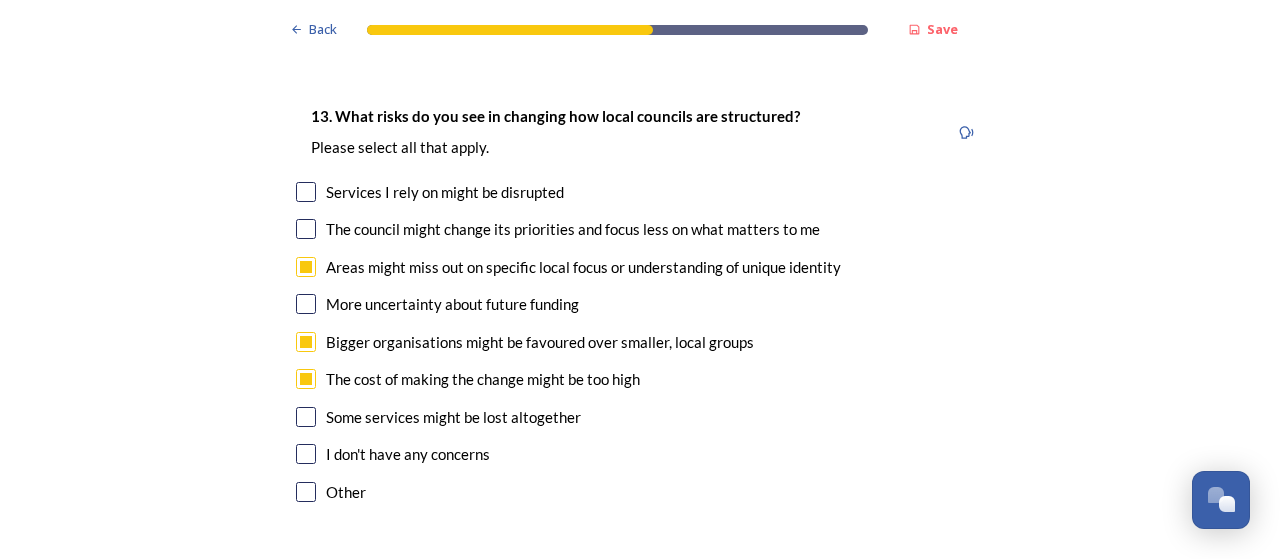 checkbox on "true" 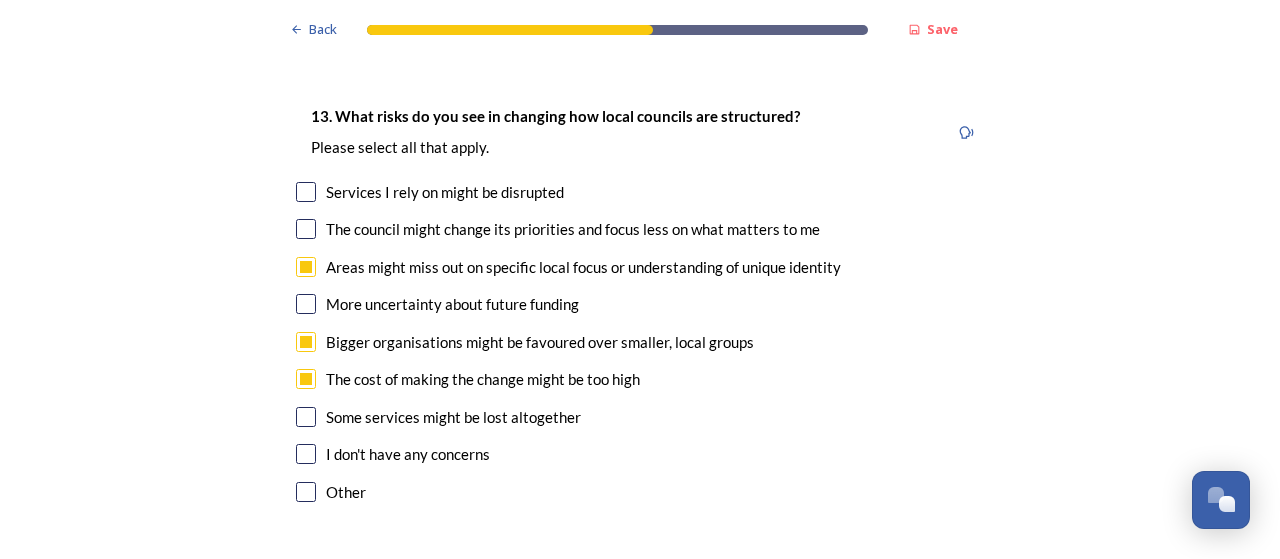 click on "Some services might be lost altogether" at bounding box center [453, 417] 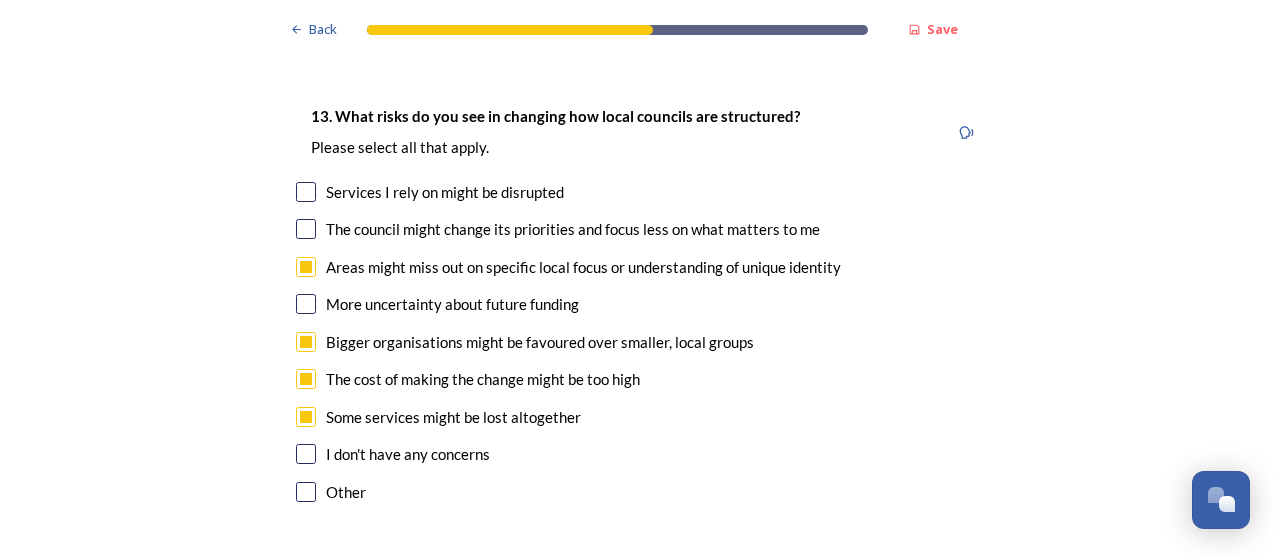 click on "Bigger organisations might be favoured over smaller, local groups" at bounding box center (540, 342) 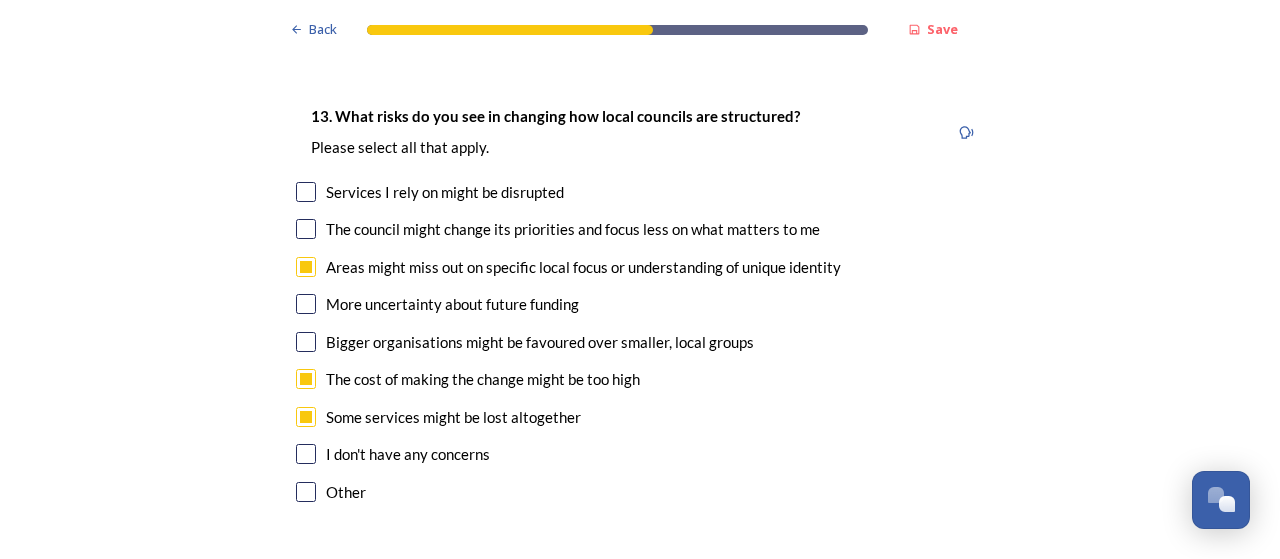 checkbox on "false" 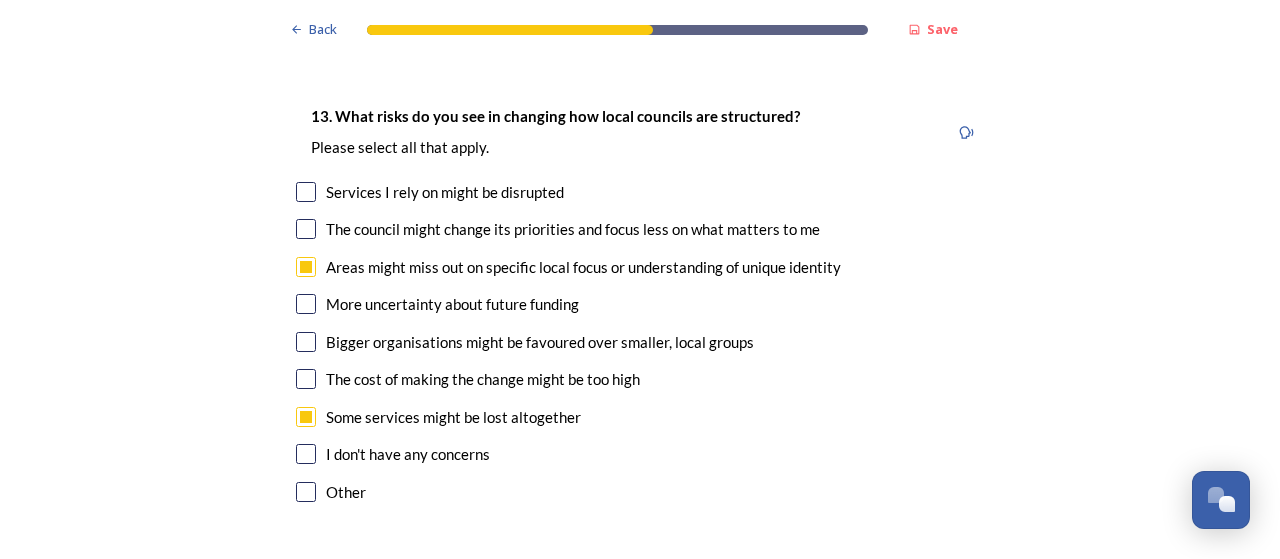 click on "The council might change its priorities and focus less on what matters to me" at bounding box center [573, 229] 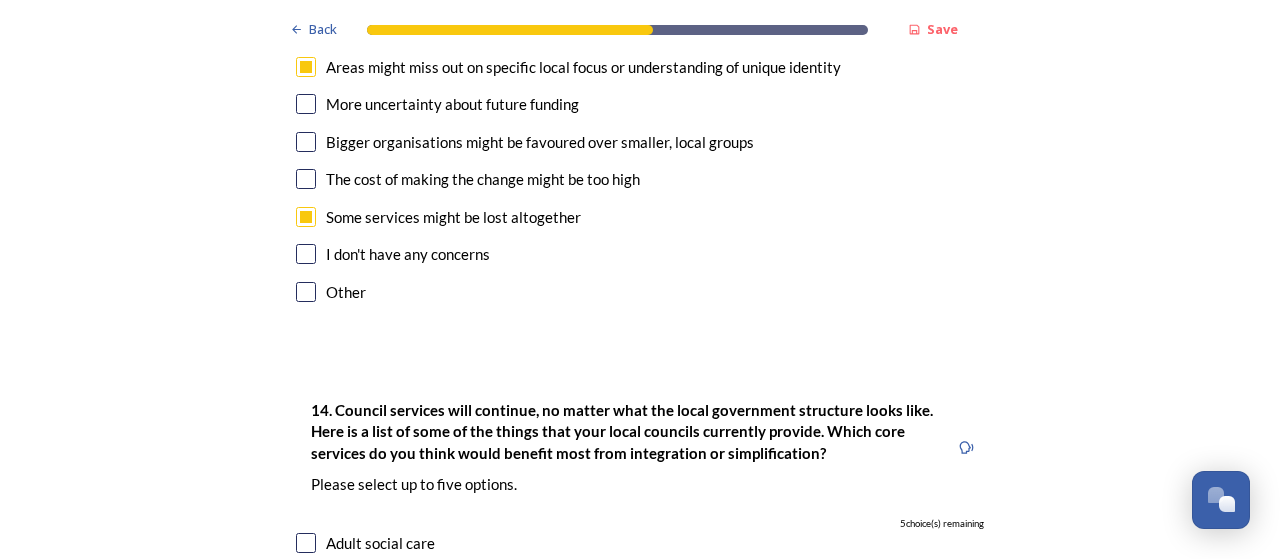 scroll, scrollTop: 4300, scrollLeft: 0, axis: vertical 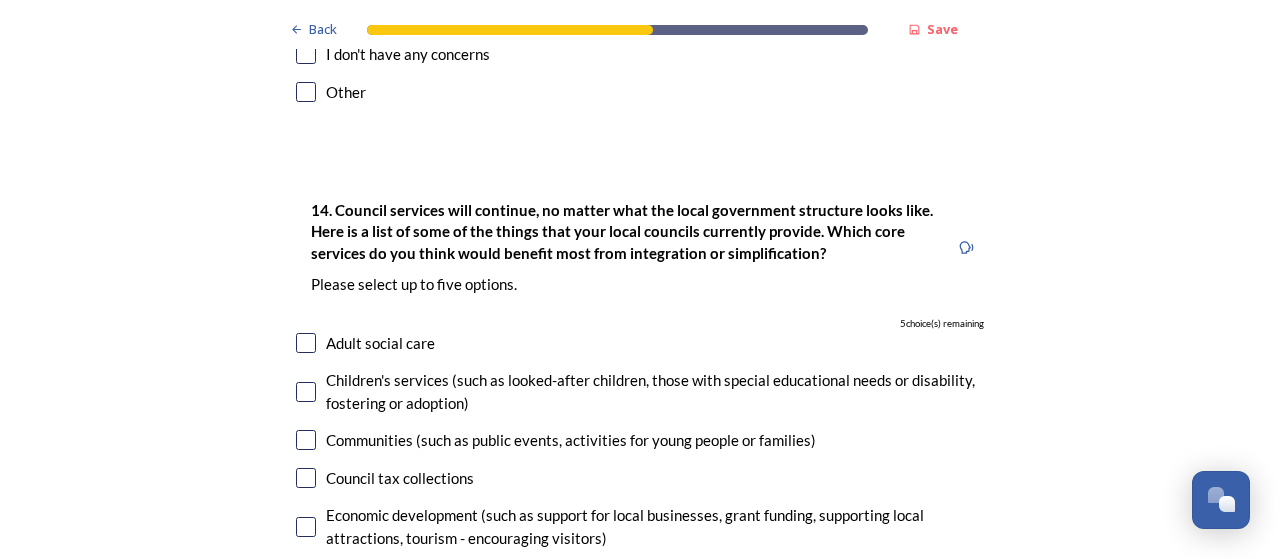 click at bounding box center [306, 92] 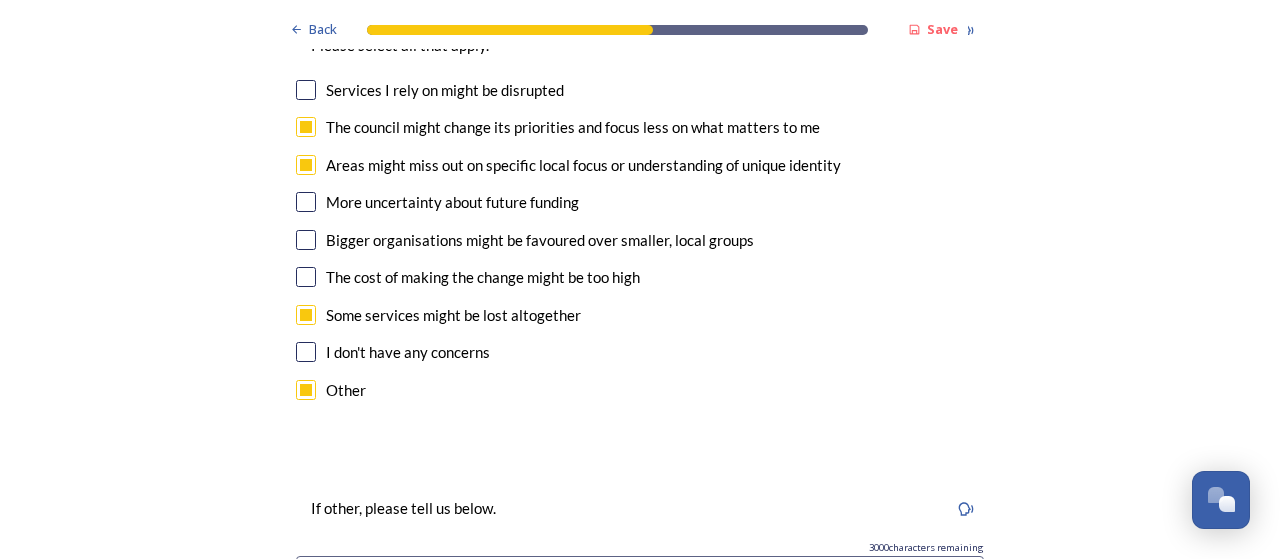 scroll, scrollTop: 4100, scrollLeft: 0, axis: vertical 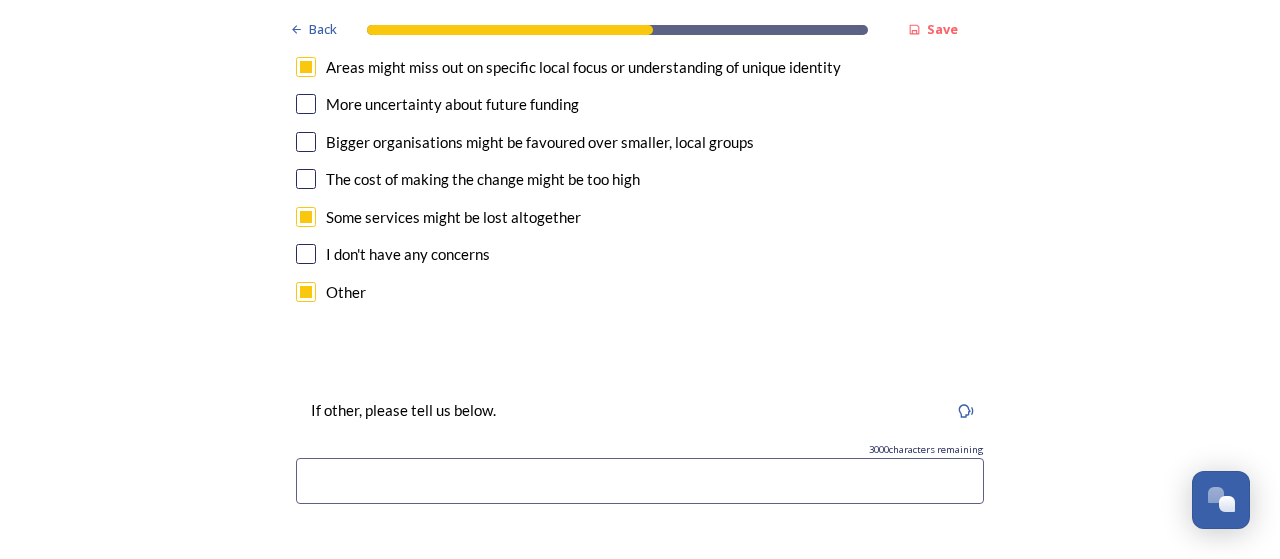 click at bounding box center [640, 481] 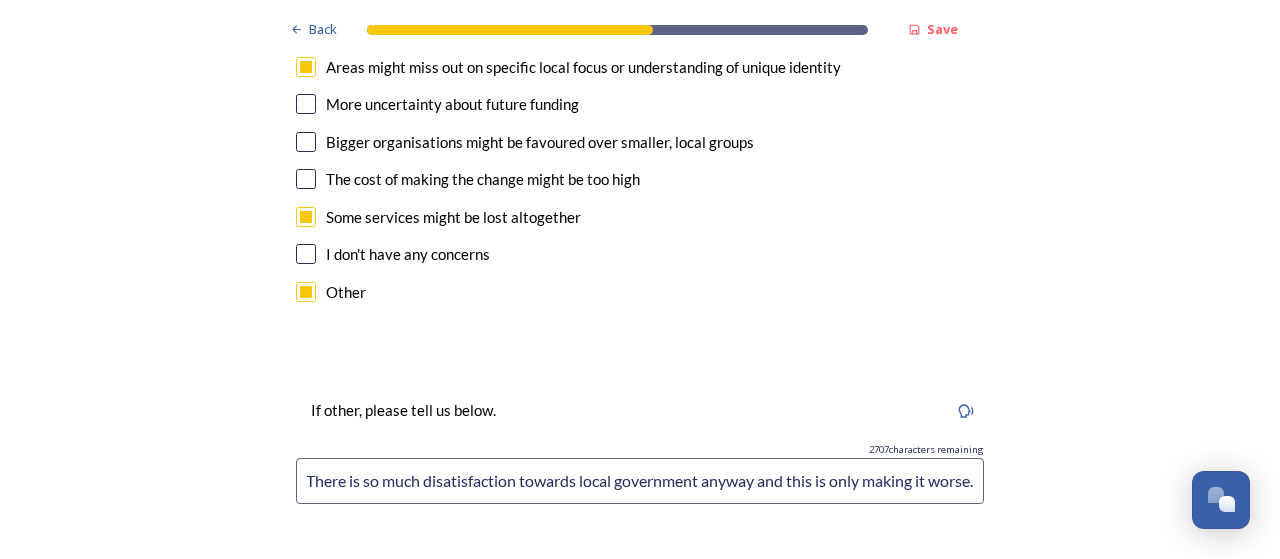 scroll, scrollTop: 0, scrollLeft: 1266, axis: horizontal 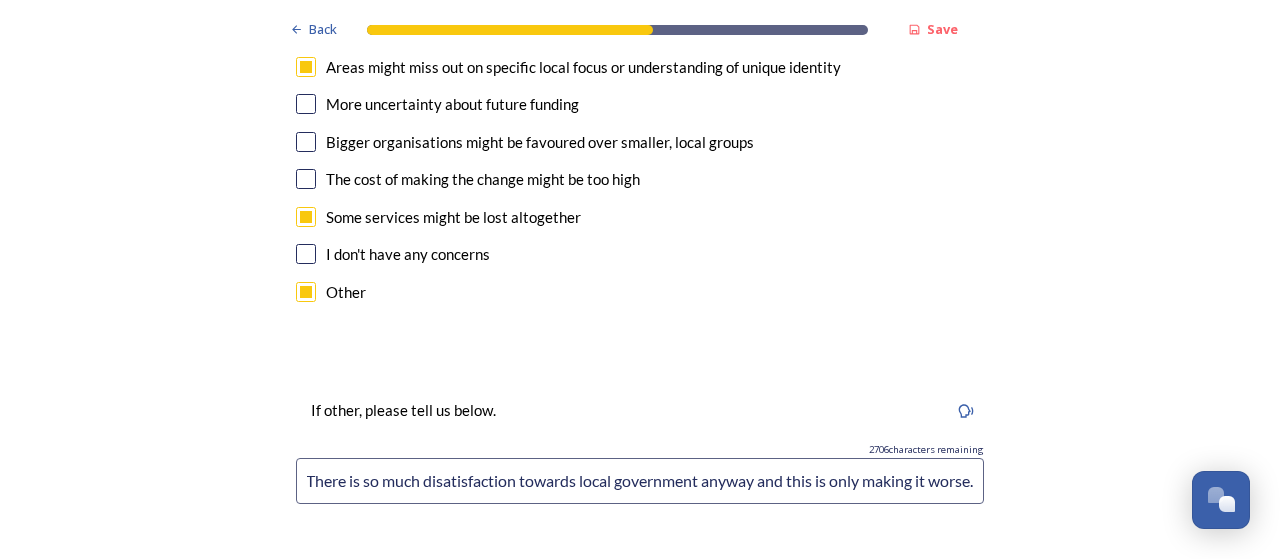 click on "We are wasting time, this is taking so long, faffing about which direction it is or isn't going in, rather than just picking a plan going with it and putting all efforts into making it a success. There is so much disatisfaction towards local government anyway and this is only making it worse." at bounding box center (640, 481) 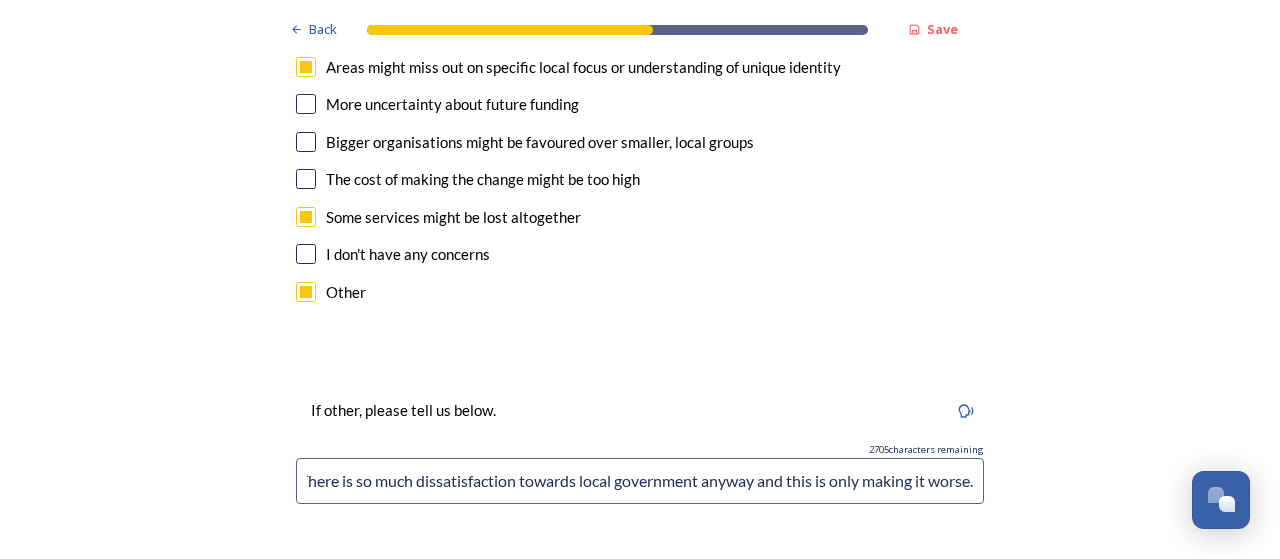 click on "We are wasting time, this is taking so long, faffing about which direction it is or isn't going in, rather than just picking a plan going with it and putting all efforts into making it a success. There is so much dissatisfaction towards local government anyway and this is only making it worse." at bounding box center [640, 481] 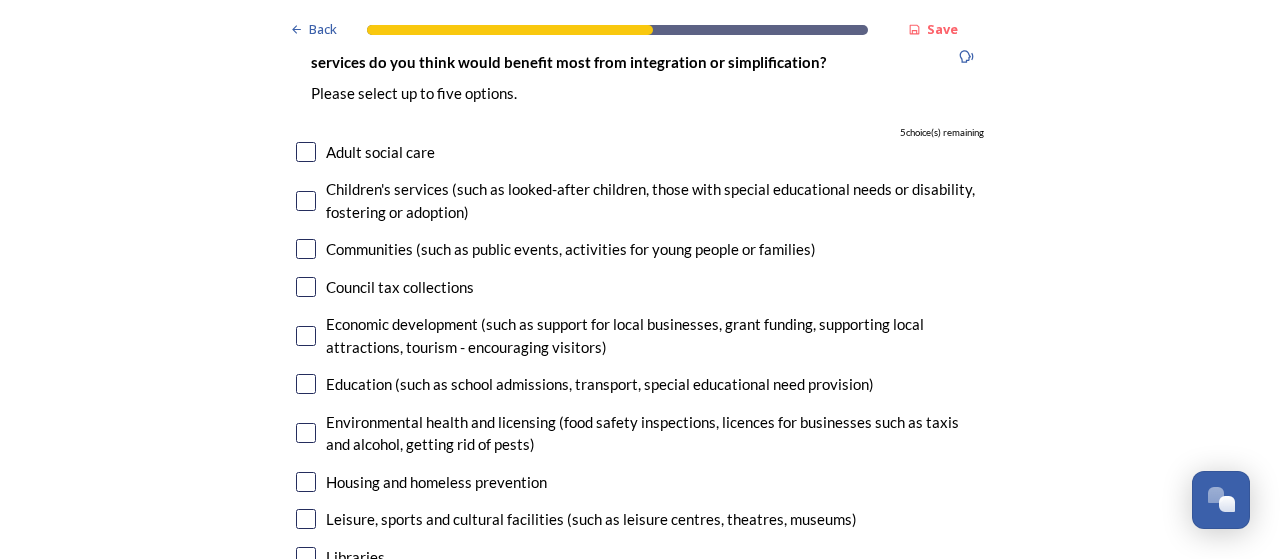 scroll, scrollTop: 4800, scrollLeft: 0, axis: vertical 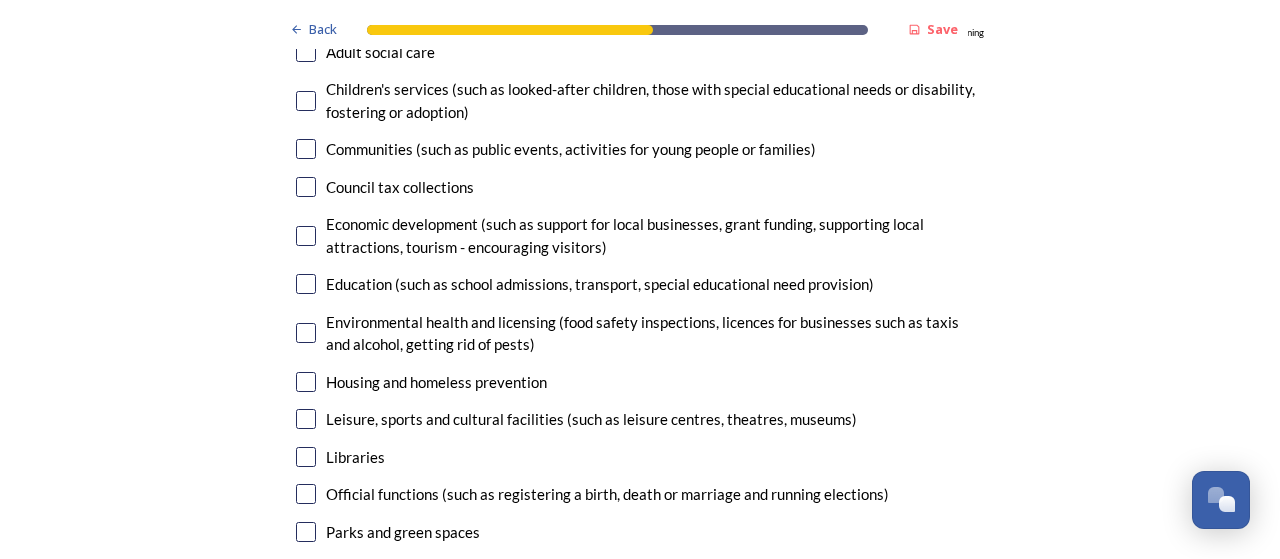 type on "We are wasting time, this is taking so long, faffing about which direction it is or isn't going in, rather than just picking a plan going with it and putting all efforts into making it a success. There is so much dissatisfaction towards local government anyway and this whole process is only making it worse." 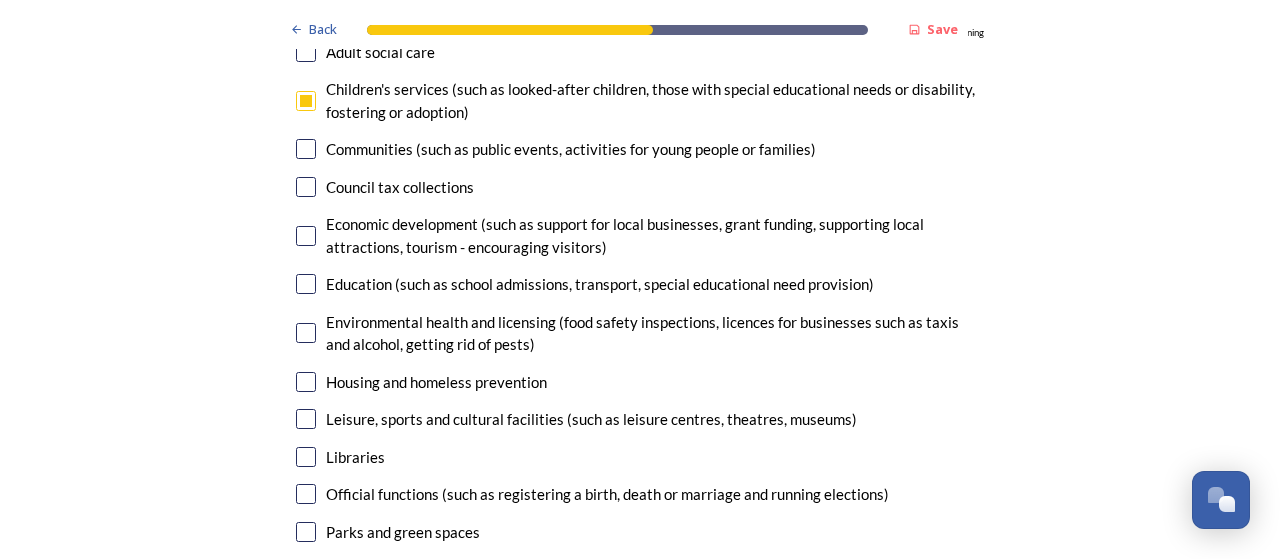 checkbox on "true" 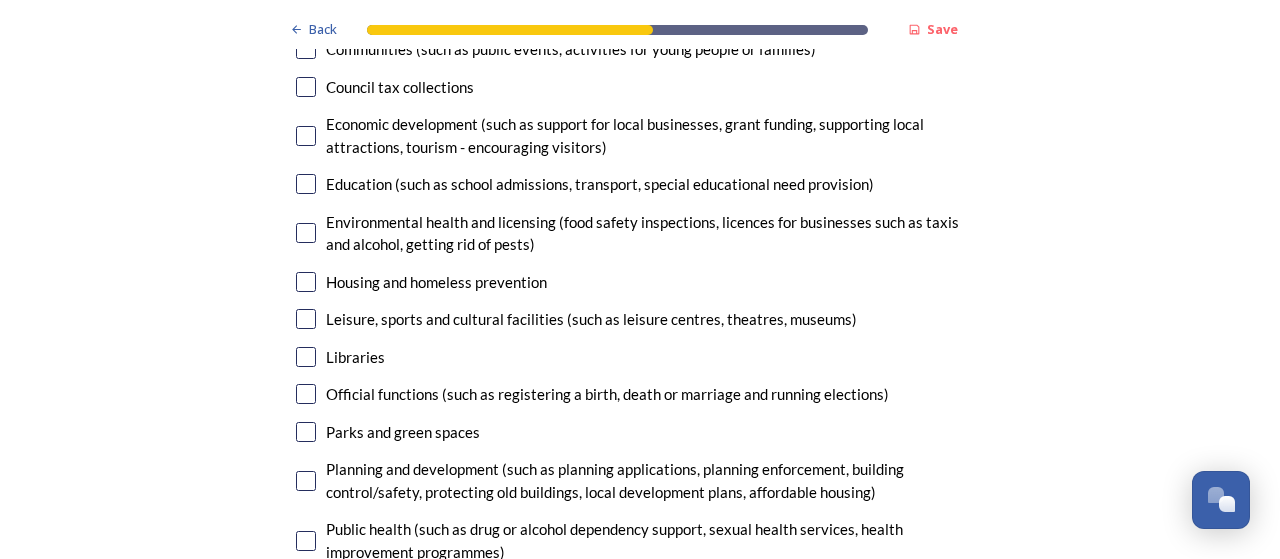 drag, startPoint x: 410, startPoint y: 184, endPoint x: 417, endPoint y: 212, distance: 28.86174 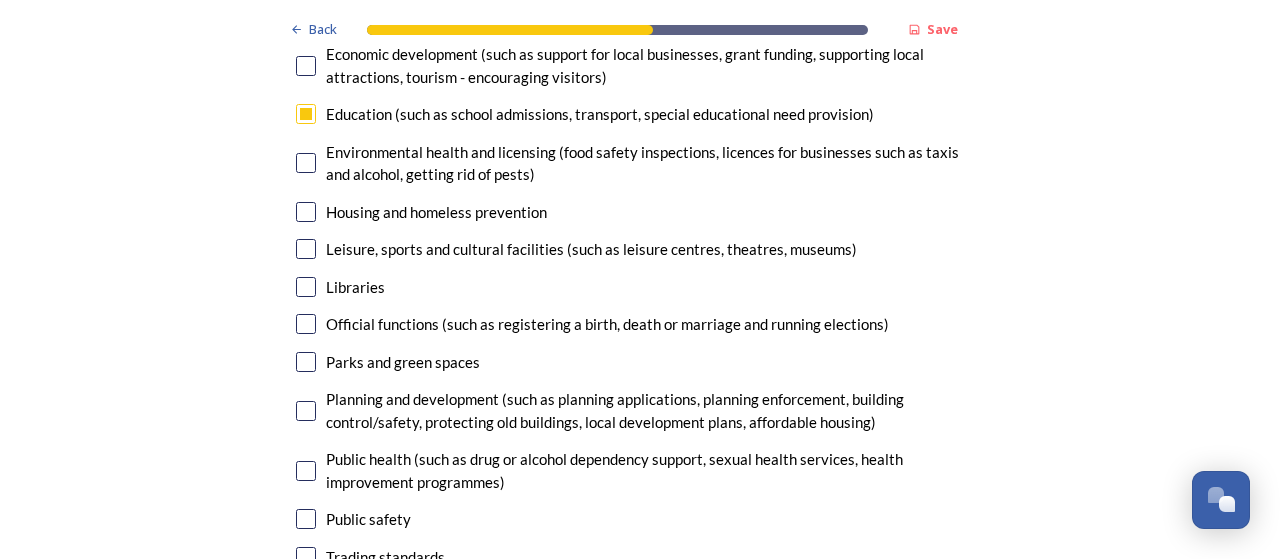 scroll, scrollTop: 4900, scrollLeft: 0, axis: vertical 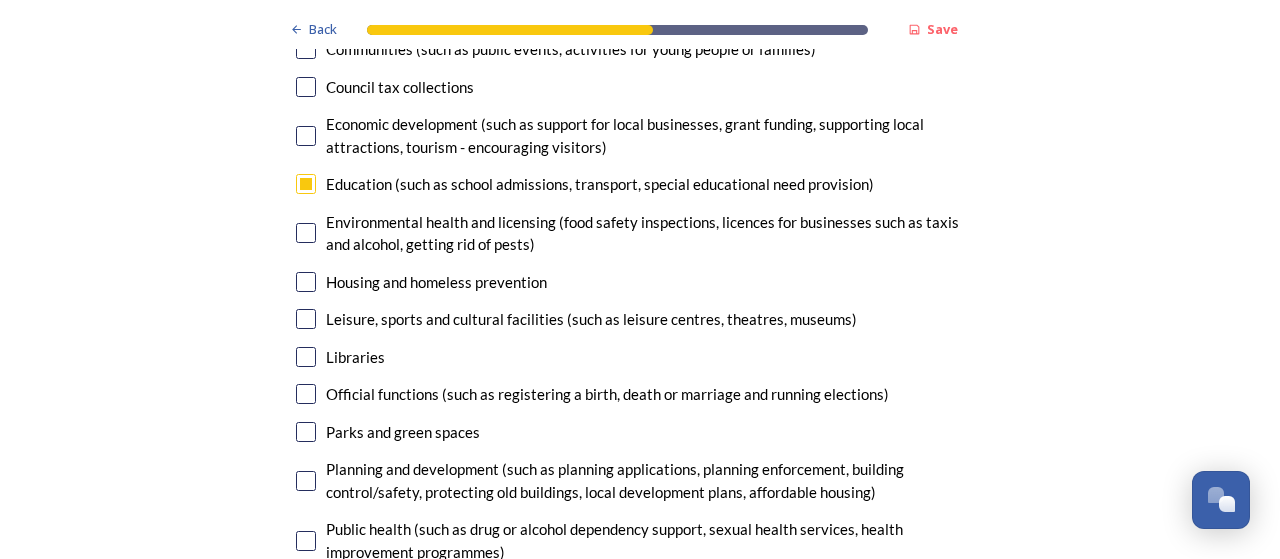 click on "Education (such as school admissions, transport, special educational need provision)" at bounding box center (600, 184) 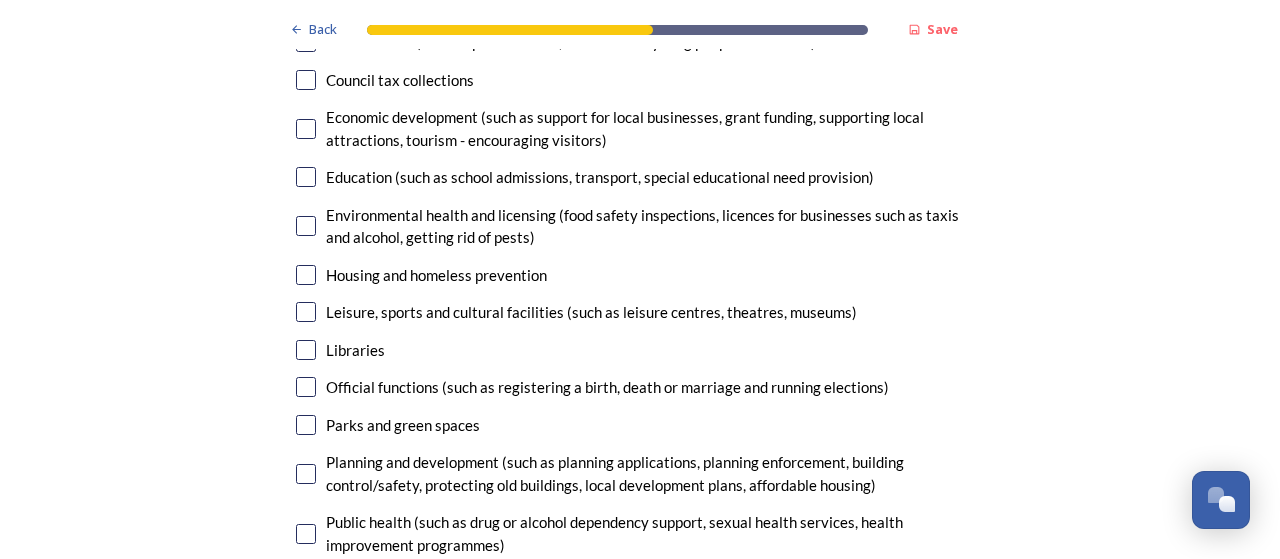 scroll, scrollTop: 5100, scrollLeft: 0, axis: vertical 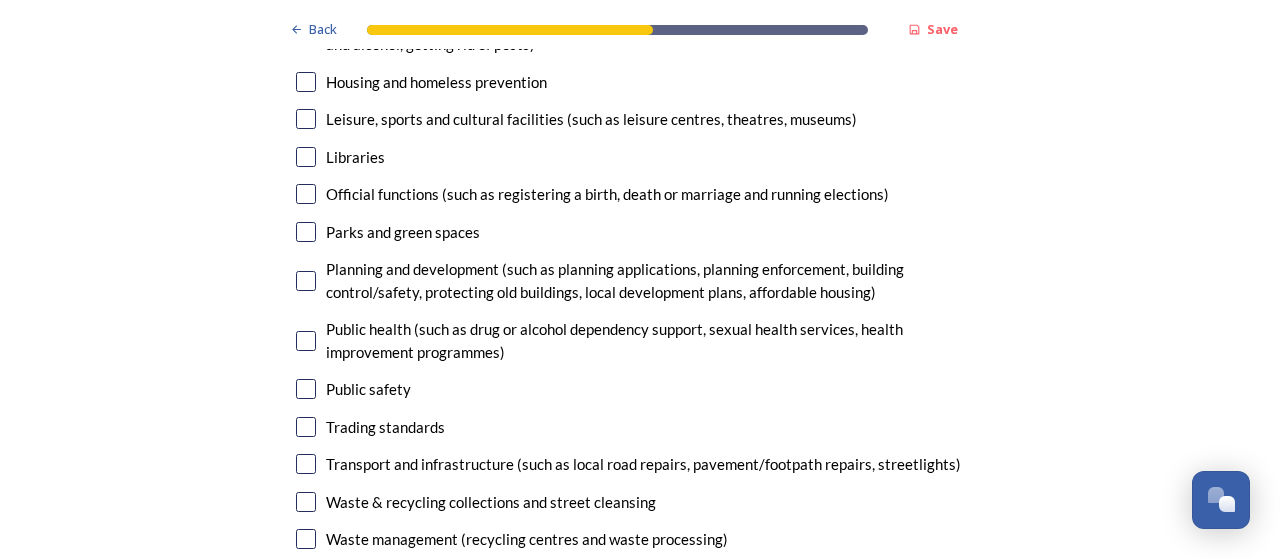 click on "Public health (such as drug or alcohol dependency support, sexual health services, health improvement programmes)" at bounding box center [655, 340] 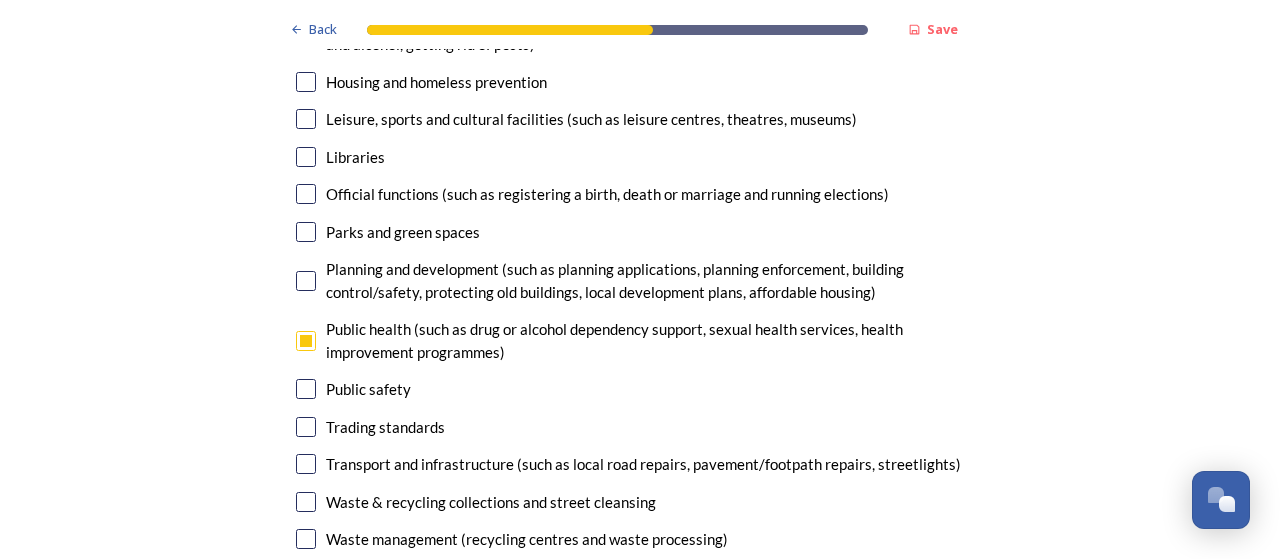 checkbox on "true" 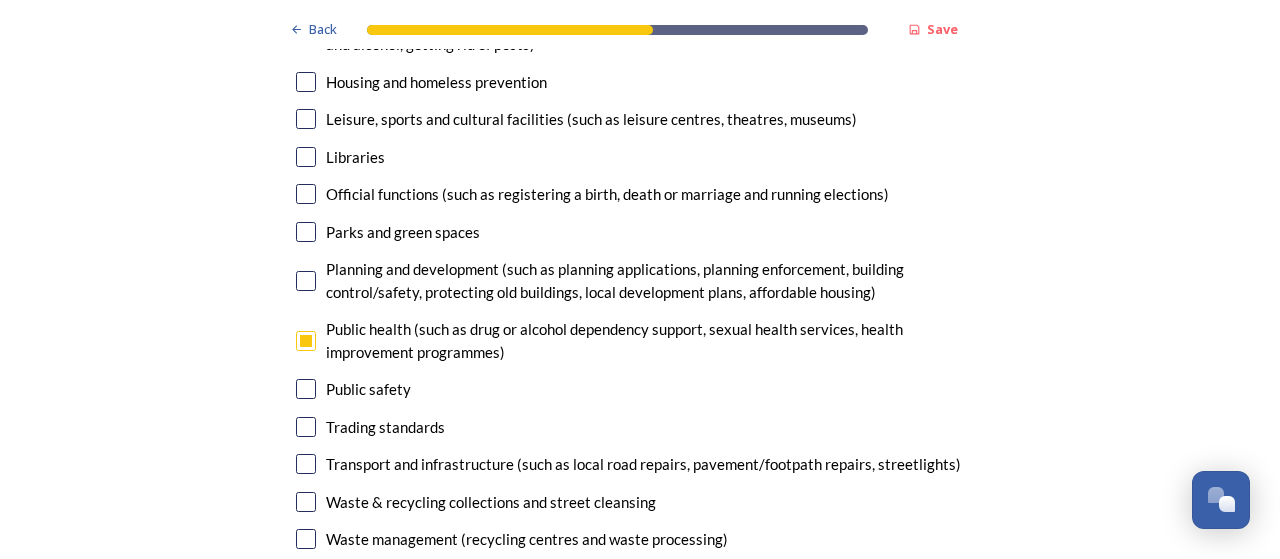 click on "Official functions (such as registering a birth, death or marriage and running elections)" at bounding box center (607, 194) 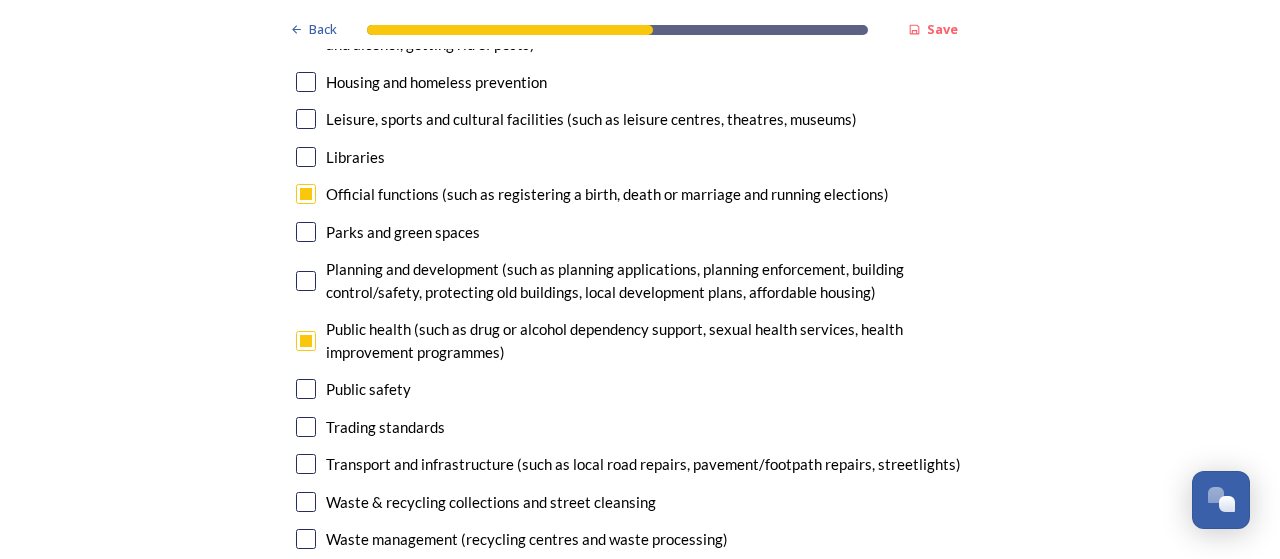 checkbox on "true" 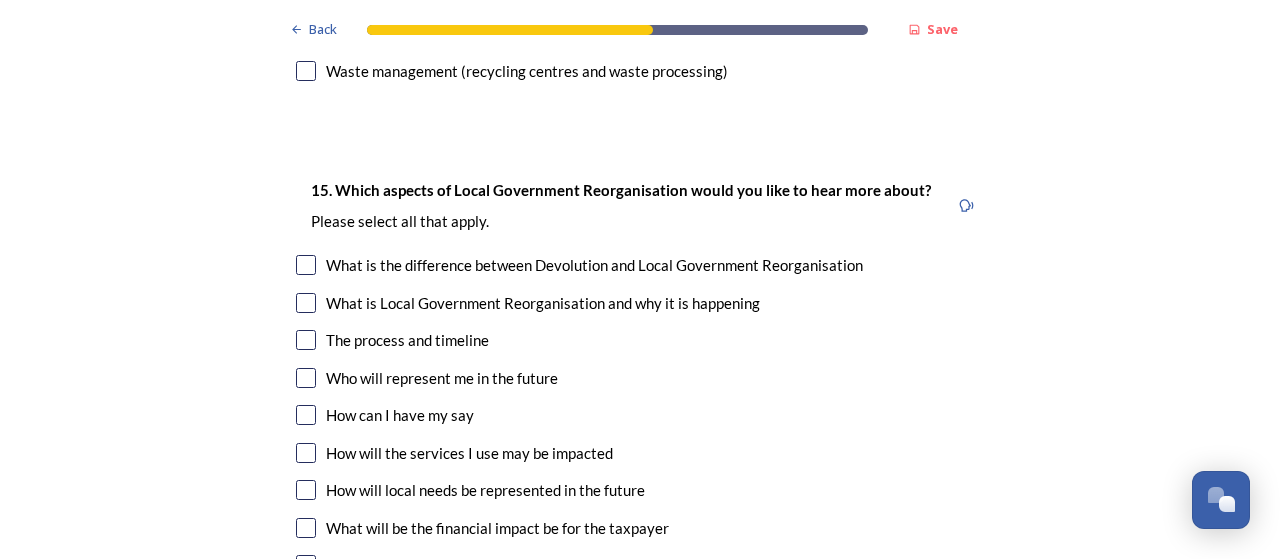 scroll, scrollTop: 5600, scrollLeft: 0, axis: vertical 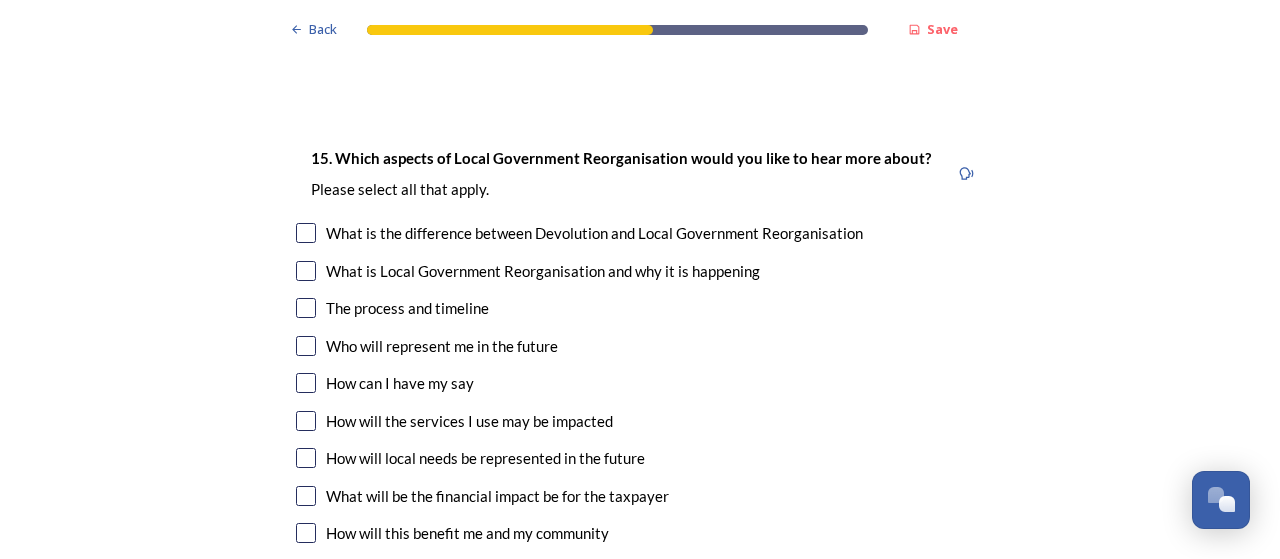 click on "What is the difference between Devolution and Local Government Reorganisation" at bounding box center [594, 233] 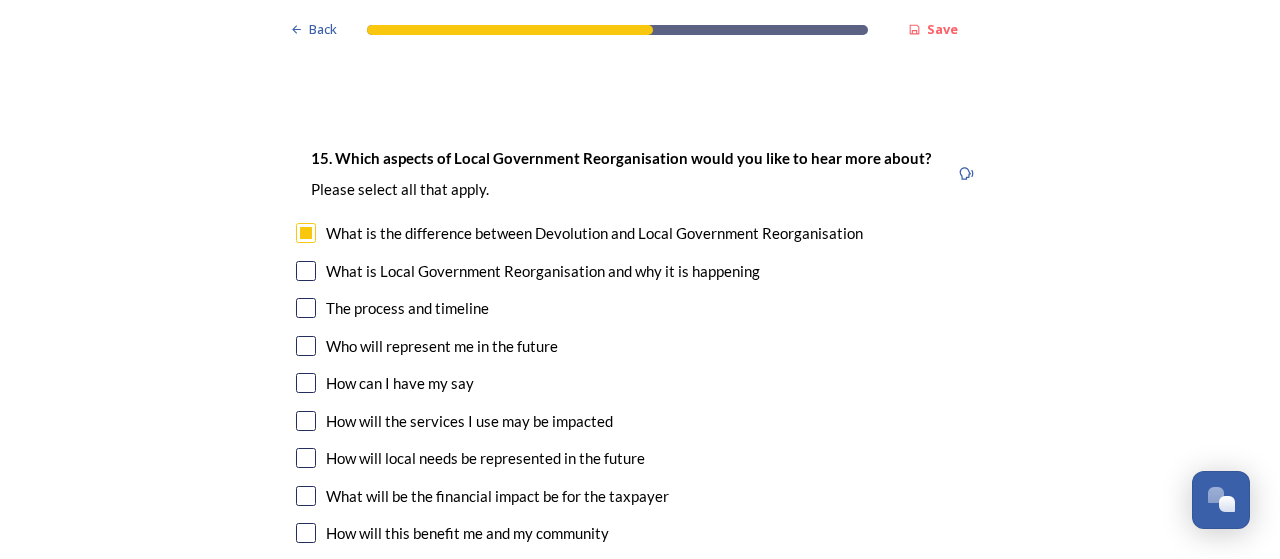 click on "What is the difference between Devolution and Local Government Reorganisation" at bounding box center [594, 233] 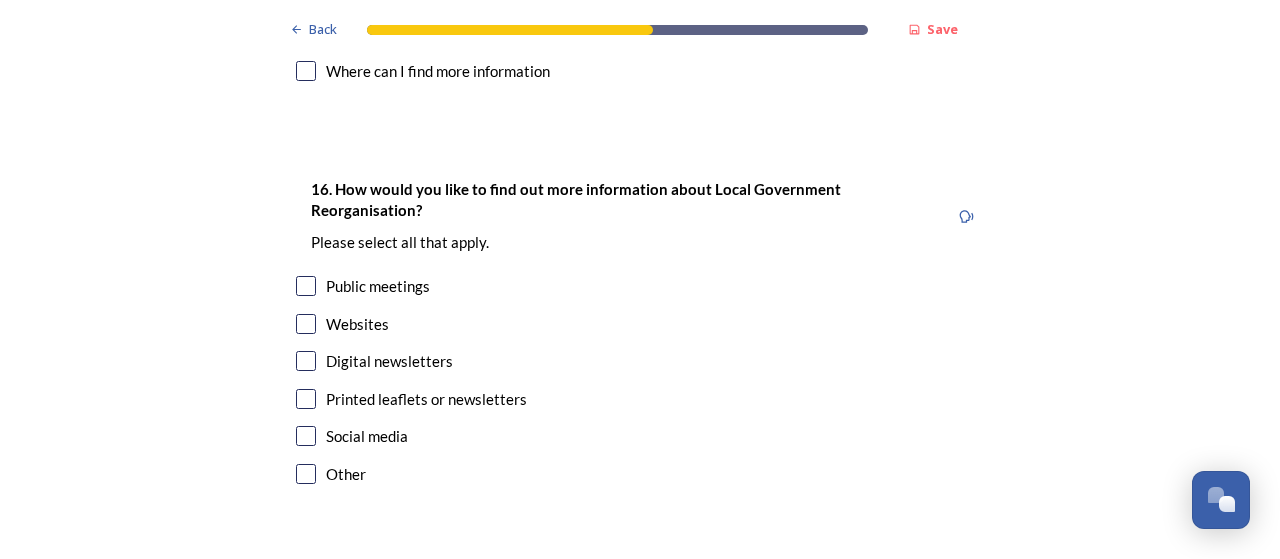scroll, scrollTop: 6200, scrollLeft: 0, axis: vertical 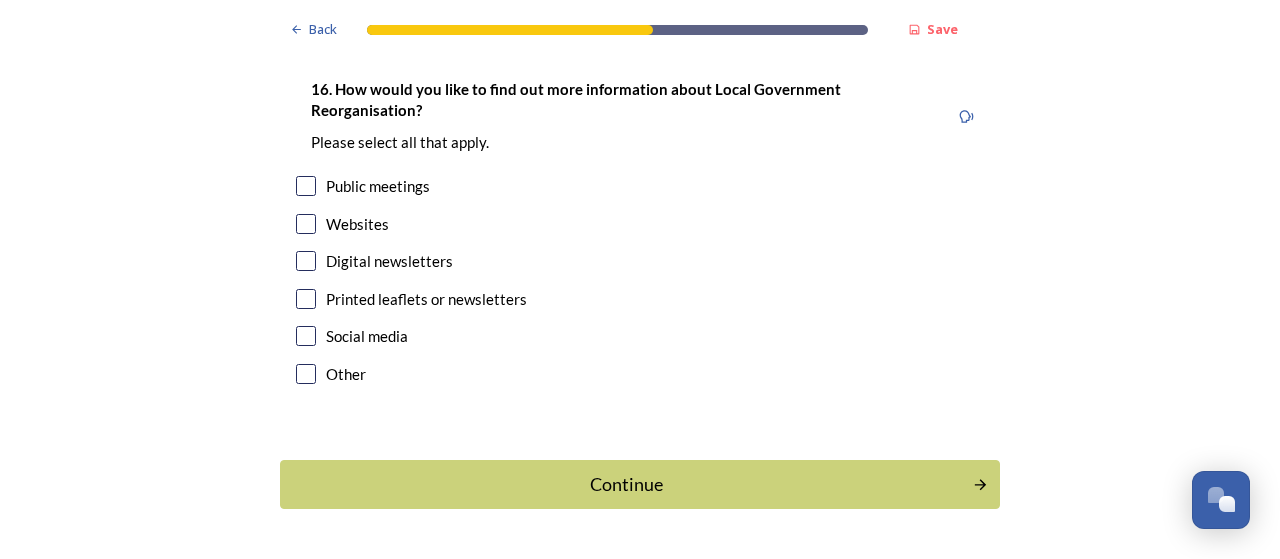 click on "Websites" at bounding box center (357, 224) 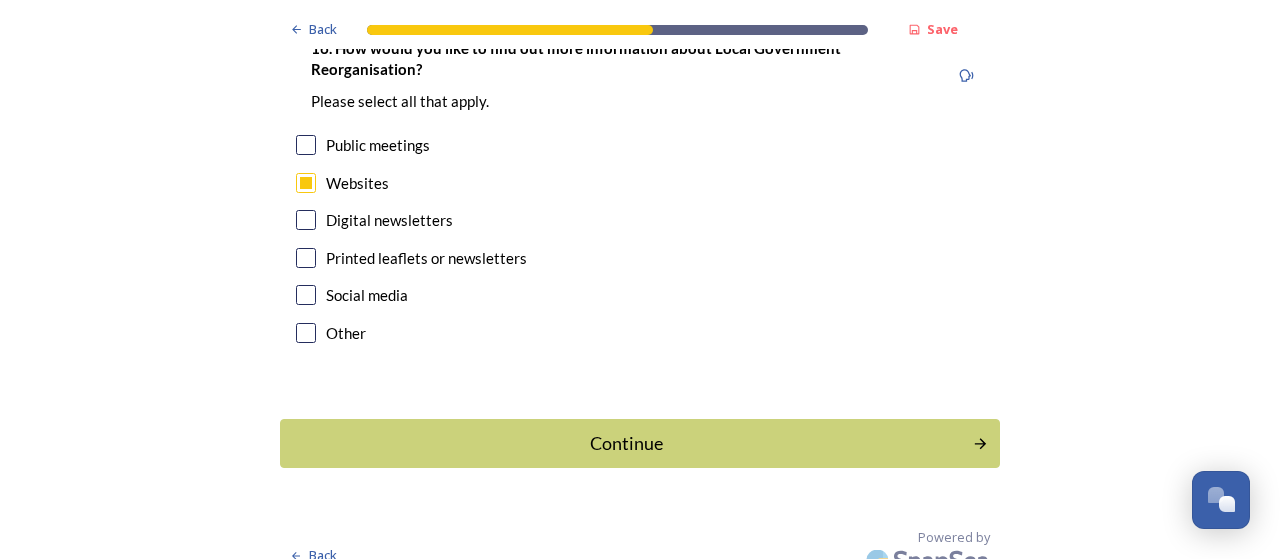 scroll, scrollTop: 6264, scrollLeft: 0, axis: vertical 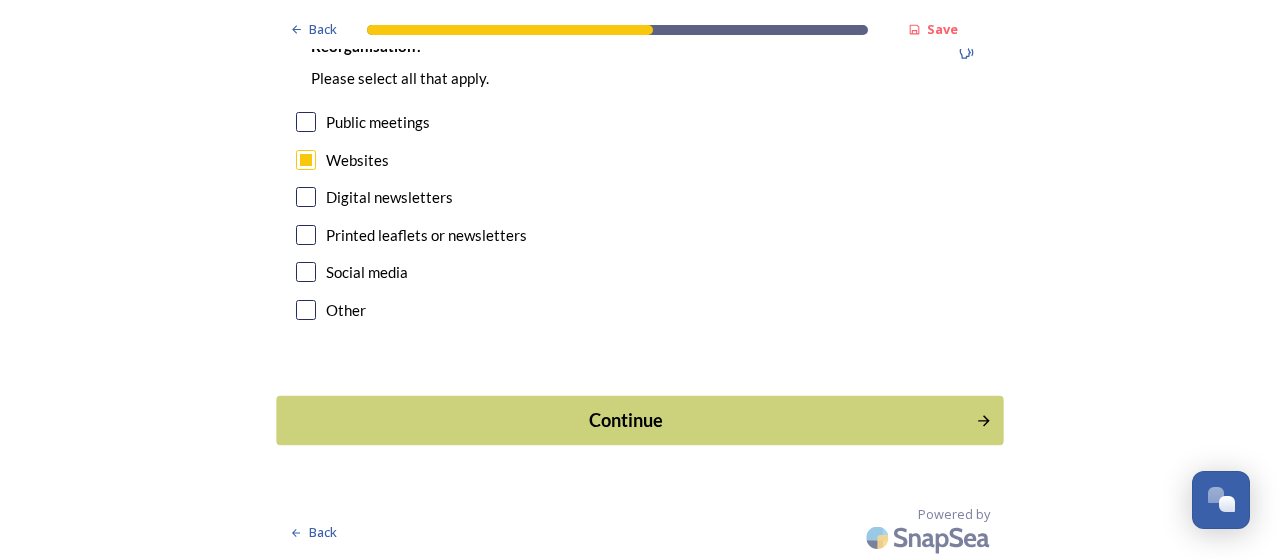 click on "Continue" at bounding box center [626, 420] 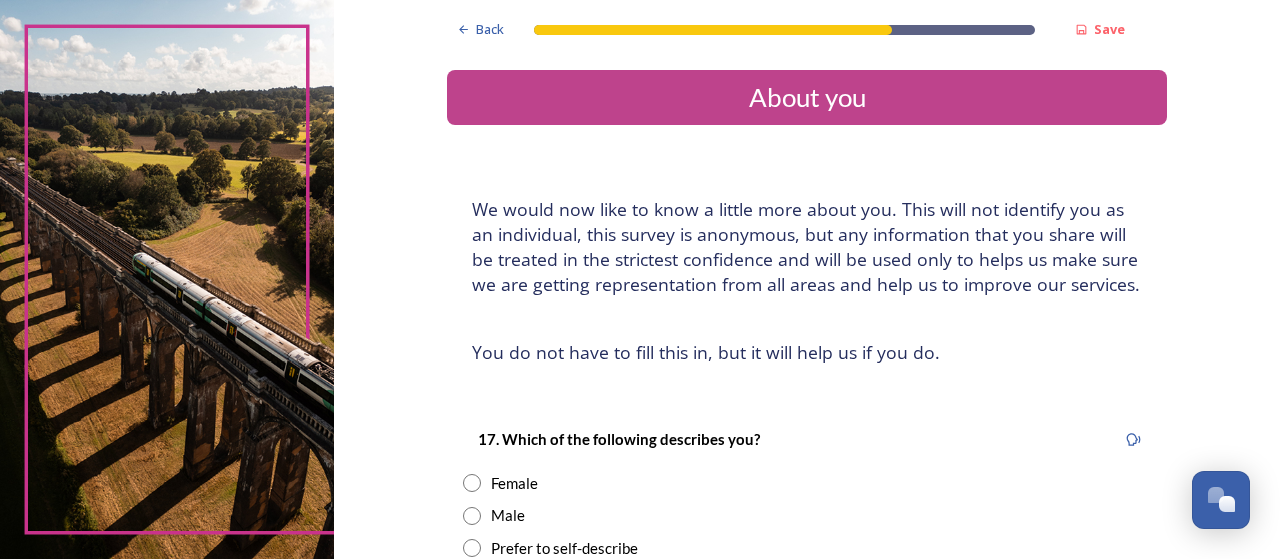 scroll, scrollTop: 100, scrollLeft: 0, axis: vertical 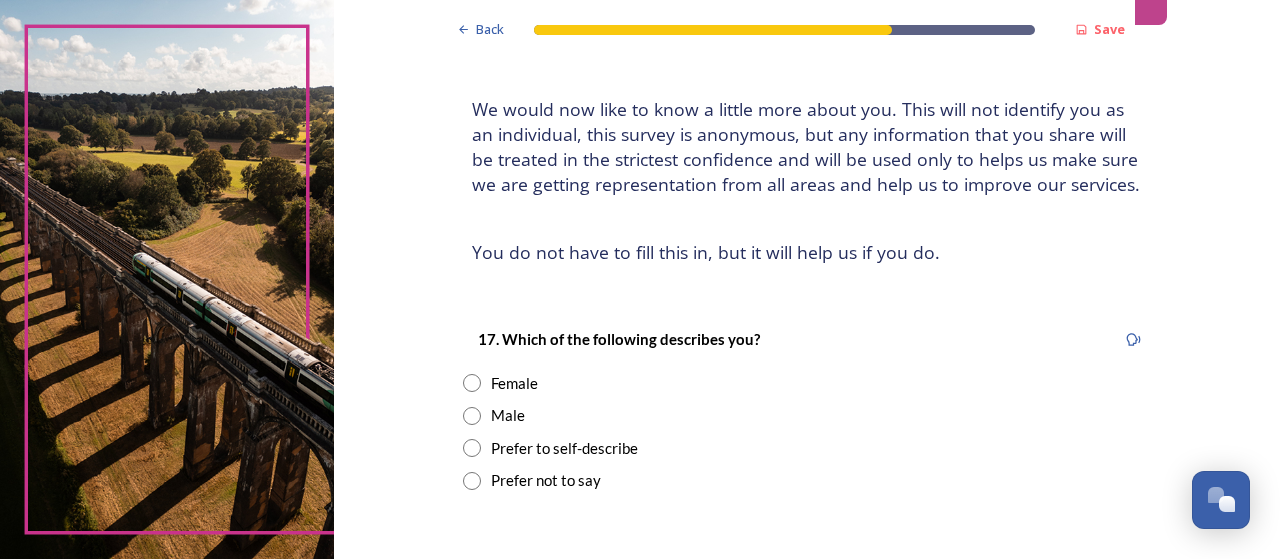 click on "Male" at bounding box center (508, 415) 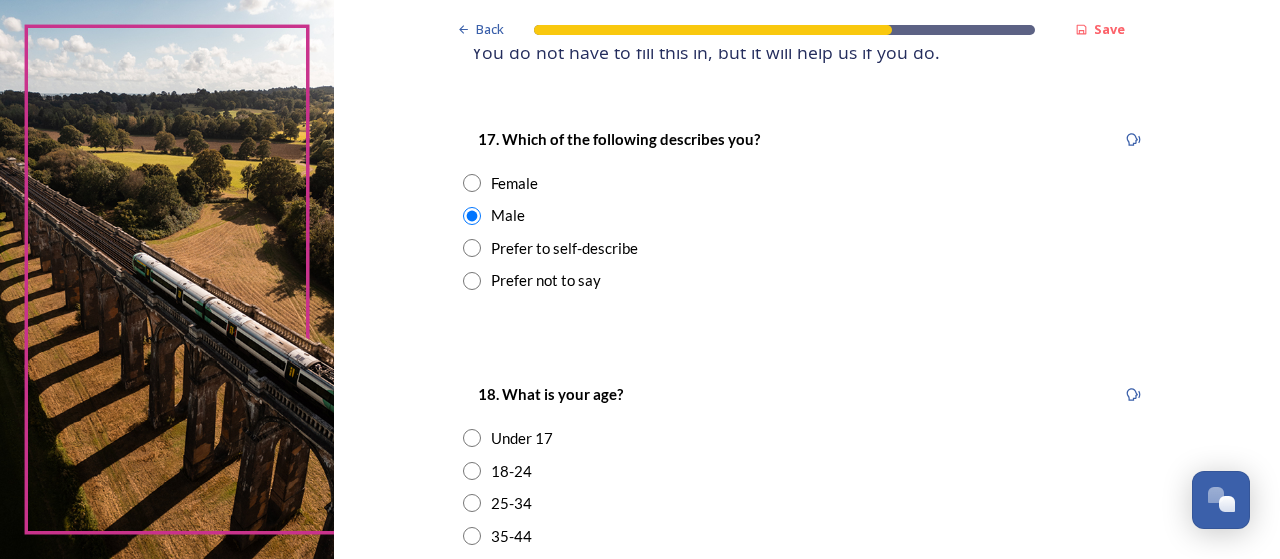 scroll, scrollTop: 500, scrollLeft: 0, axis: vertical 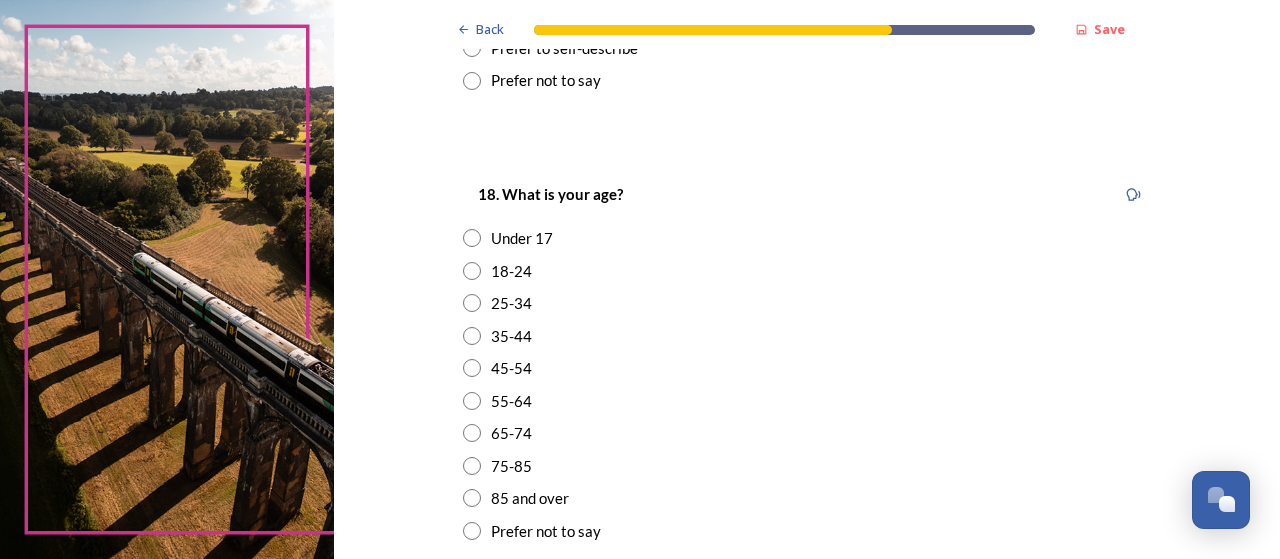 click on "25-34" at bounding box center (511, 303) 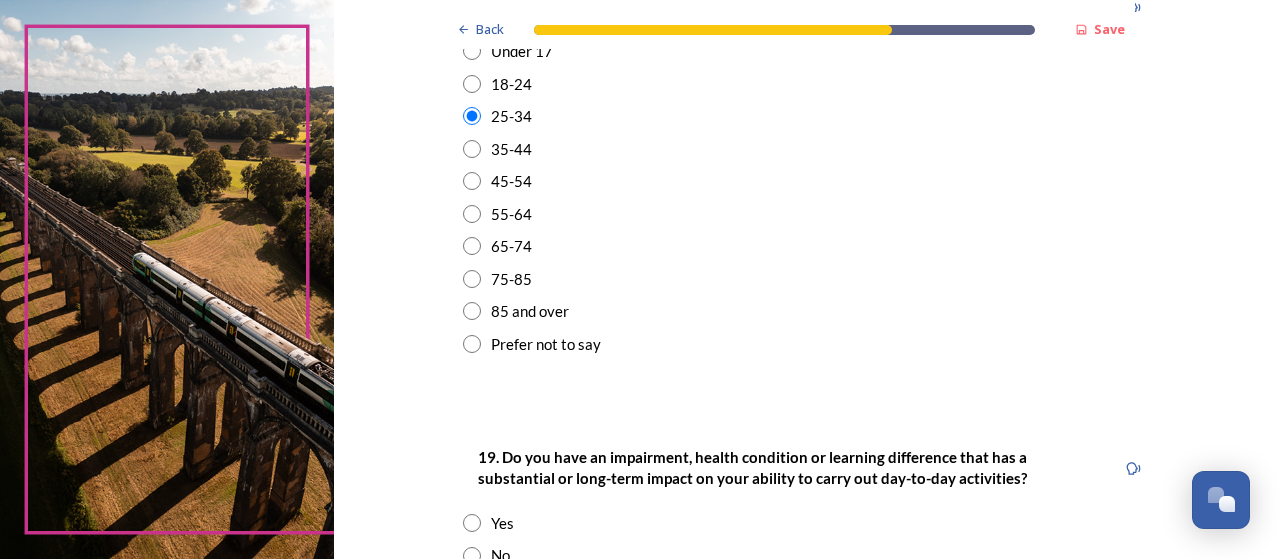 scroll, scrollTop: 800, scrollLeft: 0, axis: vertical 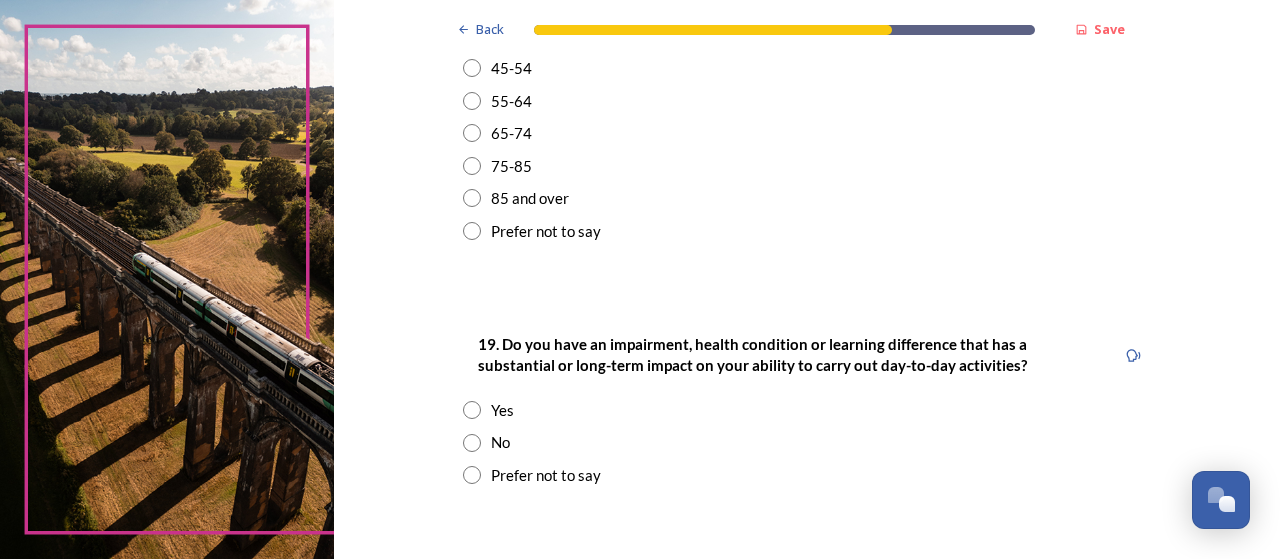 click on "No" at bounding box center [500, 442] 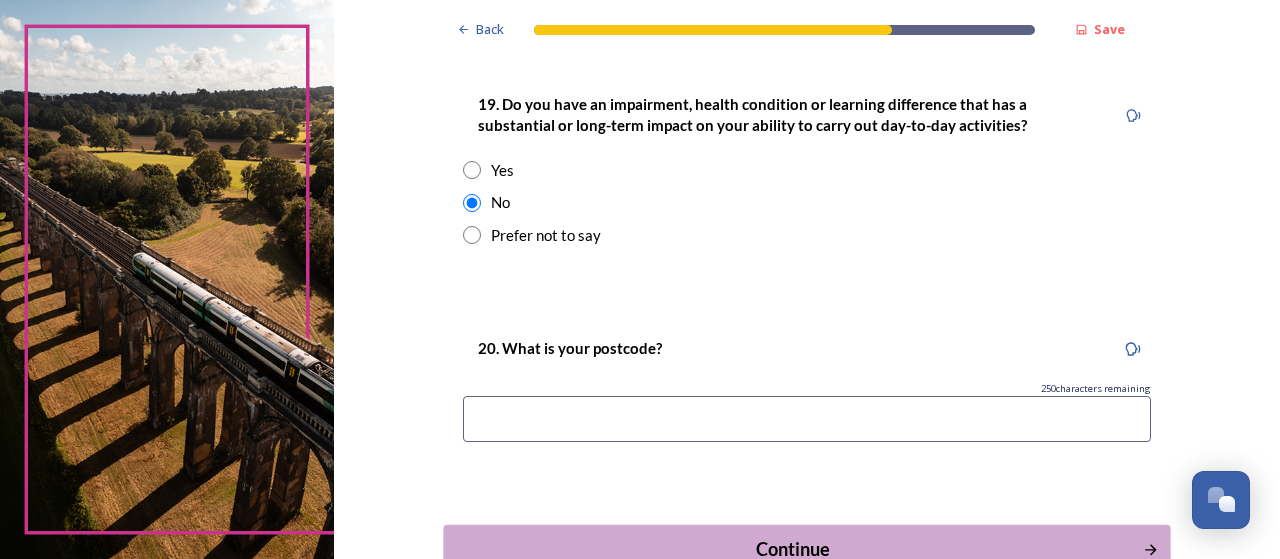 scroll, scrollTop: 1169, scrollLeft: 0, axis: vertical 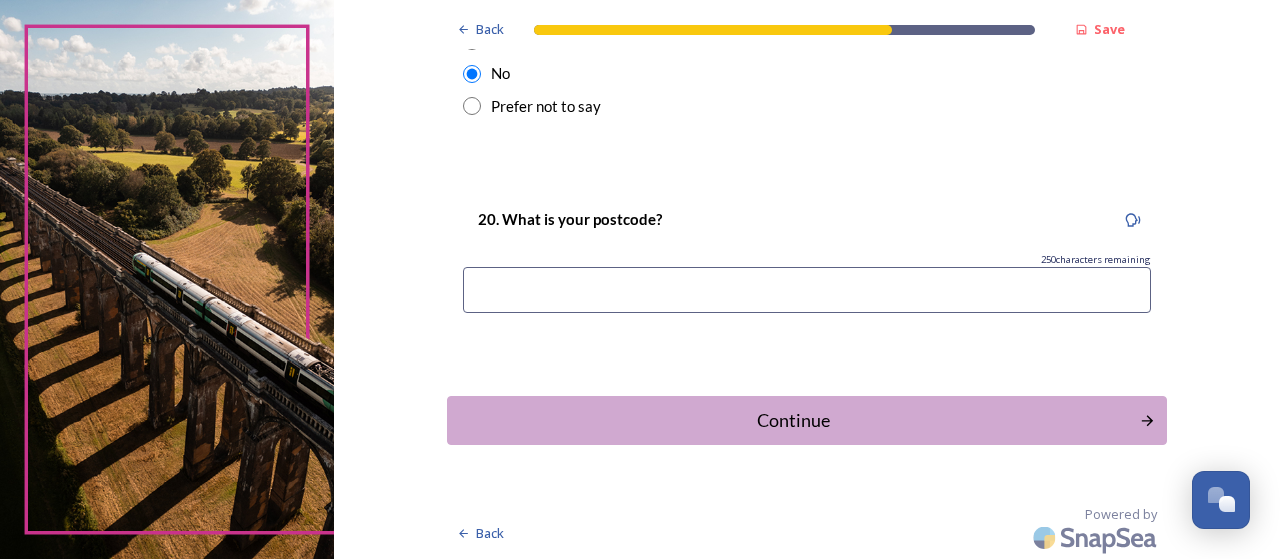 click at bounding box center (807, 290) 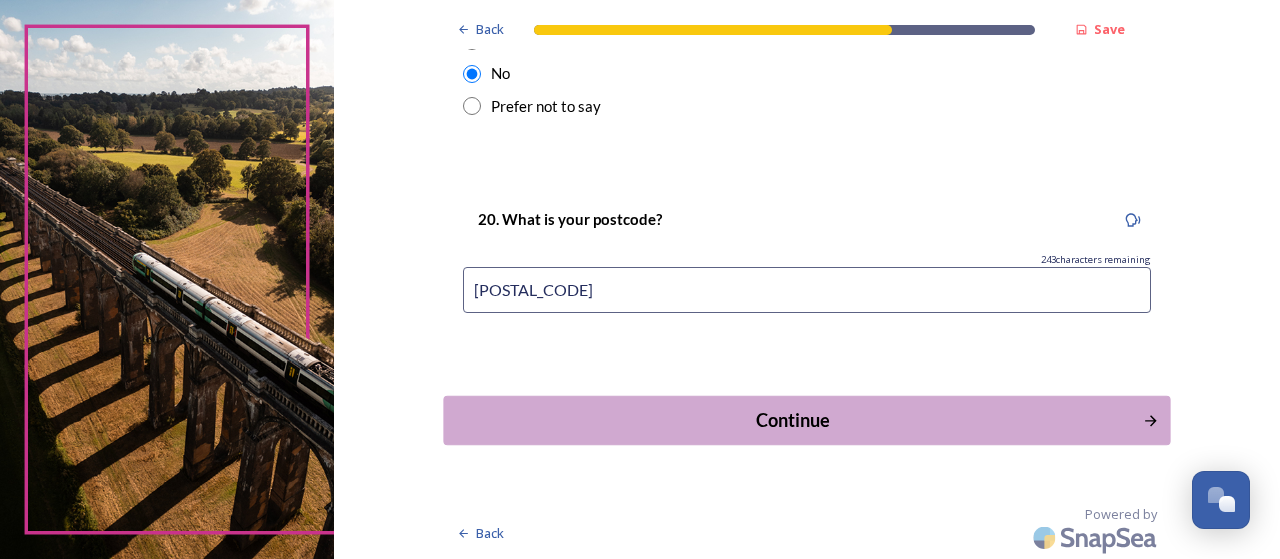 type on "[POSTAL_CODE]" 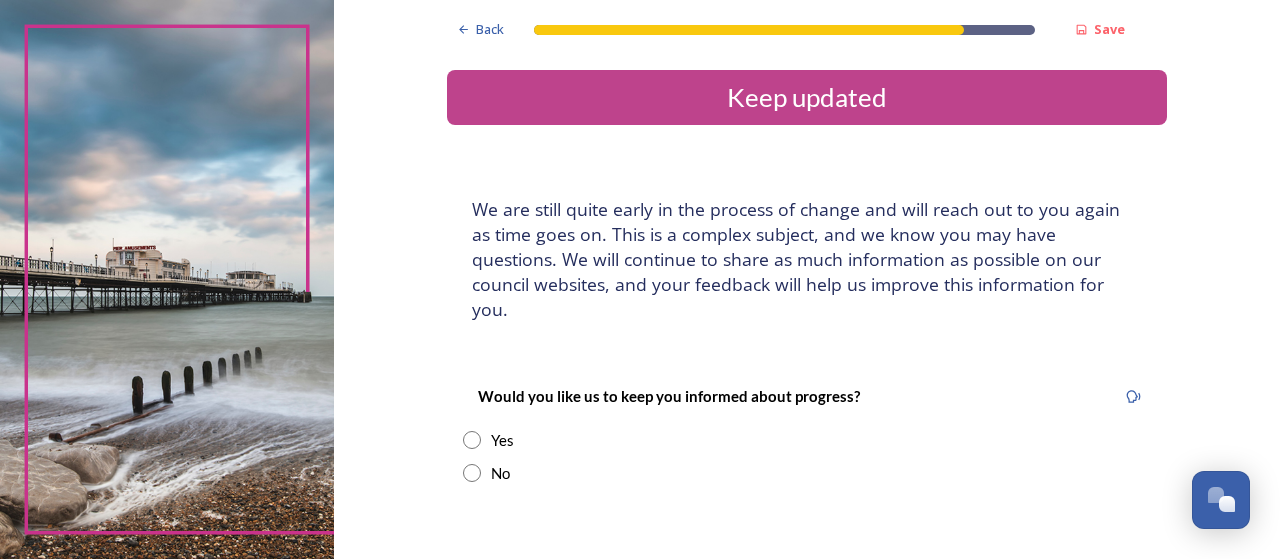 click on "Yes" at bounding box center [502, 440] 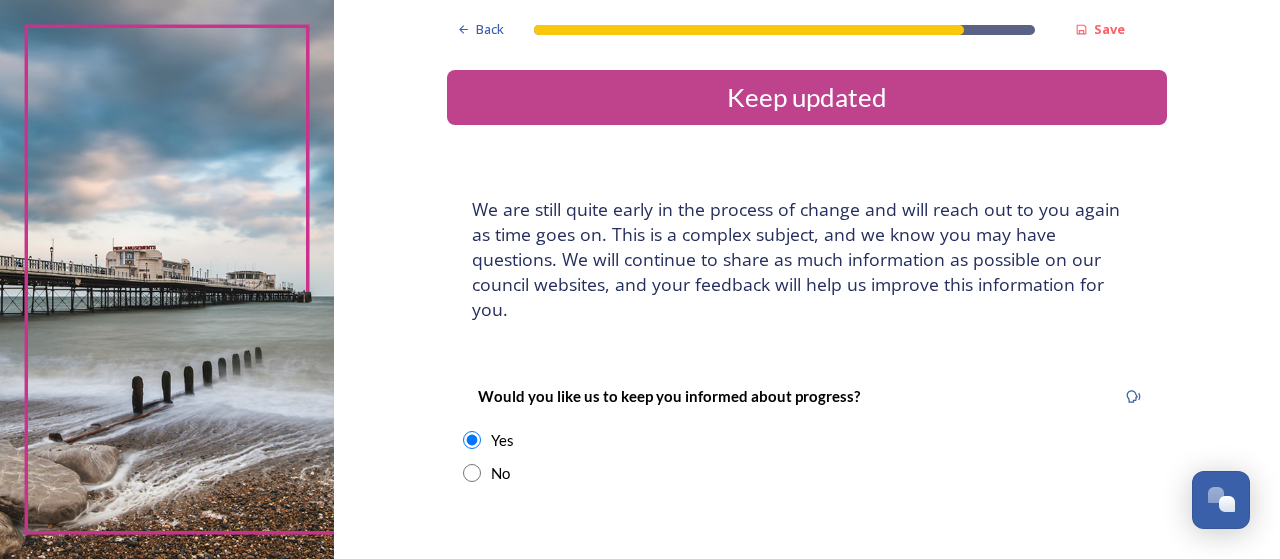 scroll, scrollTop: 300, scrollLeft: 0, axis: vertical 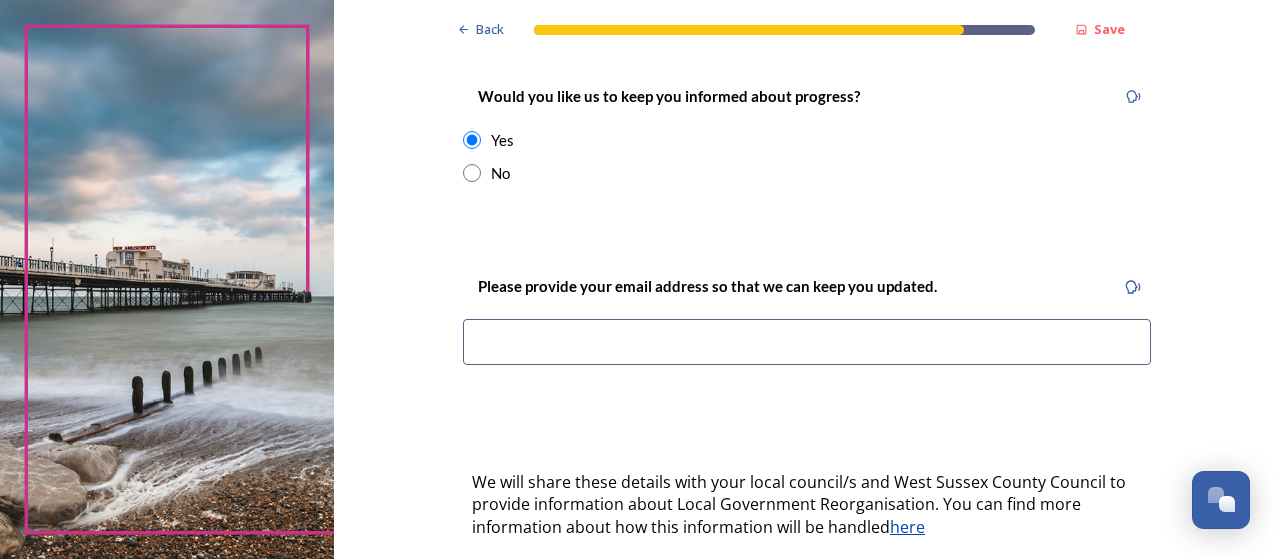 click on "No" at bounding box center (500, 173) 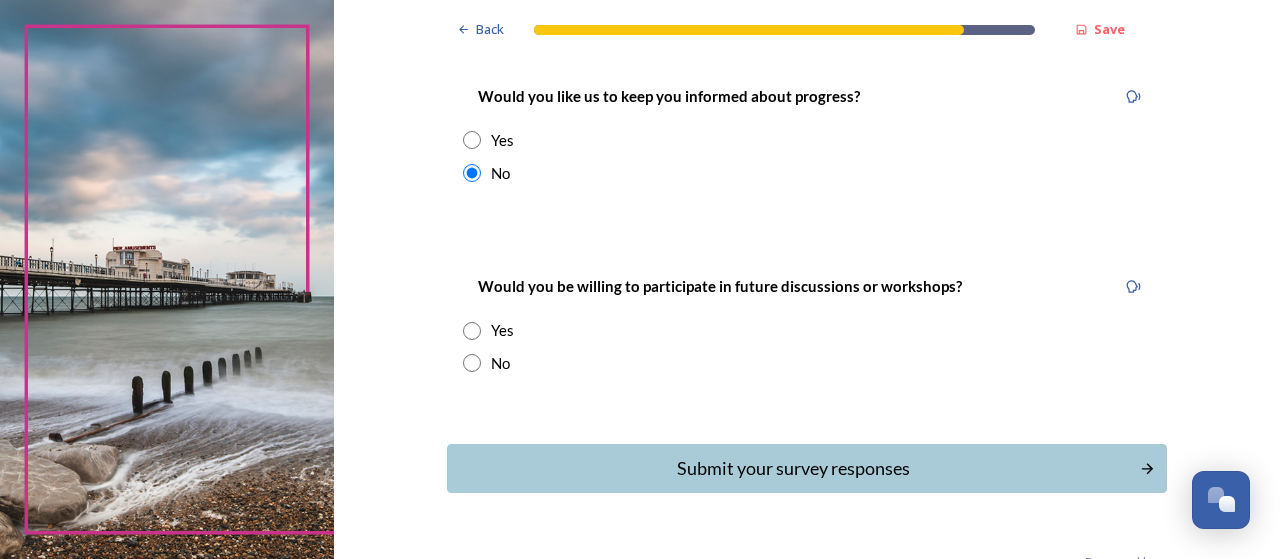 scroll, scrollTop: 324, scrollLeft: 0, axis: vertical 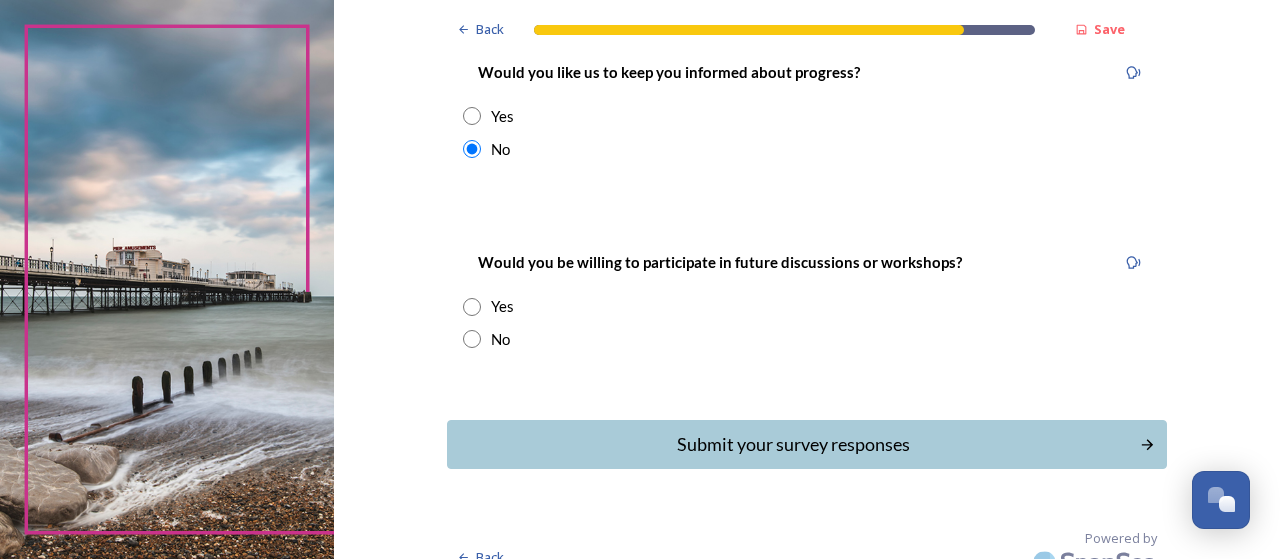 click at bounding box center (472, 307) 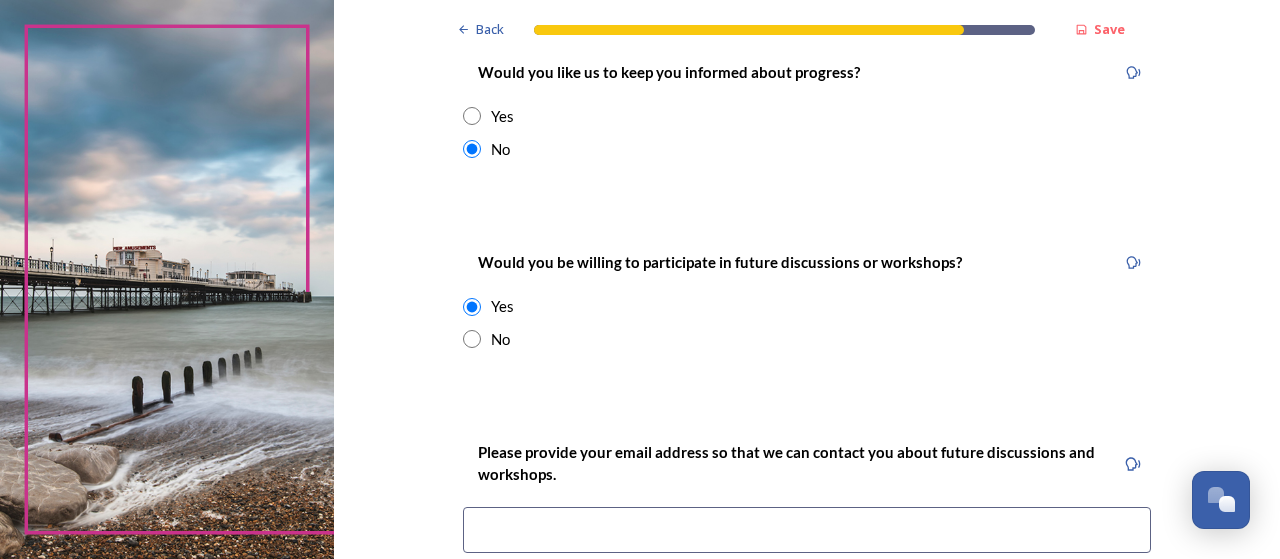 scroll, scrollTop: 424, scrollLeft: 0, axis: vertical 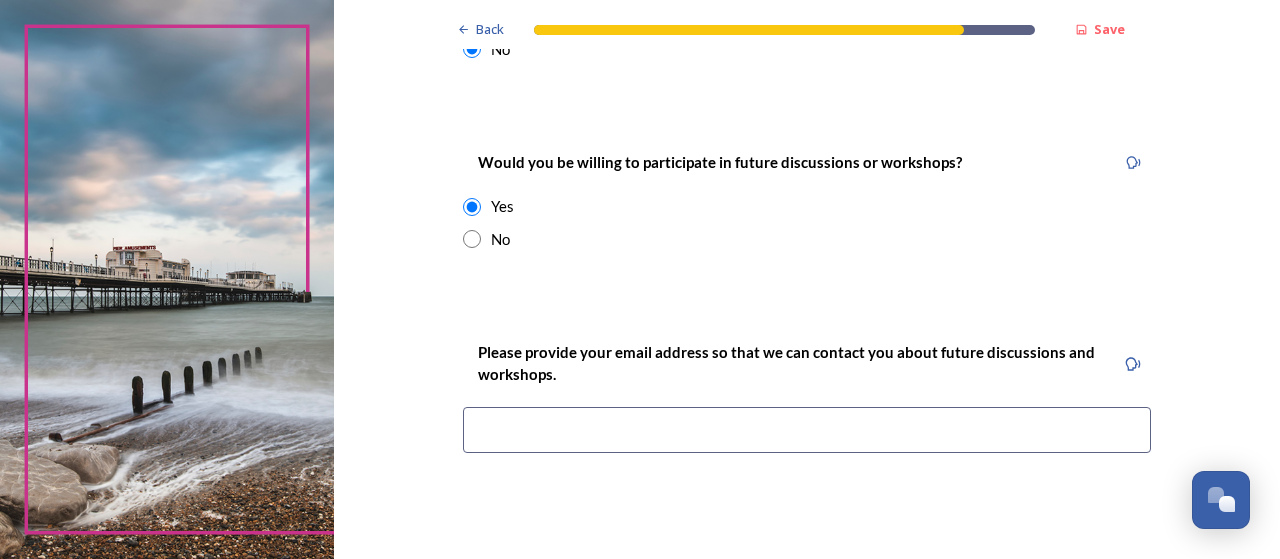click at bounding box center [807, 430] 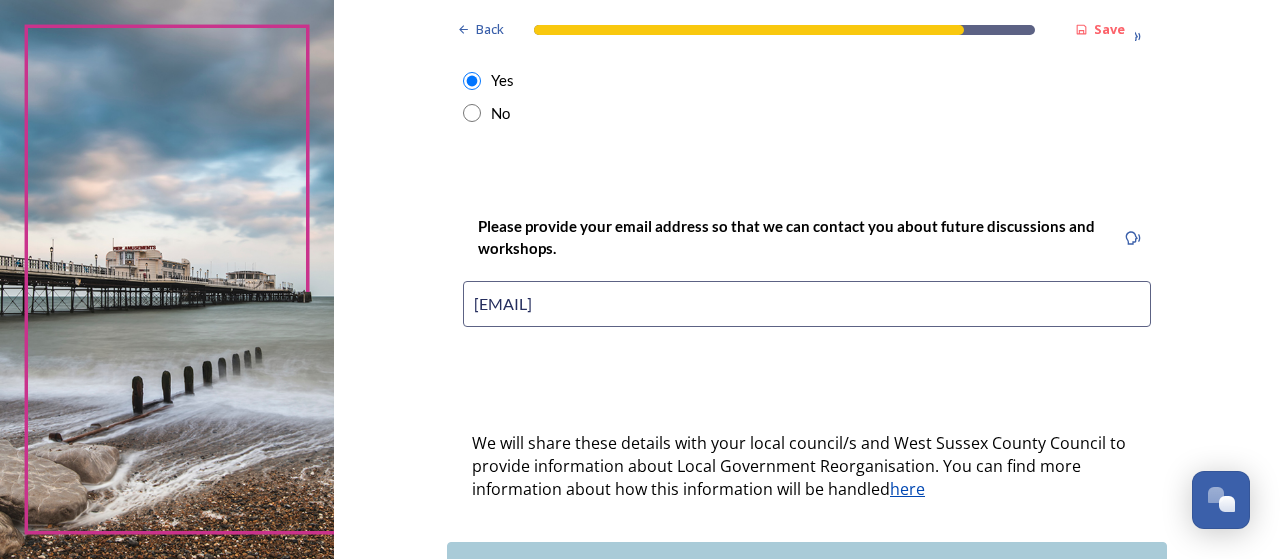 scroll, scrollTop: 624, scrollLeft: 0, axis: vertical 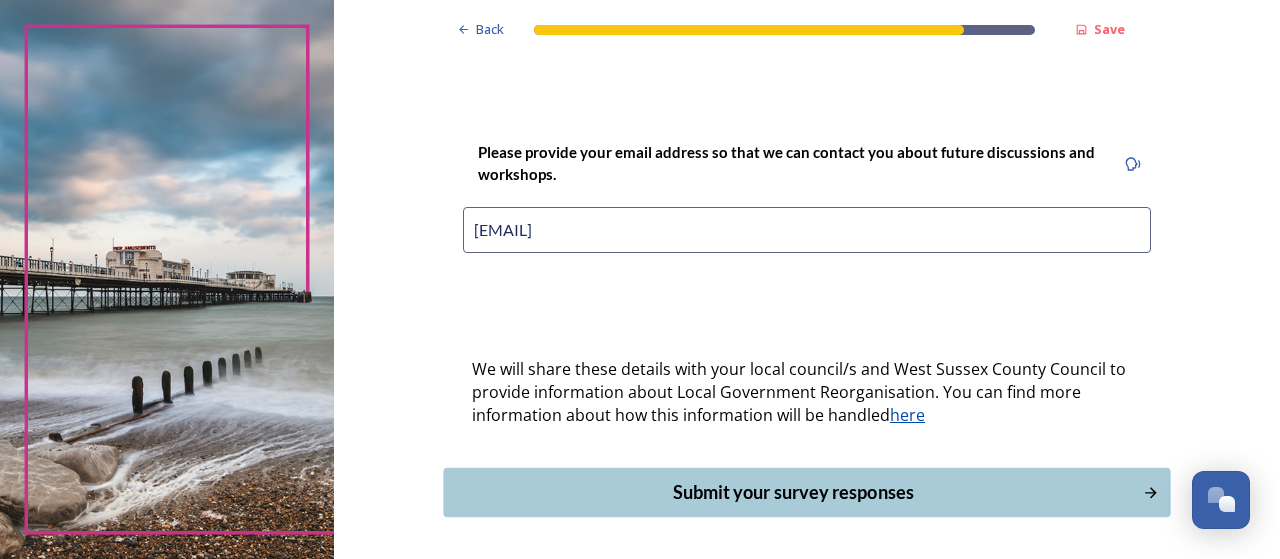 type on "[EMAIL]" 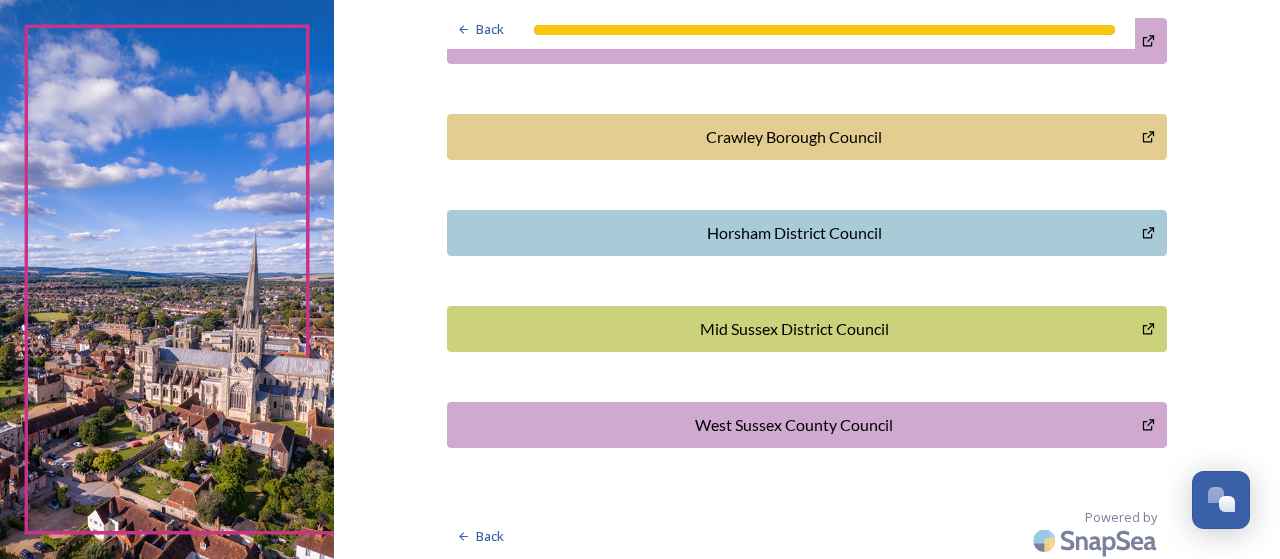 scroll, scrollTop: 24, scrollLeft: 0, axis: vertical 